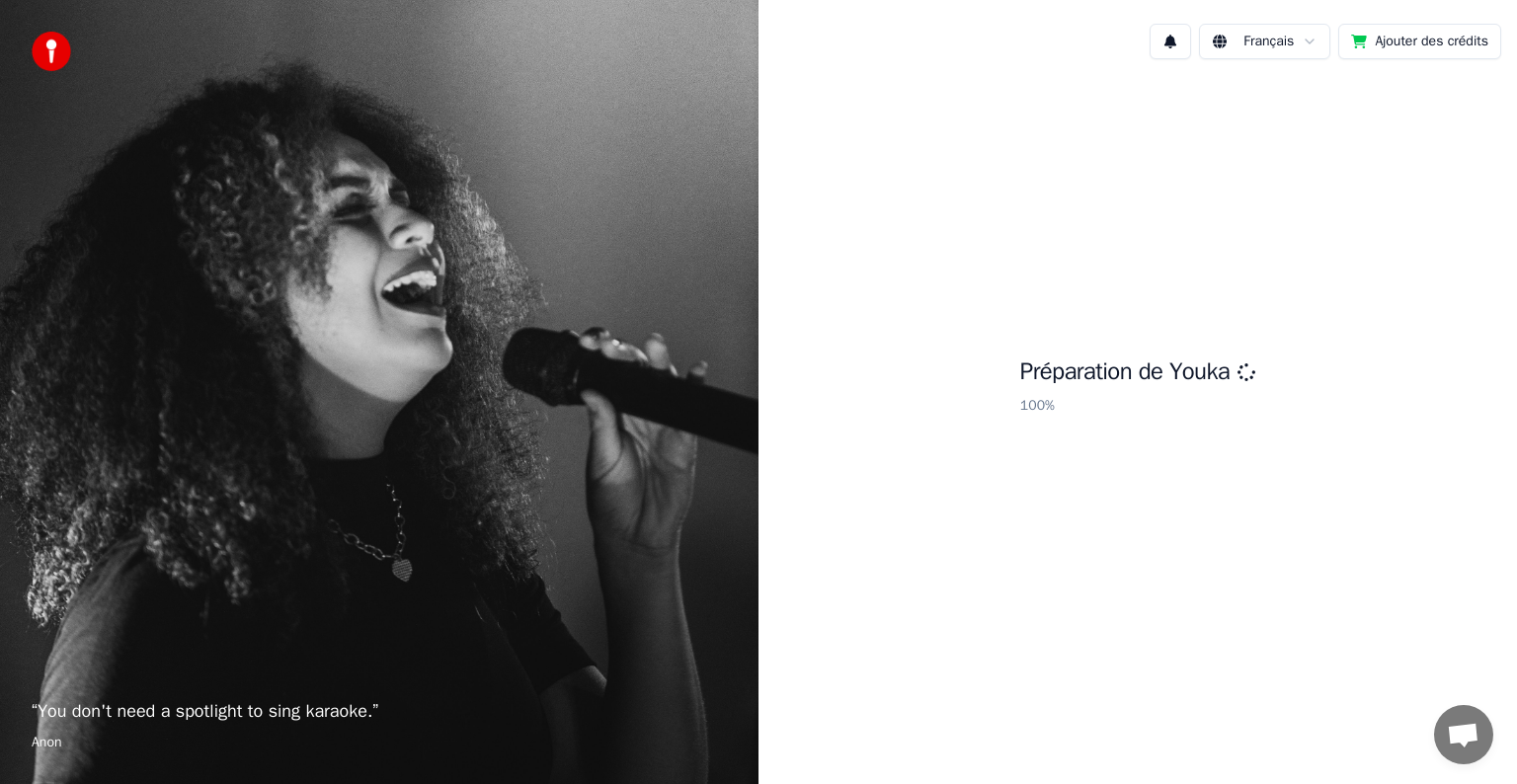 scroll, scrollTop: 0, scrollLeft: 0, axis: both 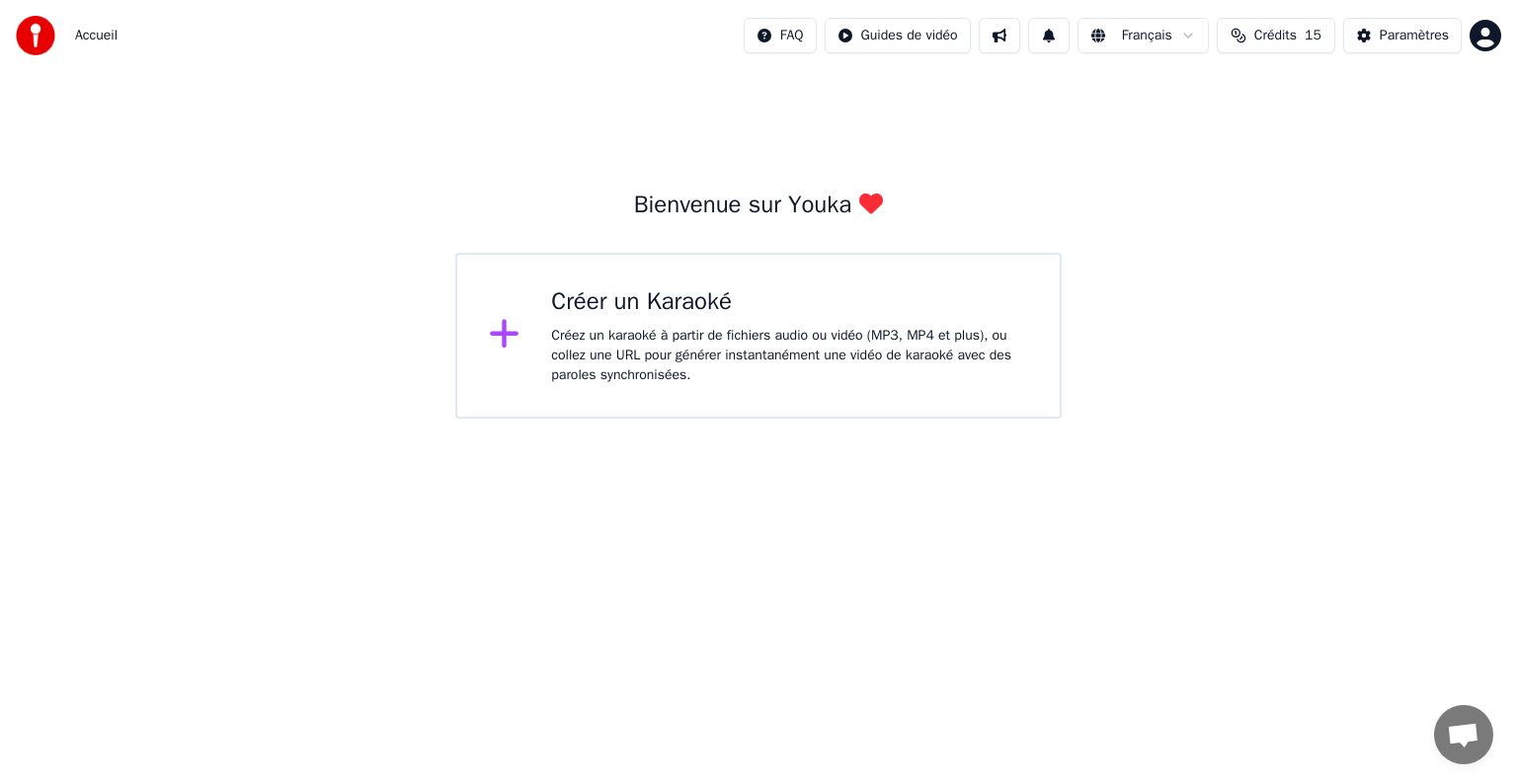 click on "Créer un Karaoké" at bounding box center (789, 302) 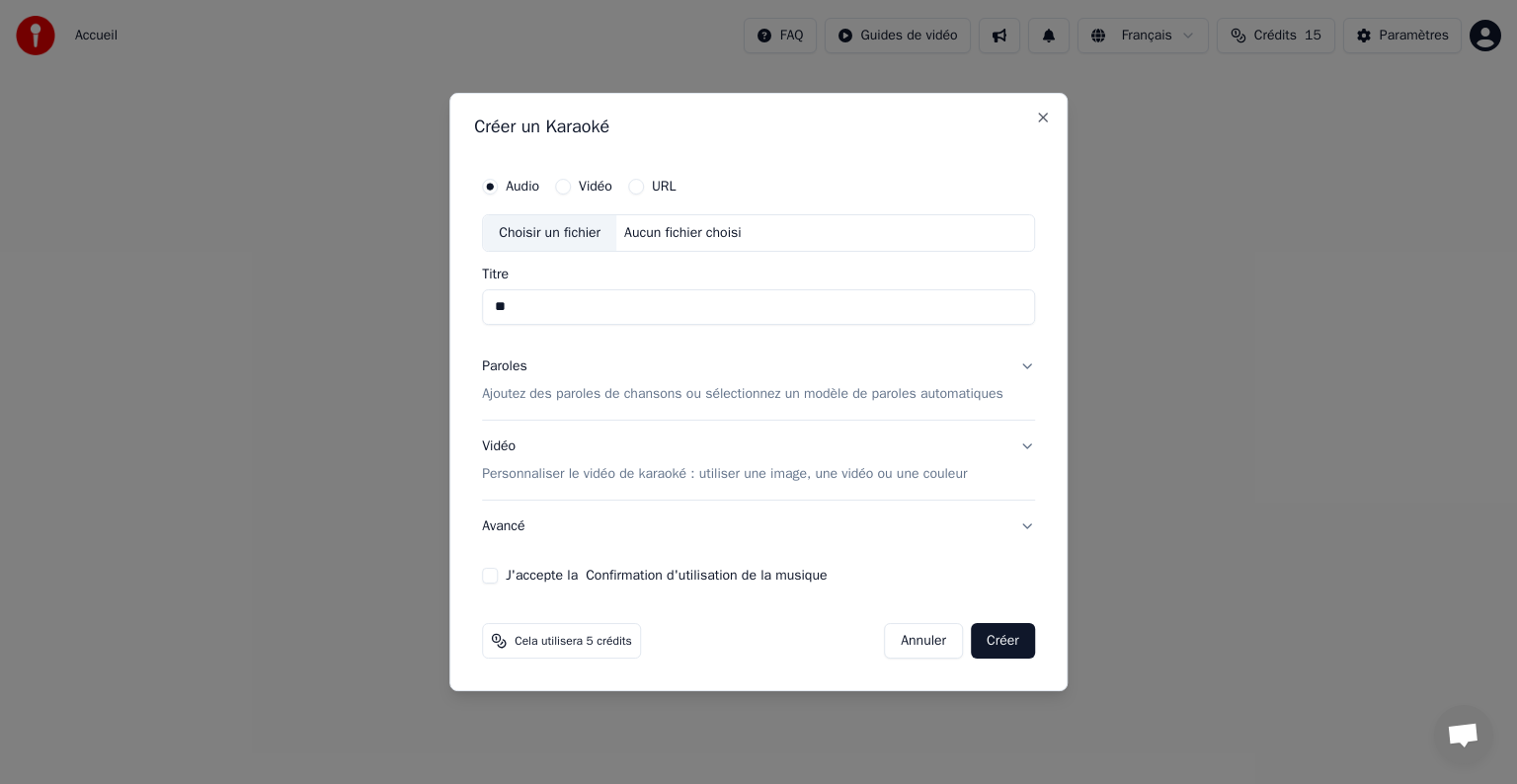 type on "*" 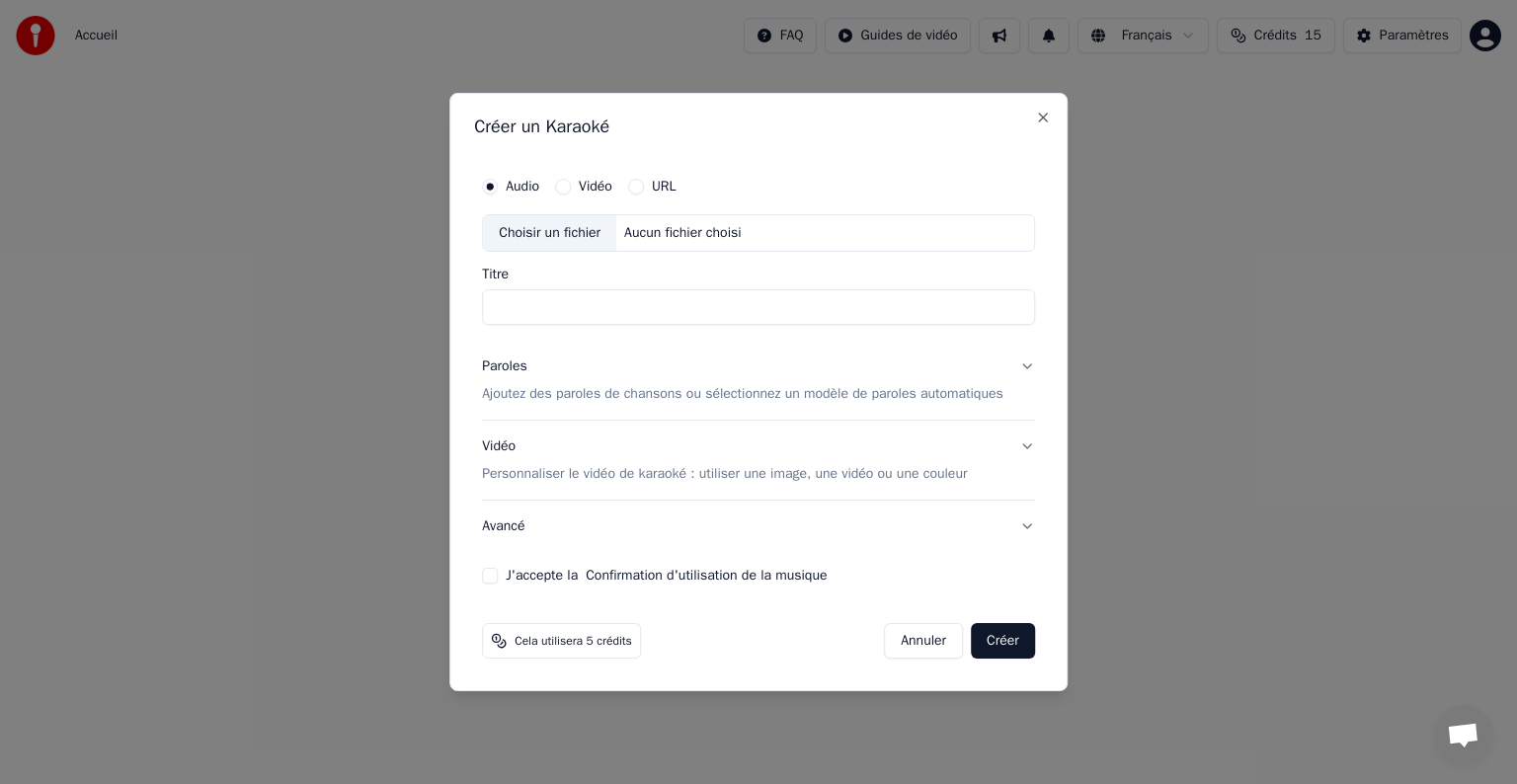 click on "Vidéo" at bounding box center (596, 187) 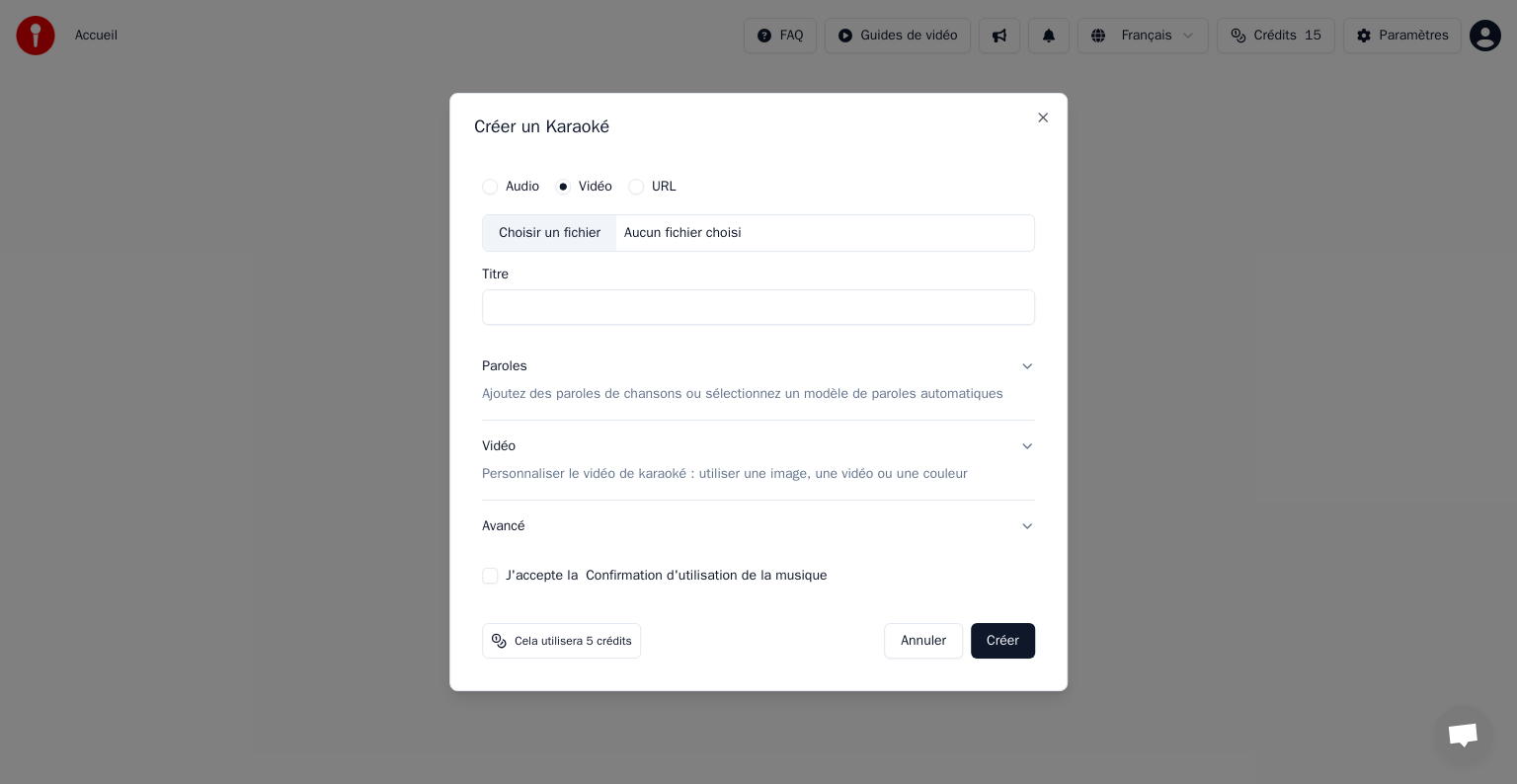 click on "Audio" at bounding box center [522, 187] 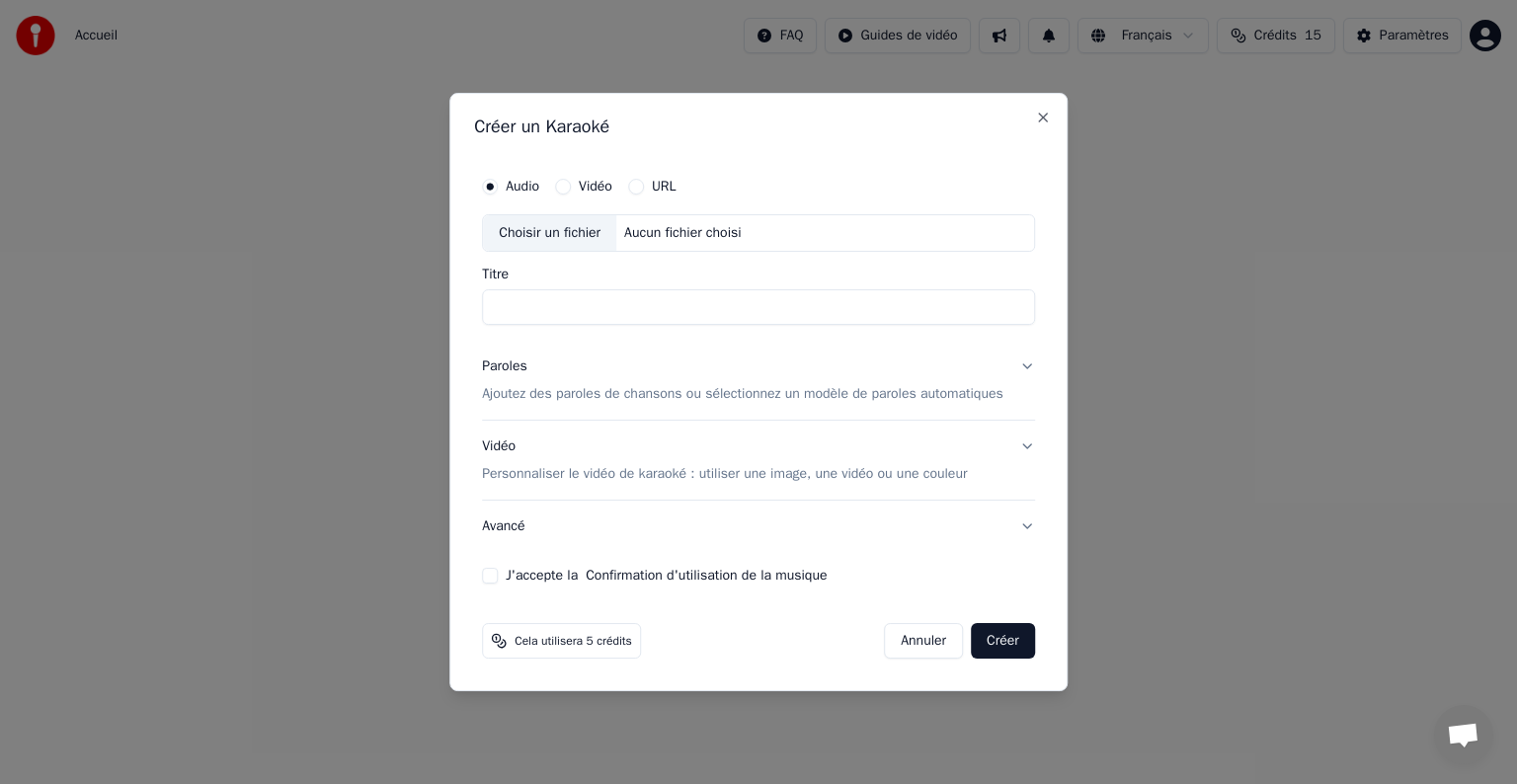 click on "Aucun fichier choisi" at bounding box center [682, 233] 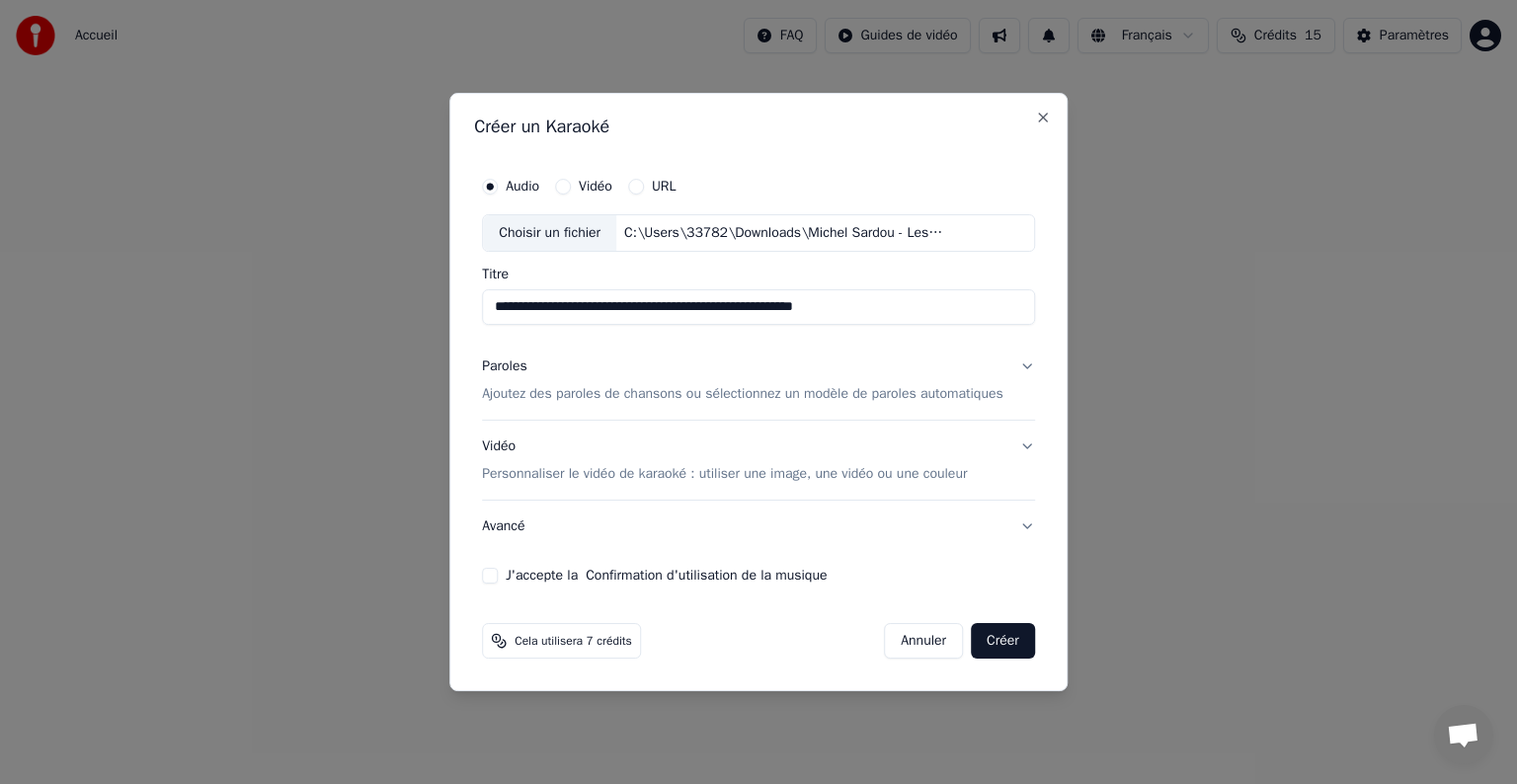 drag, startPoint x: 866, startPoint y: 311, endPoint x: 729, endPoint y: 311, distance: 137 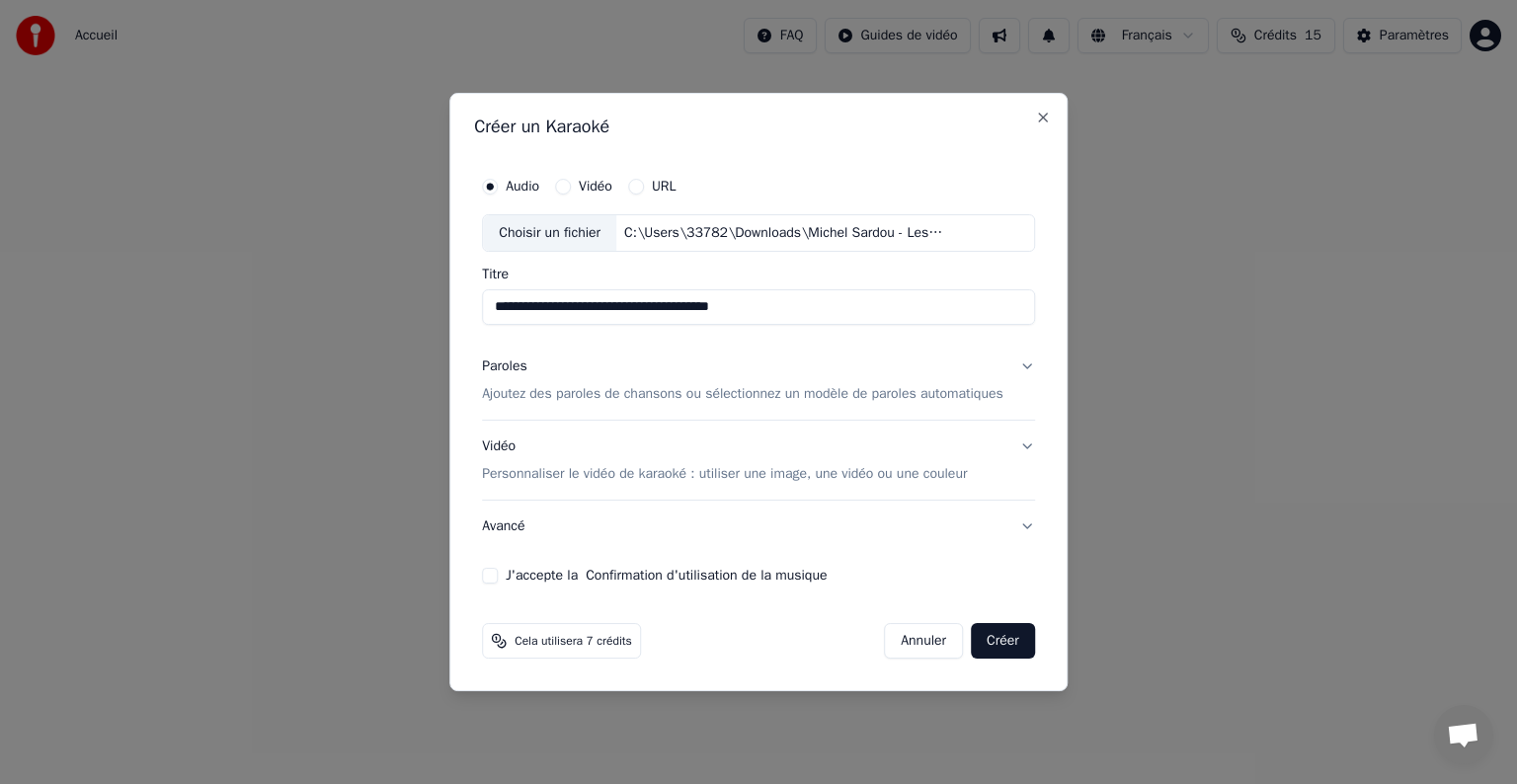 type on "**********" 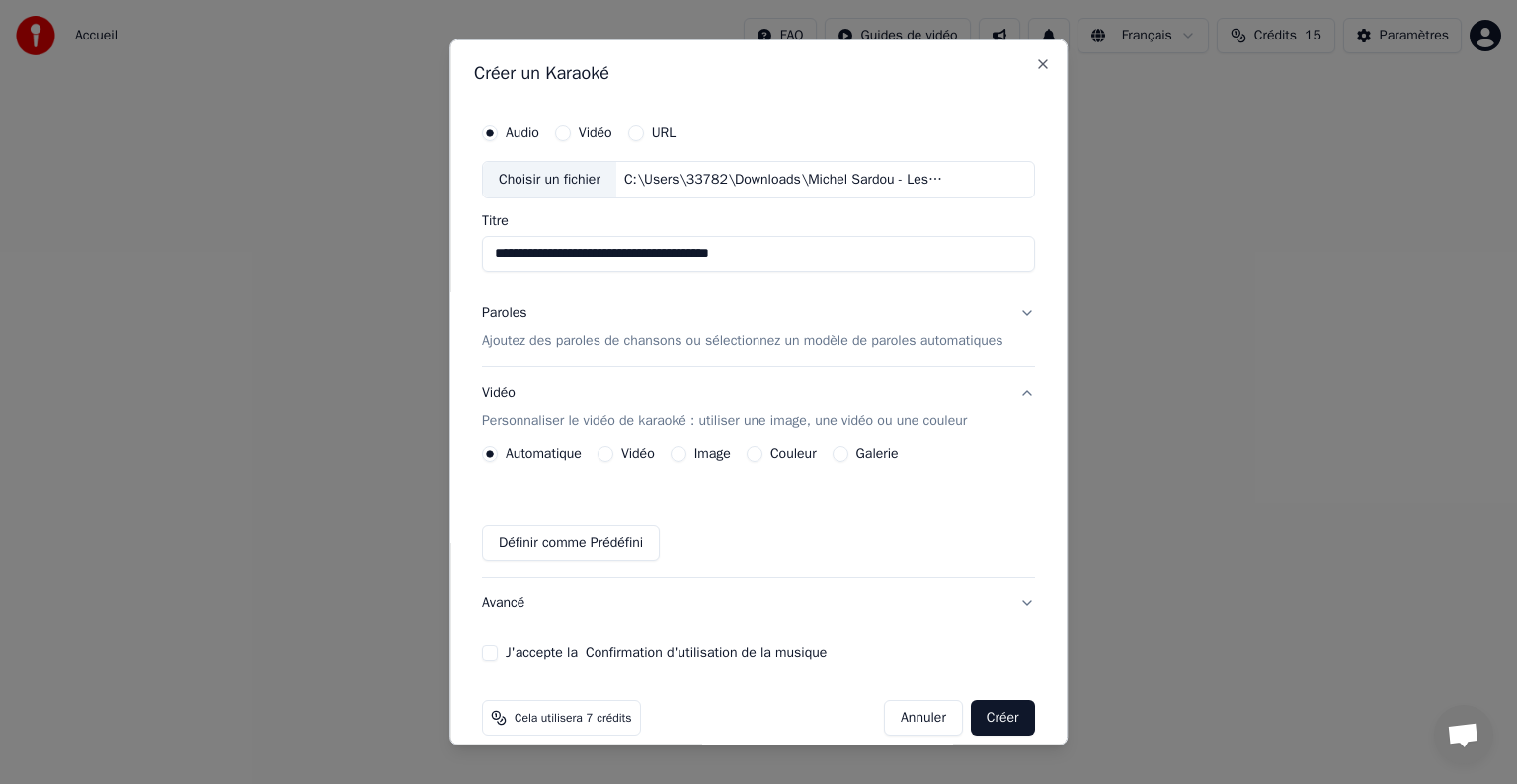 click on "Image" at bounding box center (712, 454) 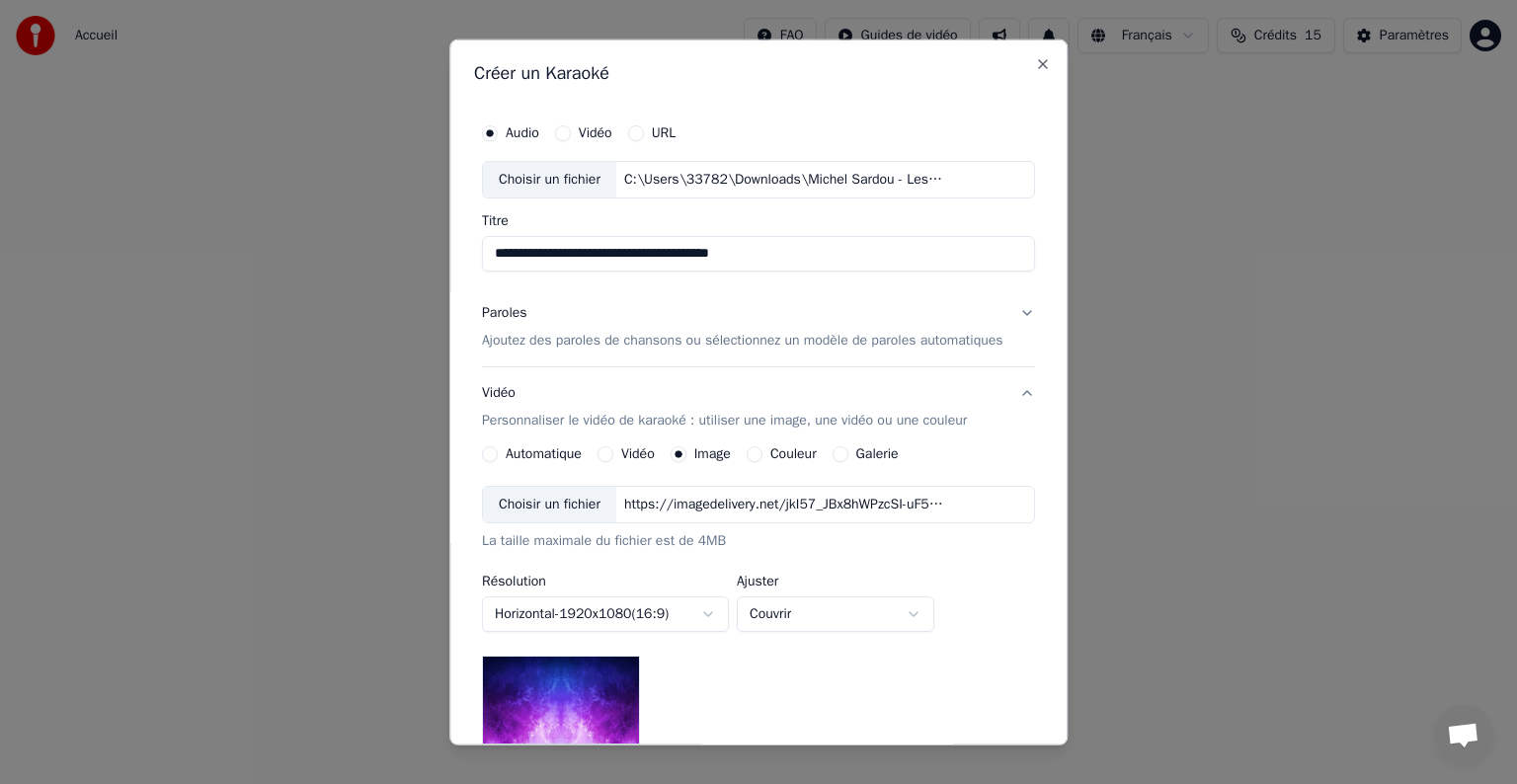 click on "Choisir un fichier" at bounding box center (549, 505) 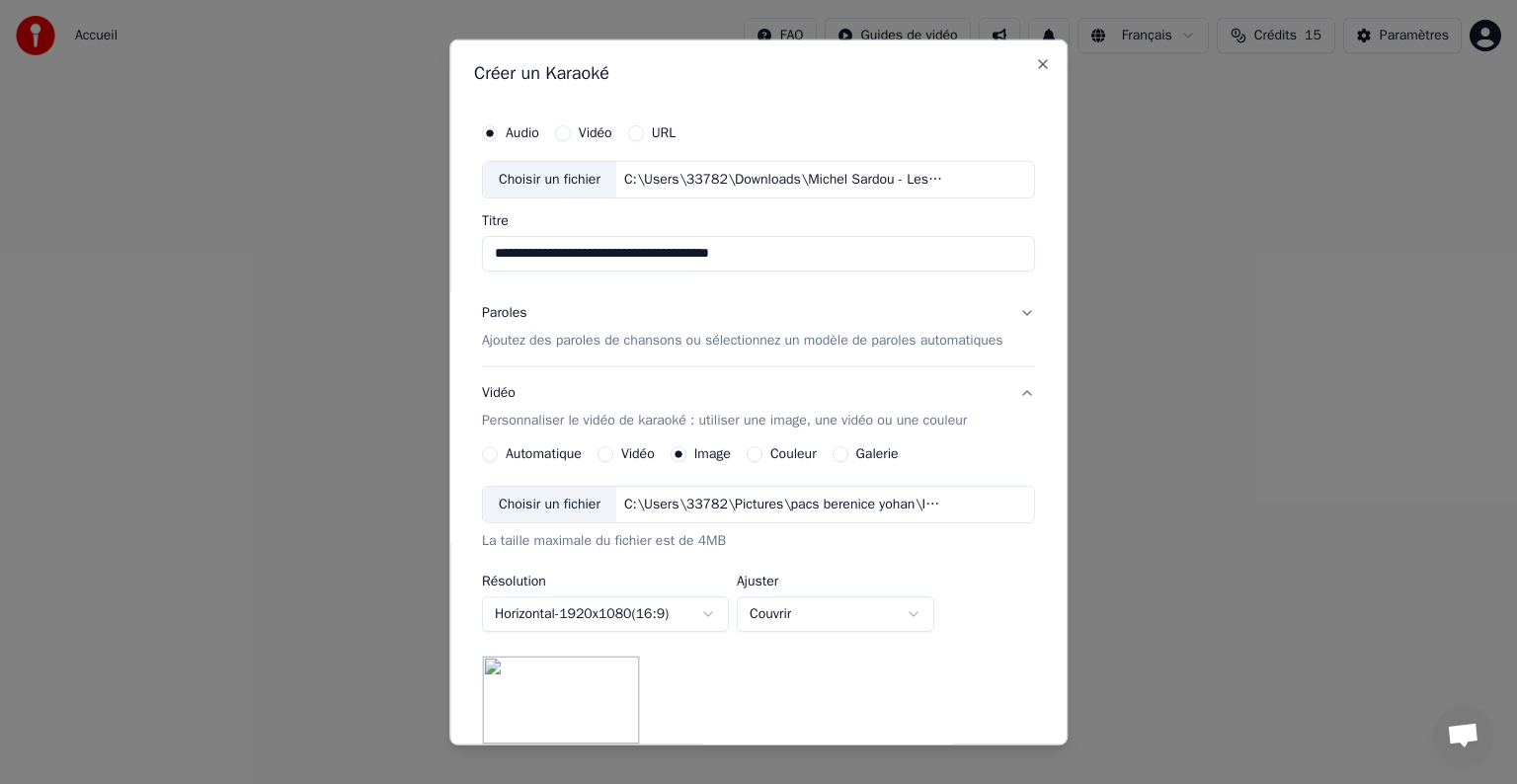 click at bounding box center (561, 700) 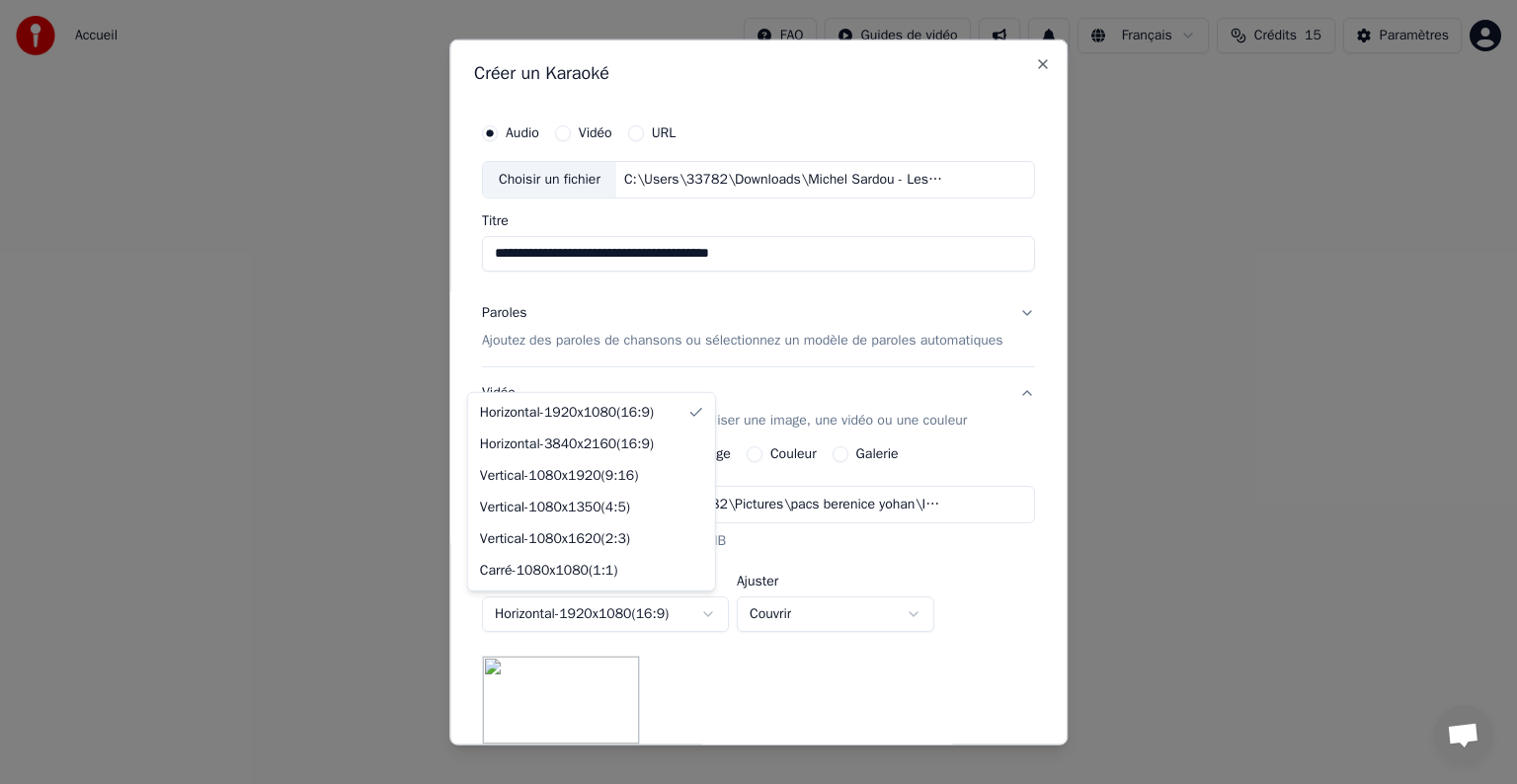 select on "*********" 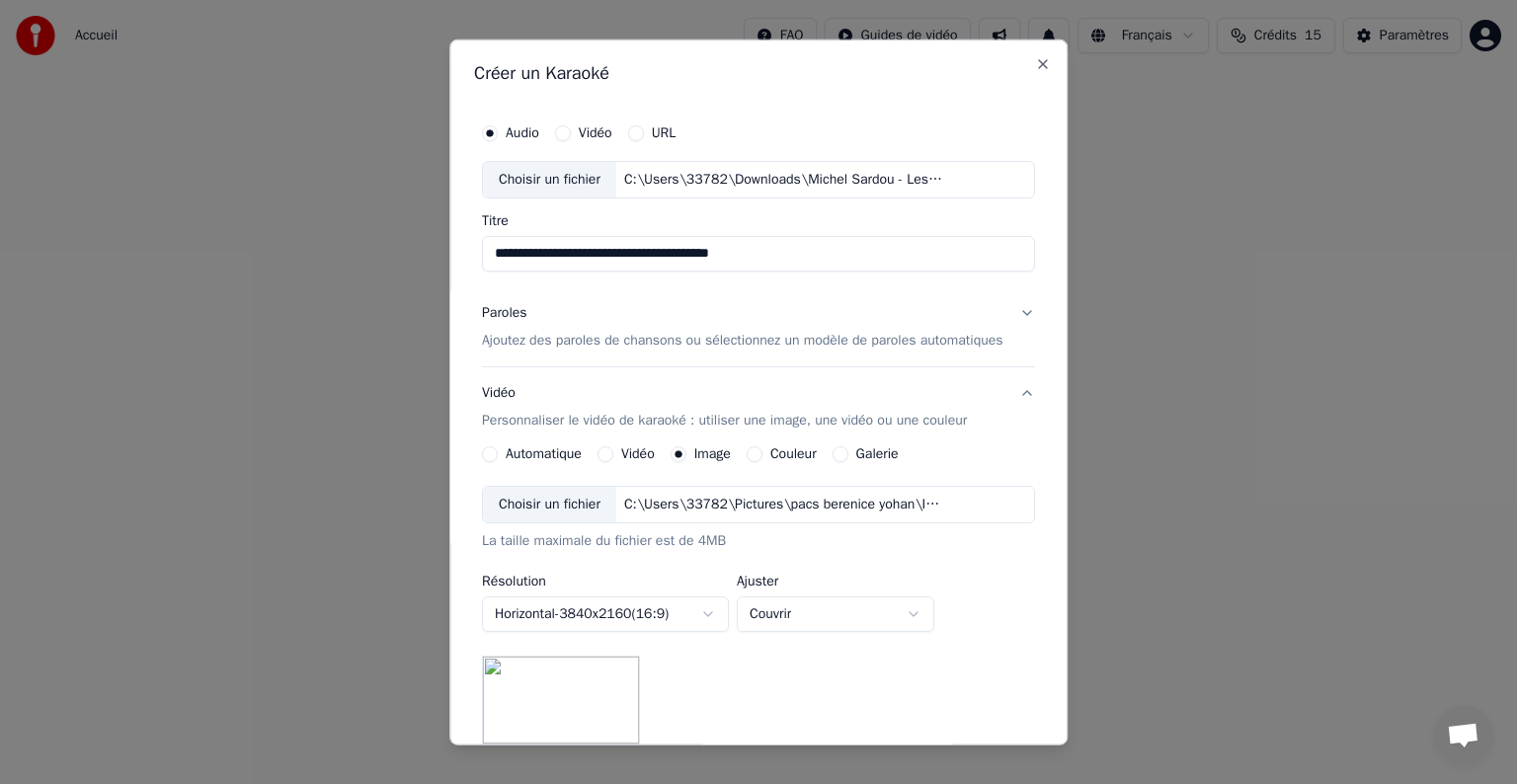 click on "C:\Users\[USER]\Downloads\Michel Sardou - Les lacs du Connemara (Official lyric video).mp3 C:\Users\[USER]\Pictures\pacs berenice yohan\IMG_1048.jpg" at bounding box center [758, 209] 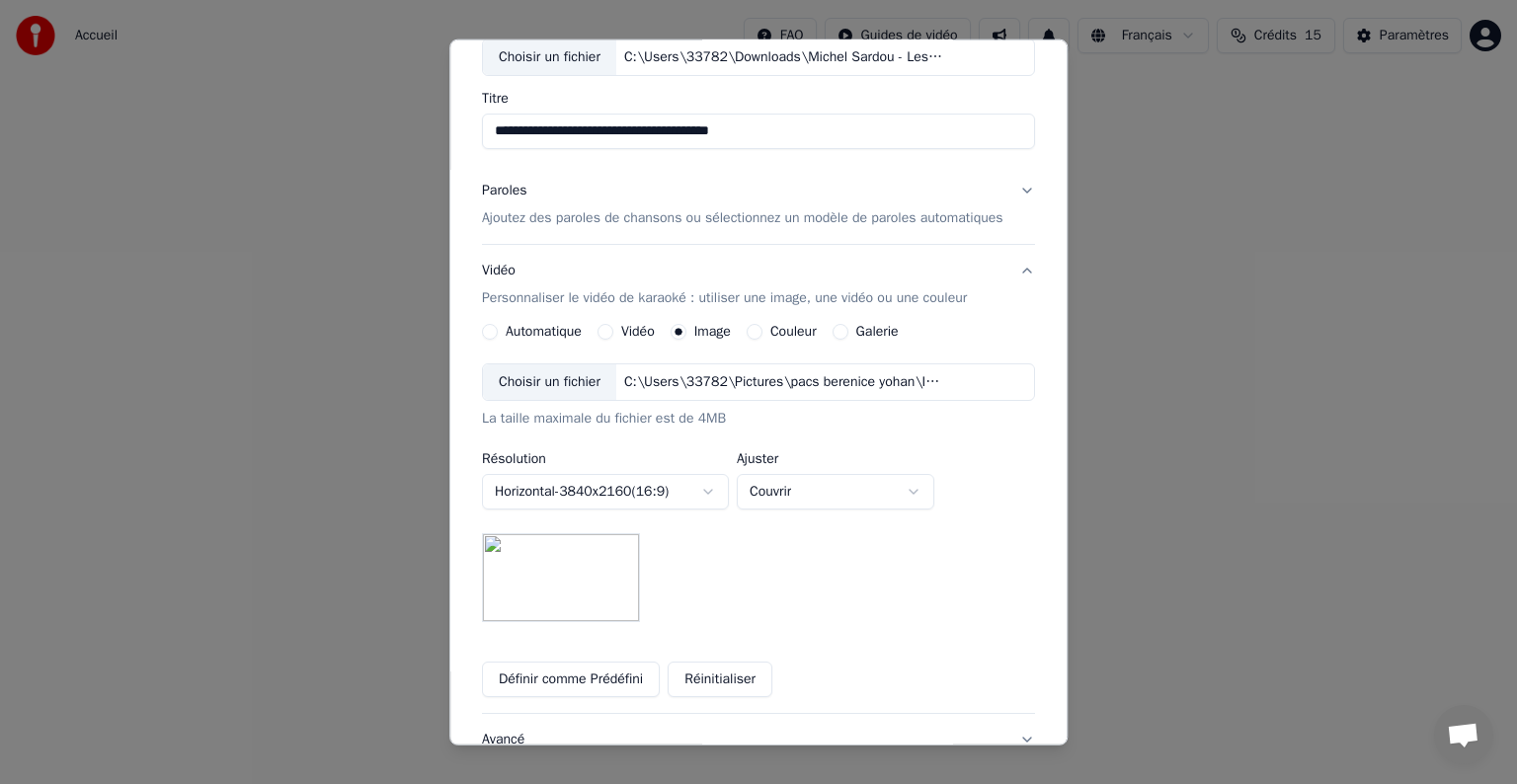 scroll, scrollTop: 0, scrollLeft: 0, axis: both 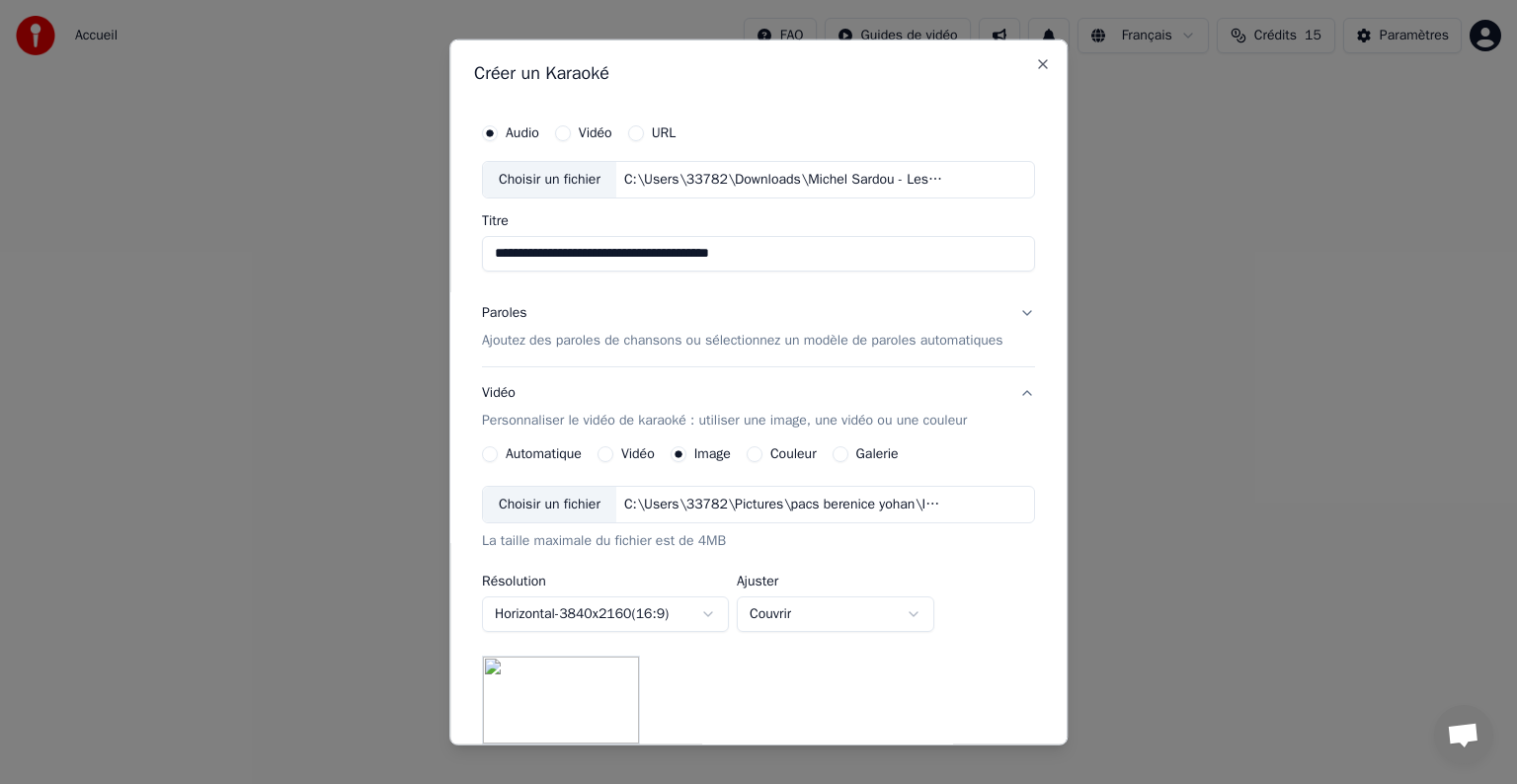 click on "Ajoutez des paroles de chansons ou sélectionnez un modèle de paroles automatiques" at bounding box center (743, 341) 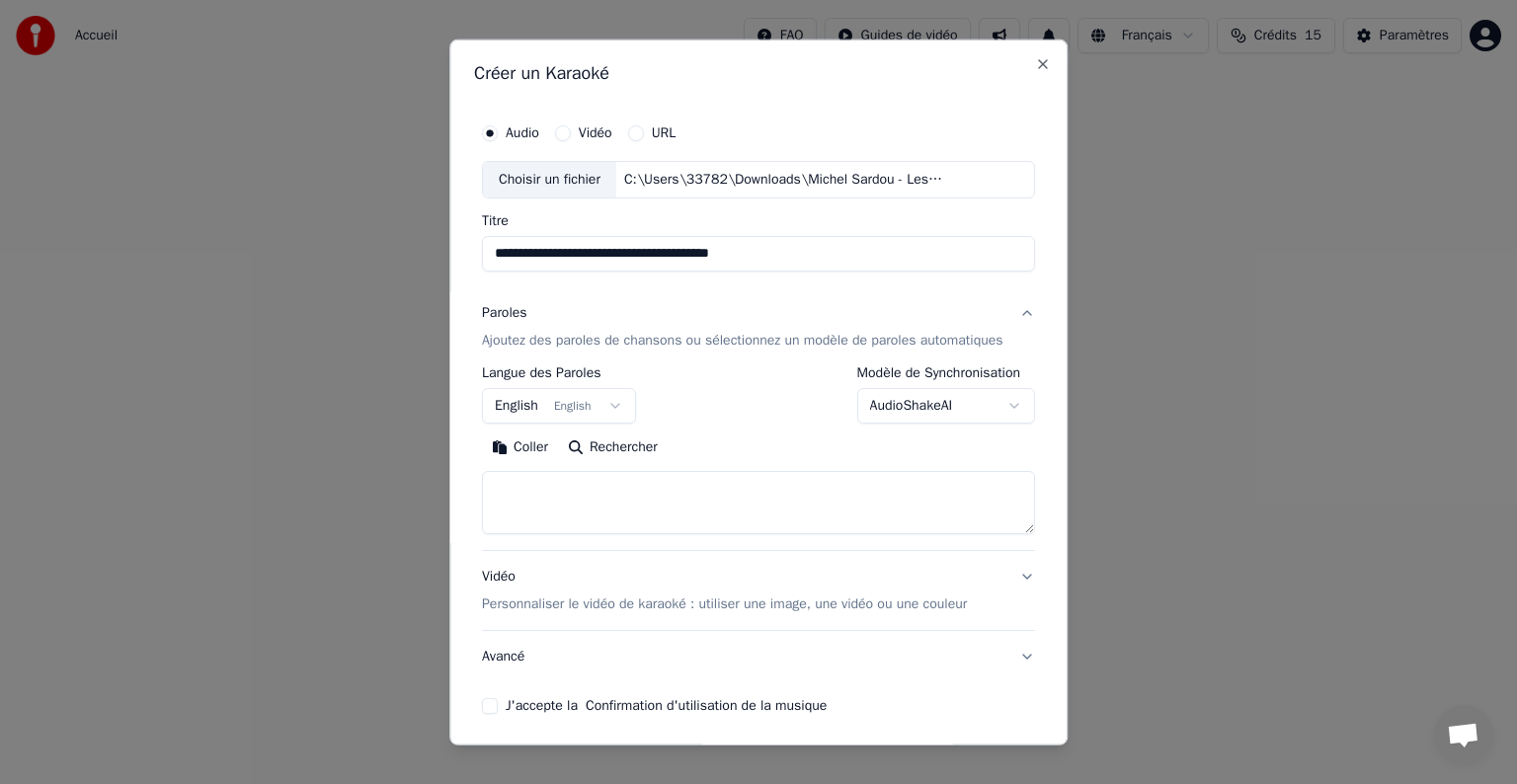 click on "English English" at bounding box center (559, 406) 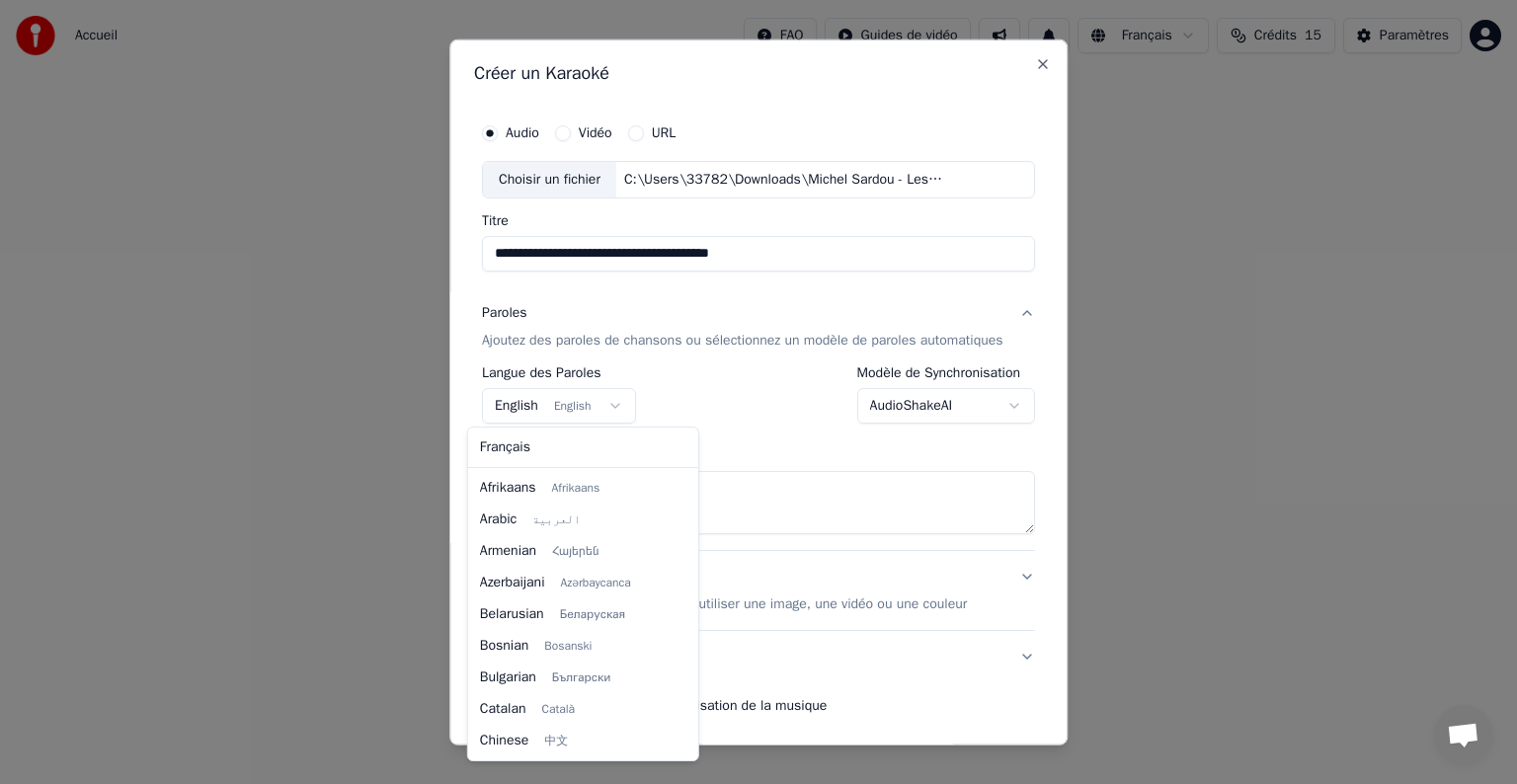 scroll, scrollTop: 158, scrollLeft: 0, axis: vertical 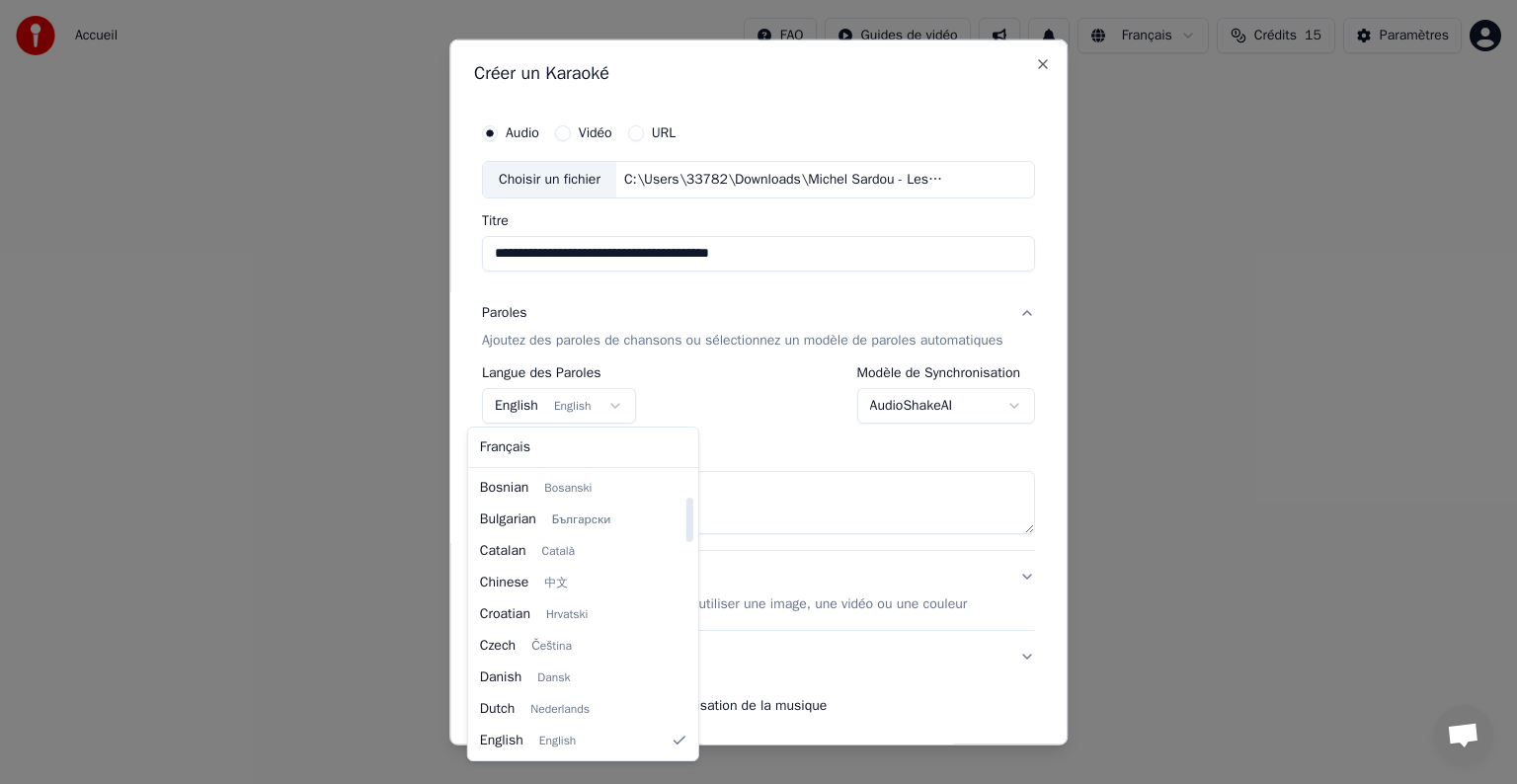 select on "**" 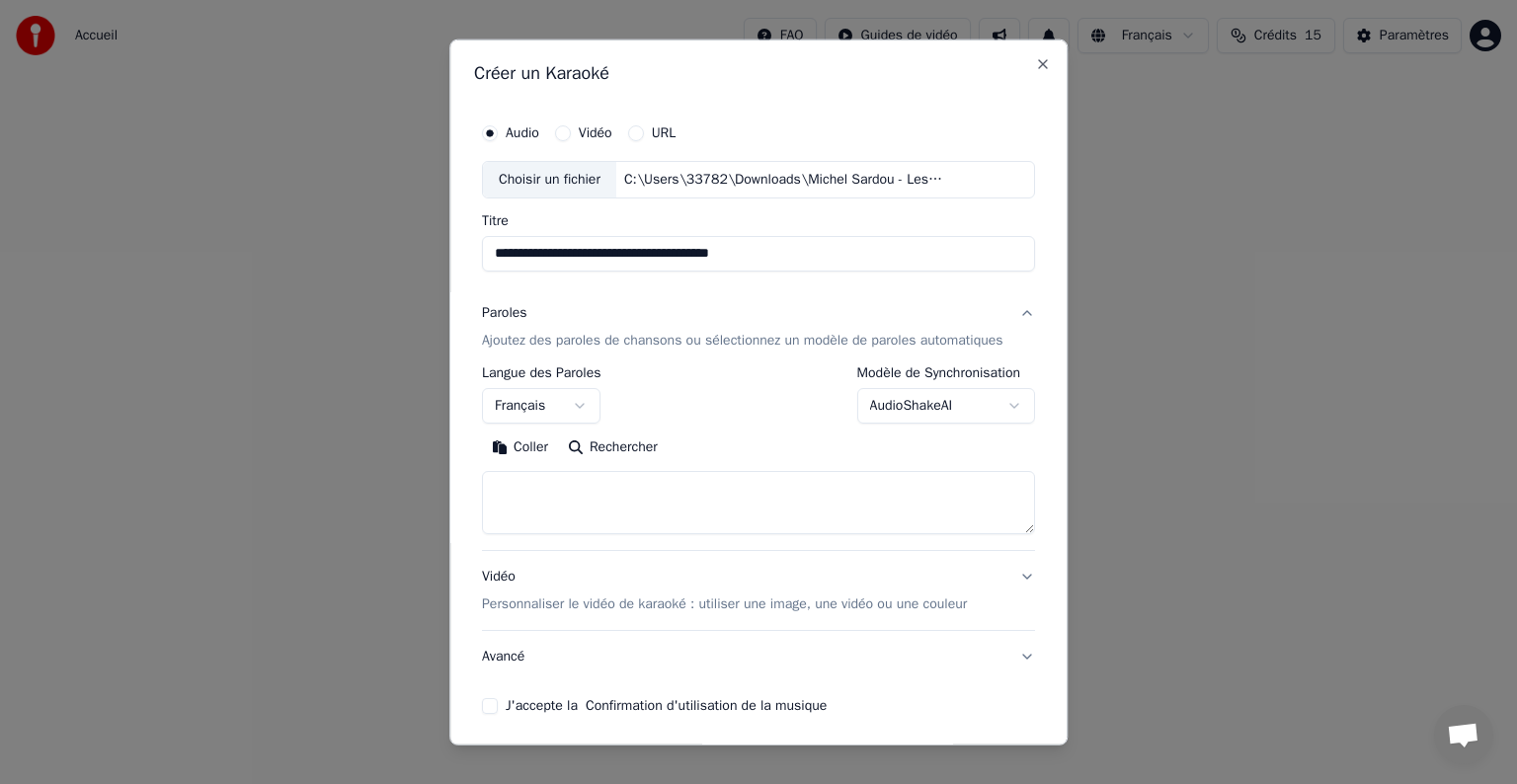 click at bounding box center (758, 503) 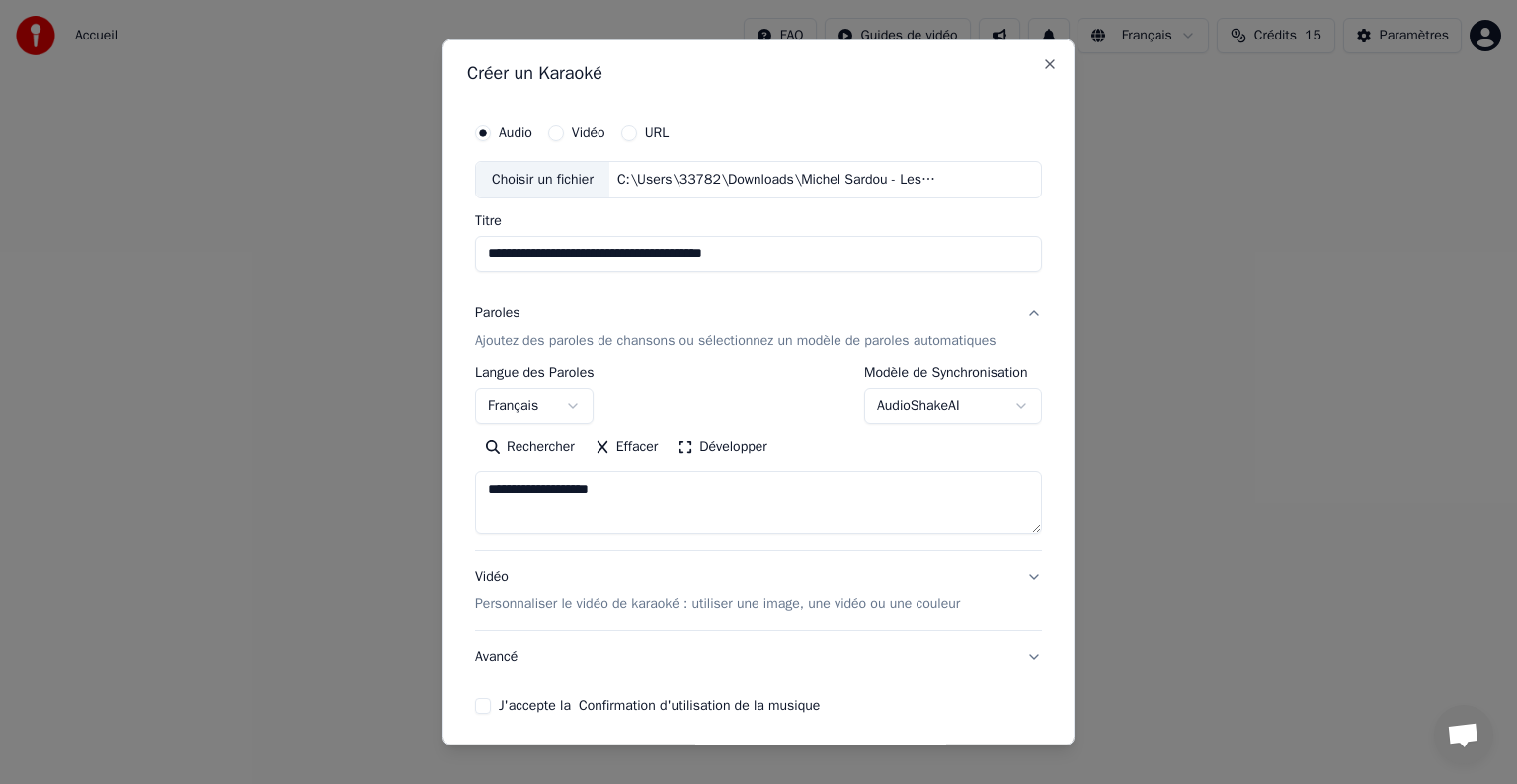 drag, startPoint x: 650, startPoint y: 502, endPoint x: 395, endPoint y: 482, distance: 255.78311 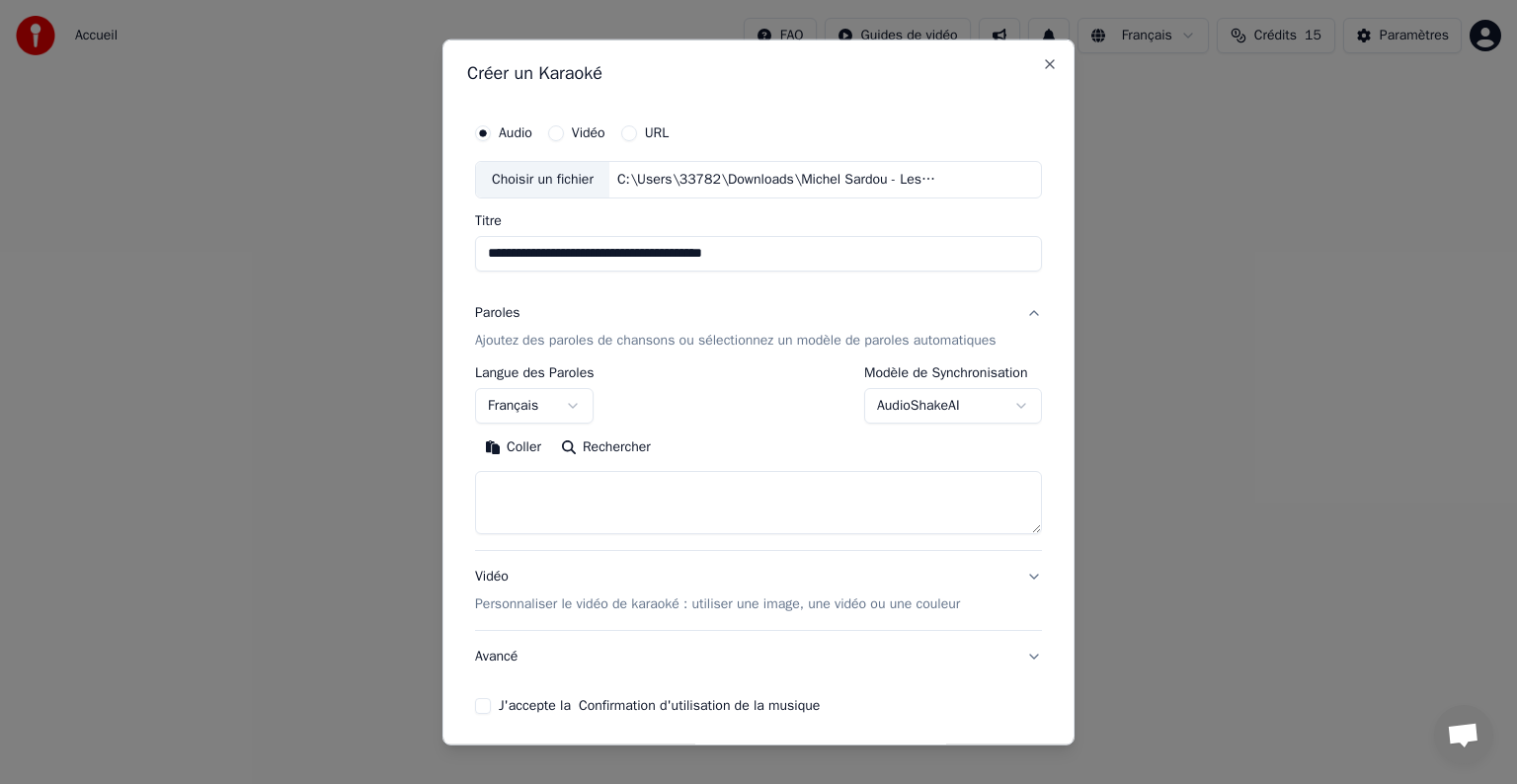 click at bounding box center (758, 503) 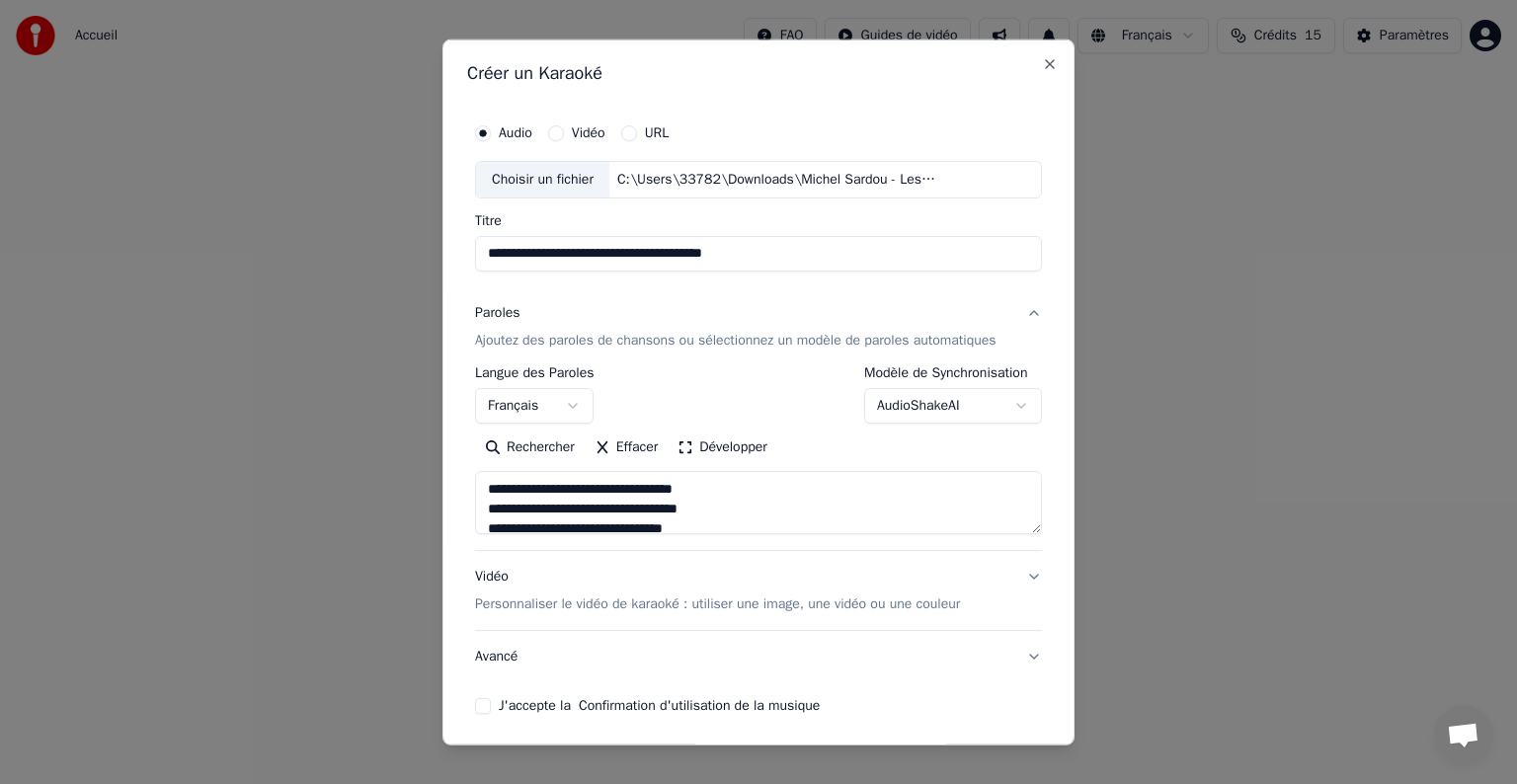 scroll, scrollTop: 1011, scrollLeft: 0, axis: vertical 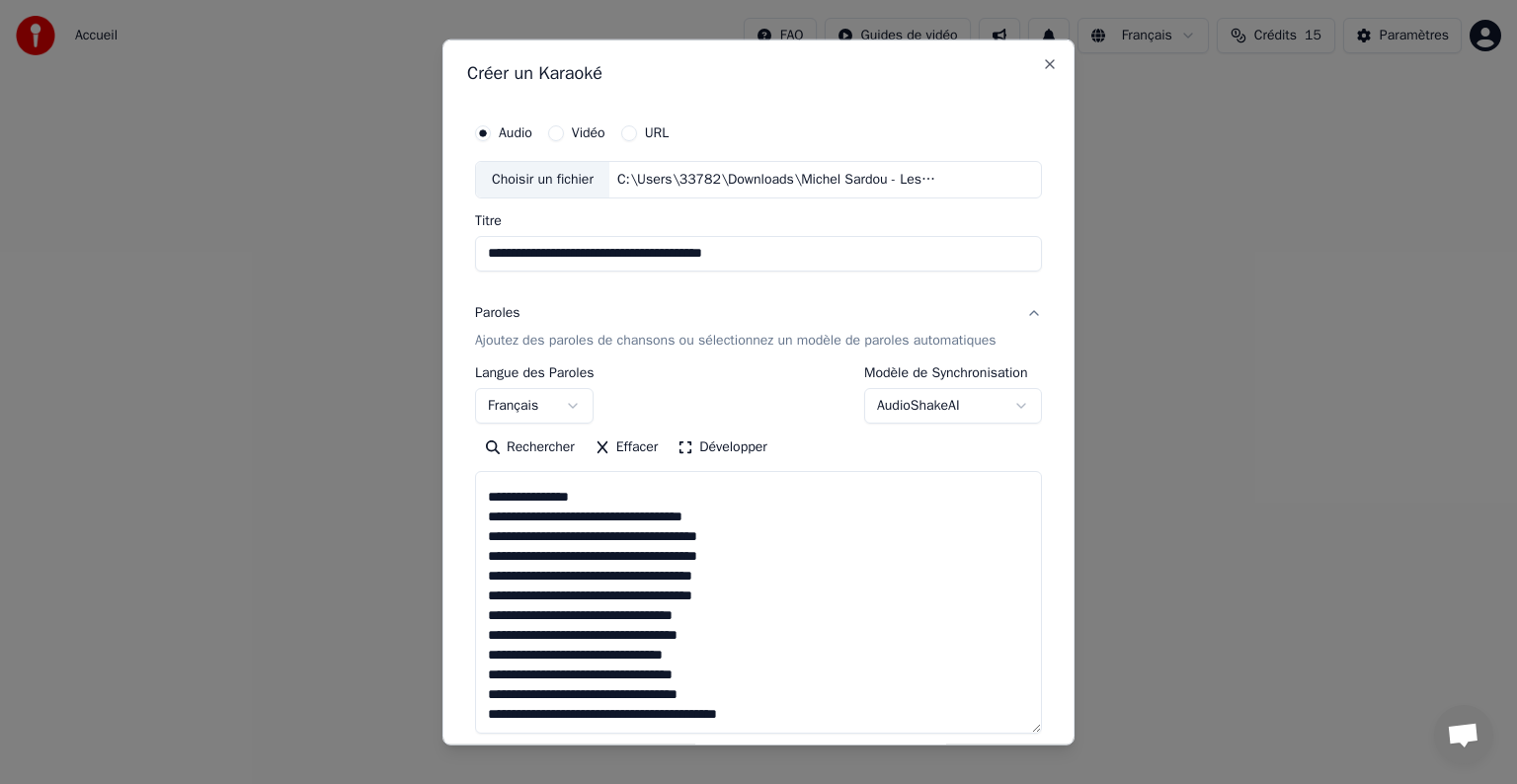 drag, startPoint x: 1029, startPoint y: 527, endPoint x: 1061, endPoint y: 727, distance: 202.54382 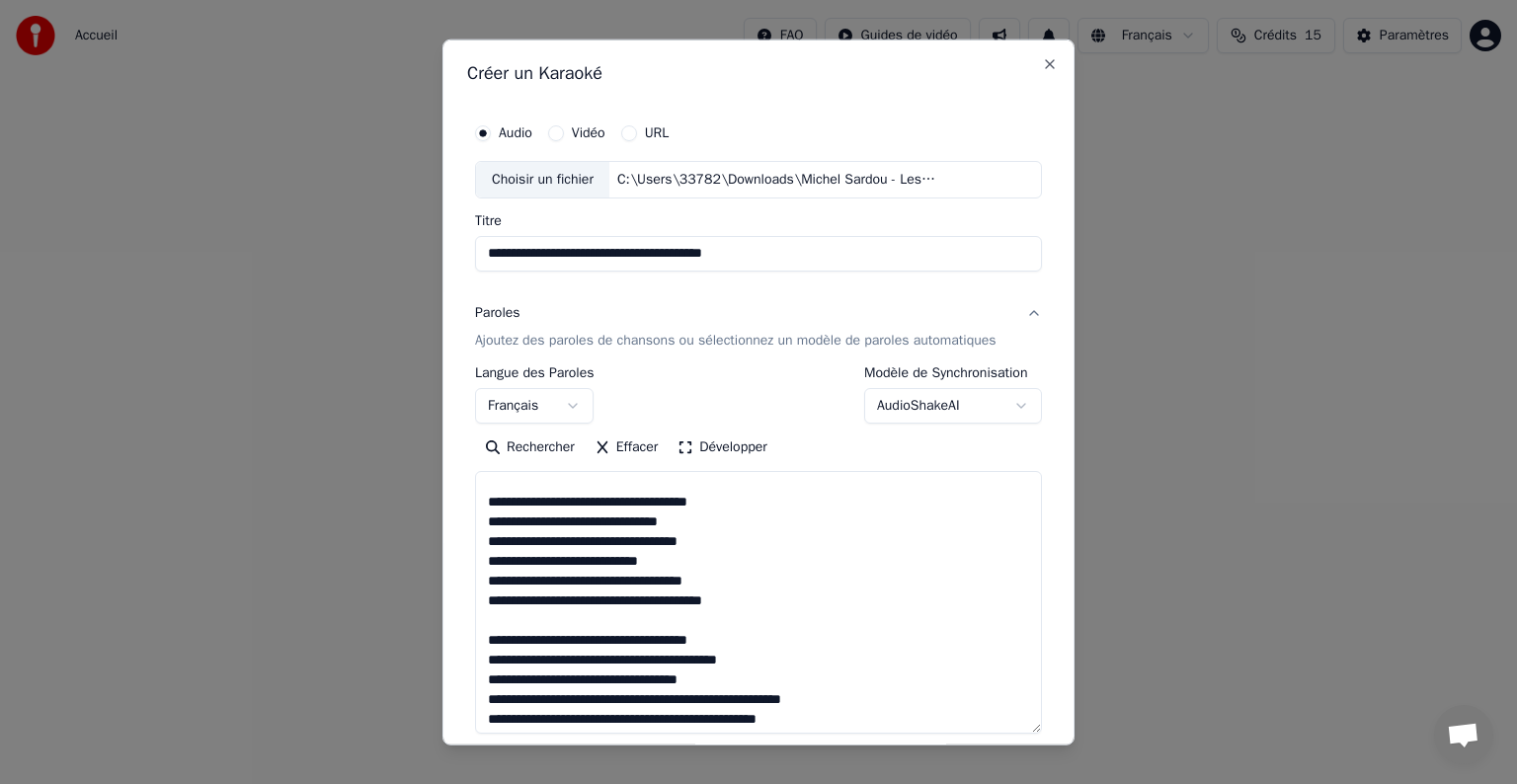 scroll, scrollTop: 0, scrollLeft: 0, axis: both 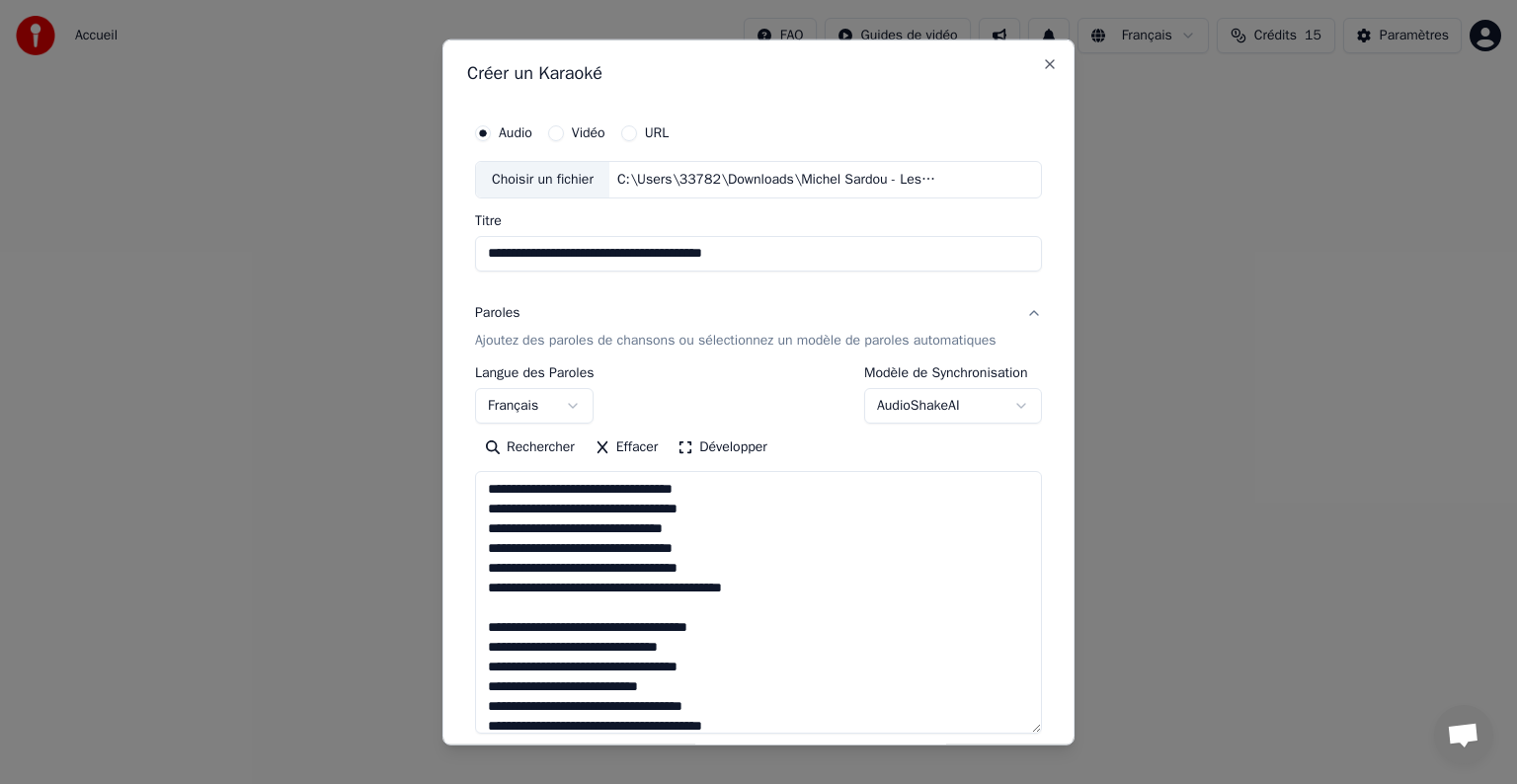 type on "**********" 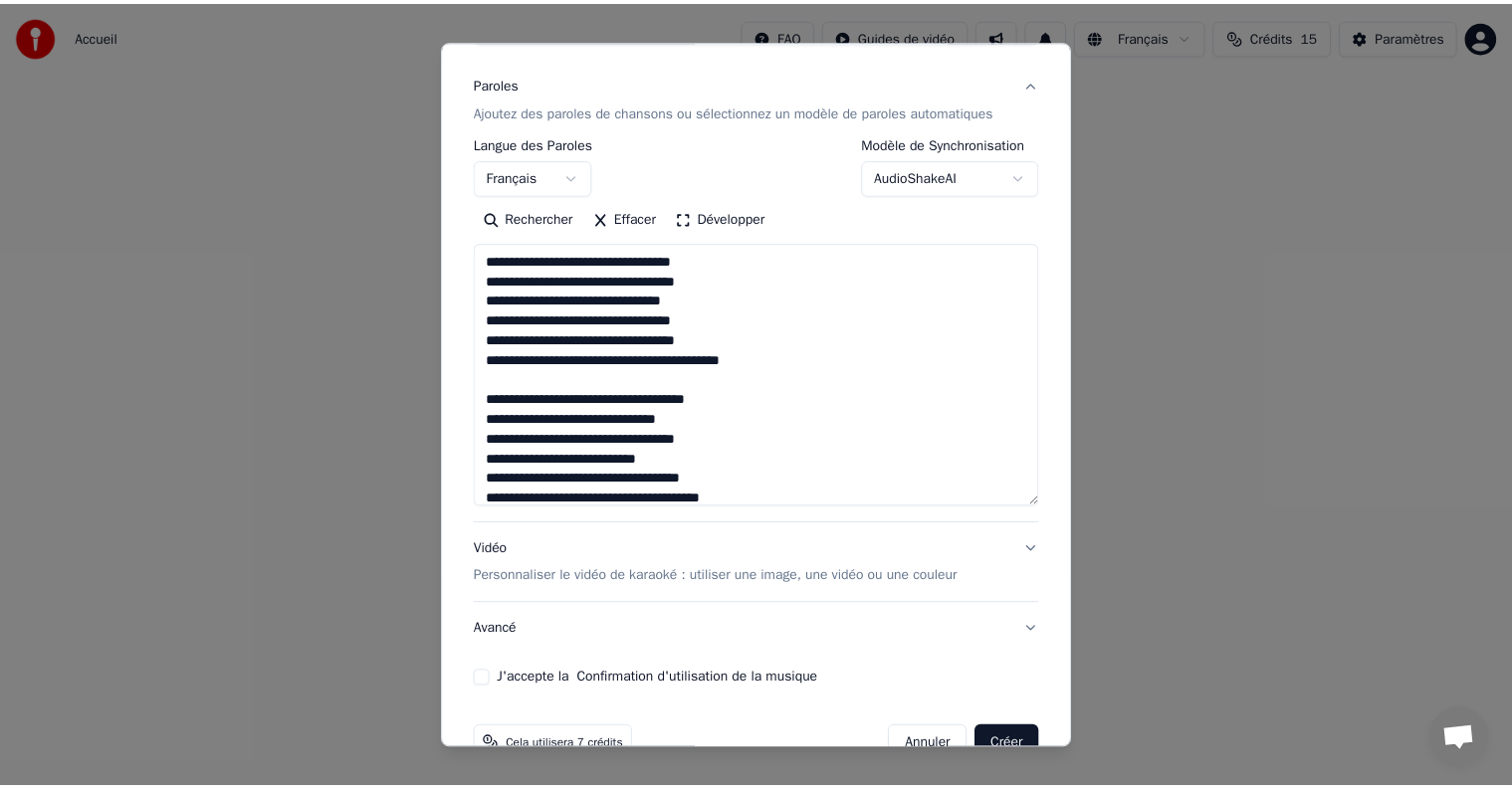 scroll, scrollTop: 277, scrollLeft: 0, axis: vertical 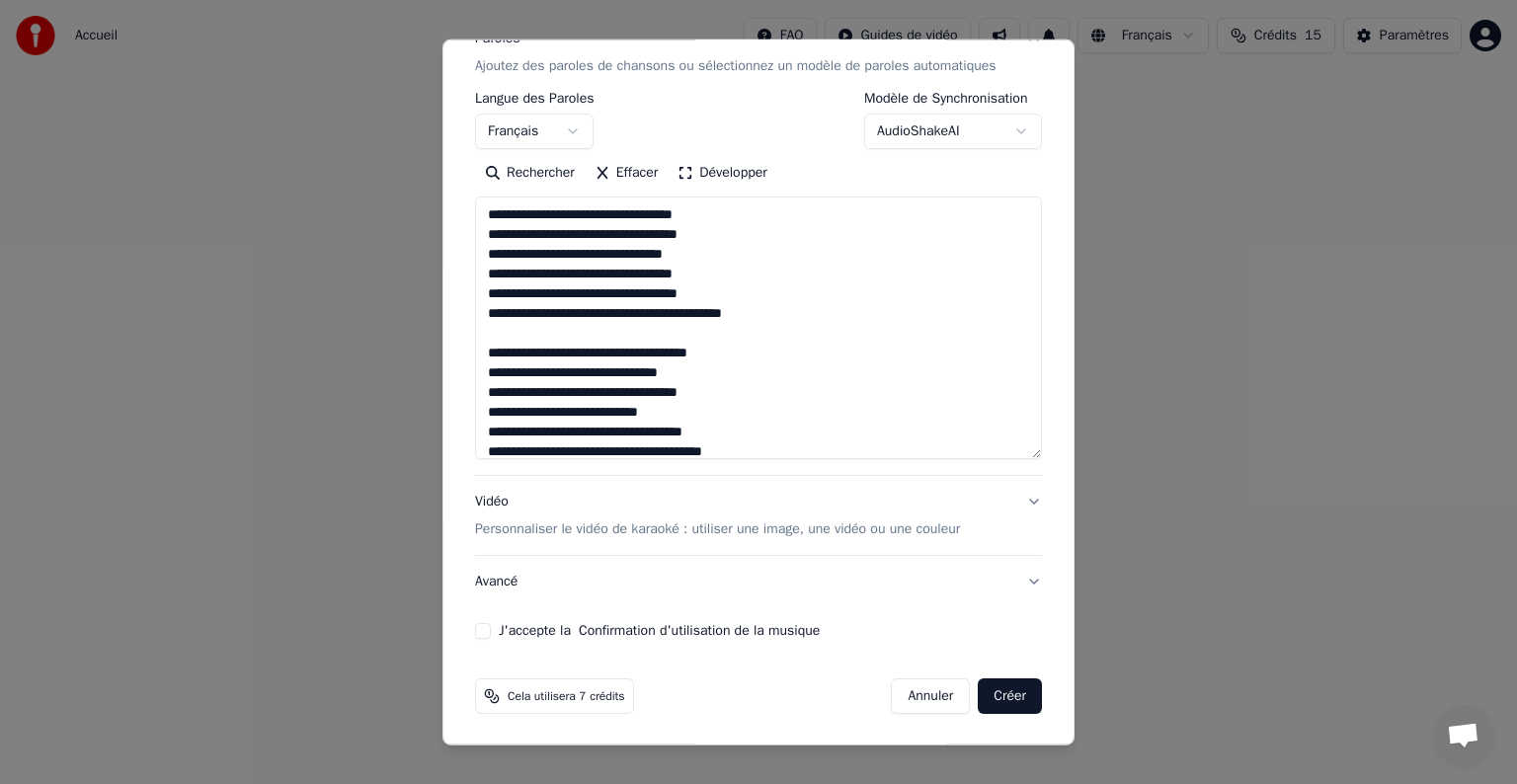 click on "Créer" at bounding box center (1009, 696) 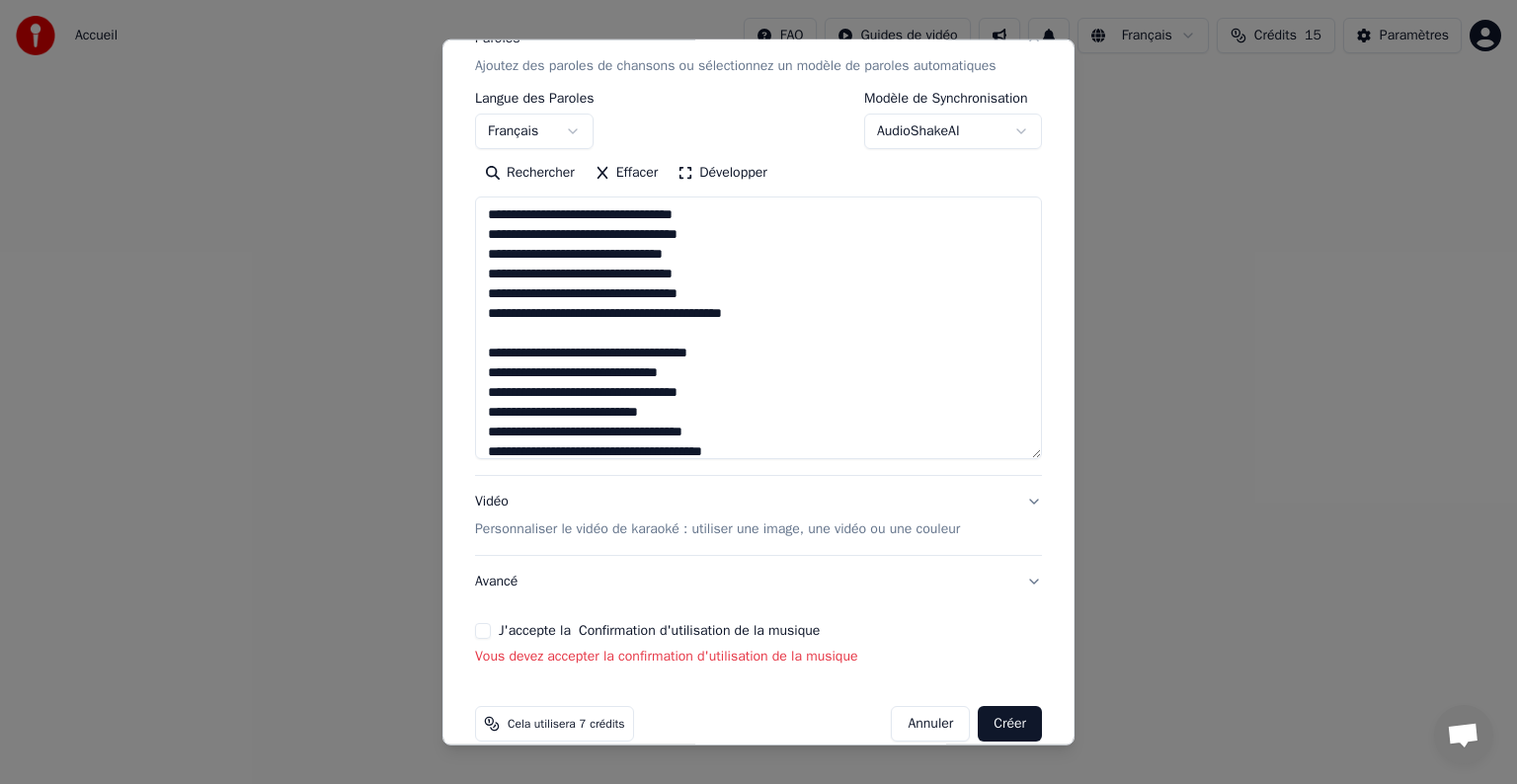 click on "J'accepte la   Confirmation d'utilisation de la musique" at bounding box center (483, 631) 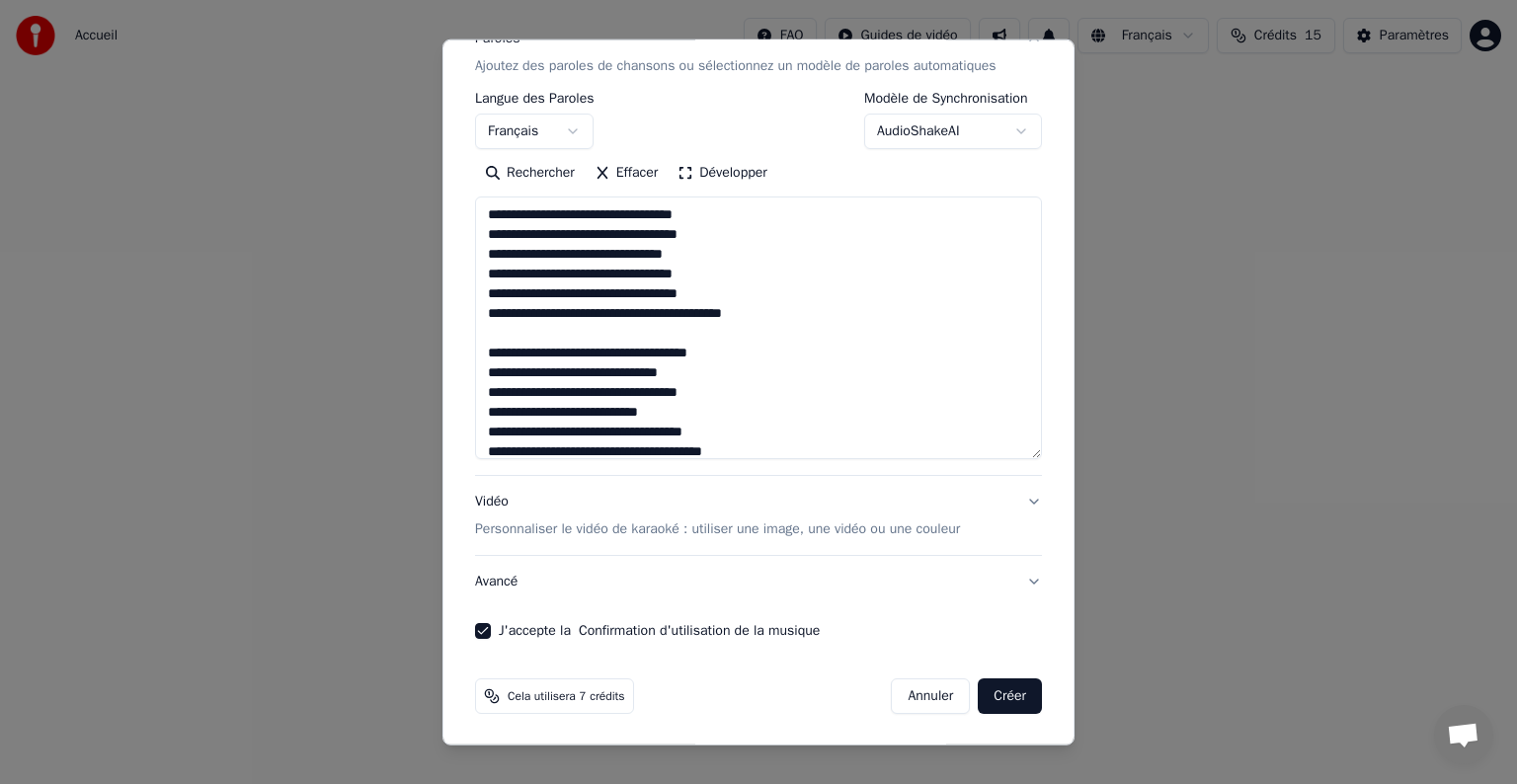 click on "Créer" at bounding box center [1009, 696] 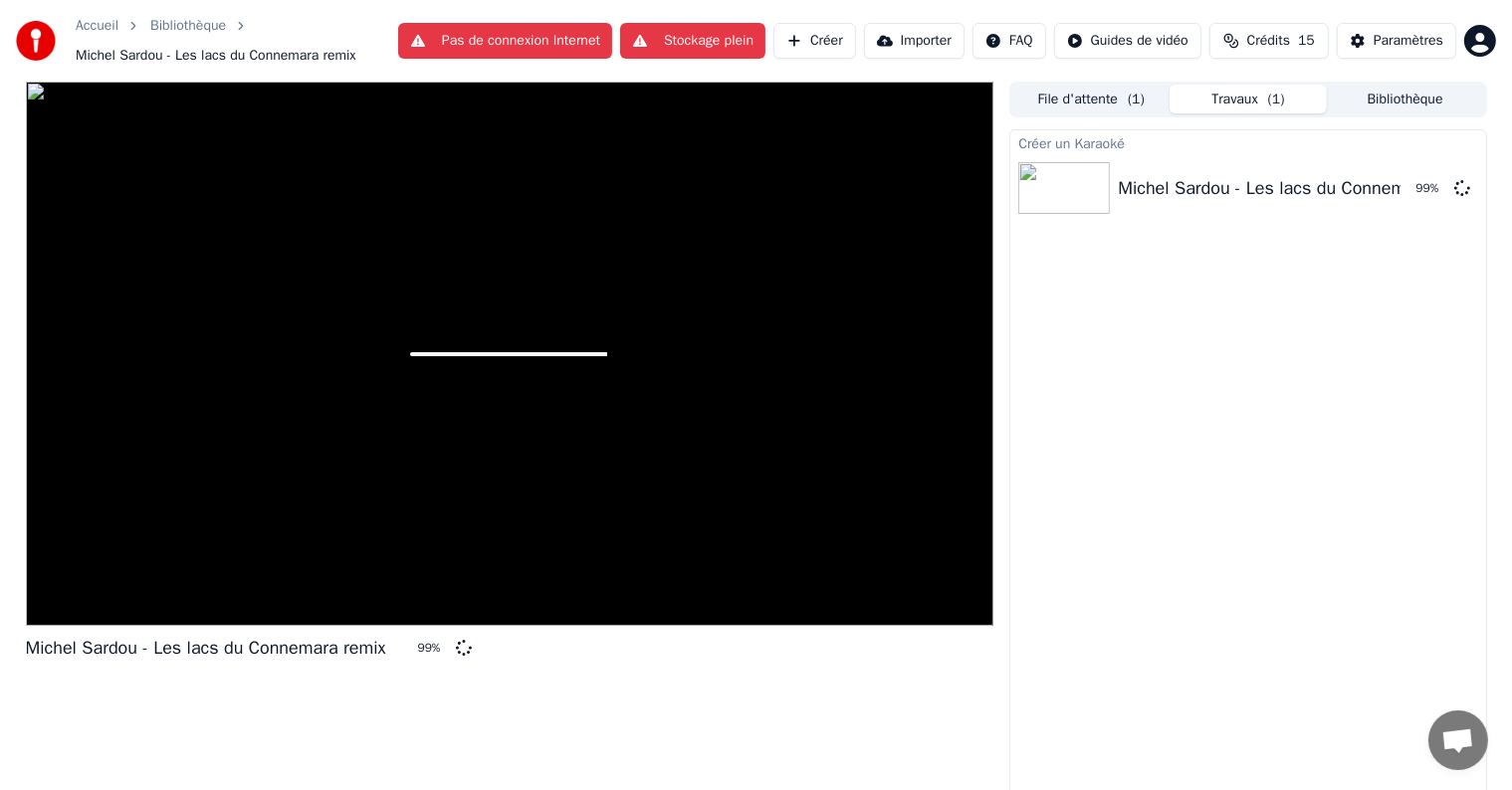 click at bounding box center [510, 353] 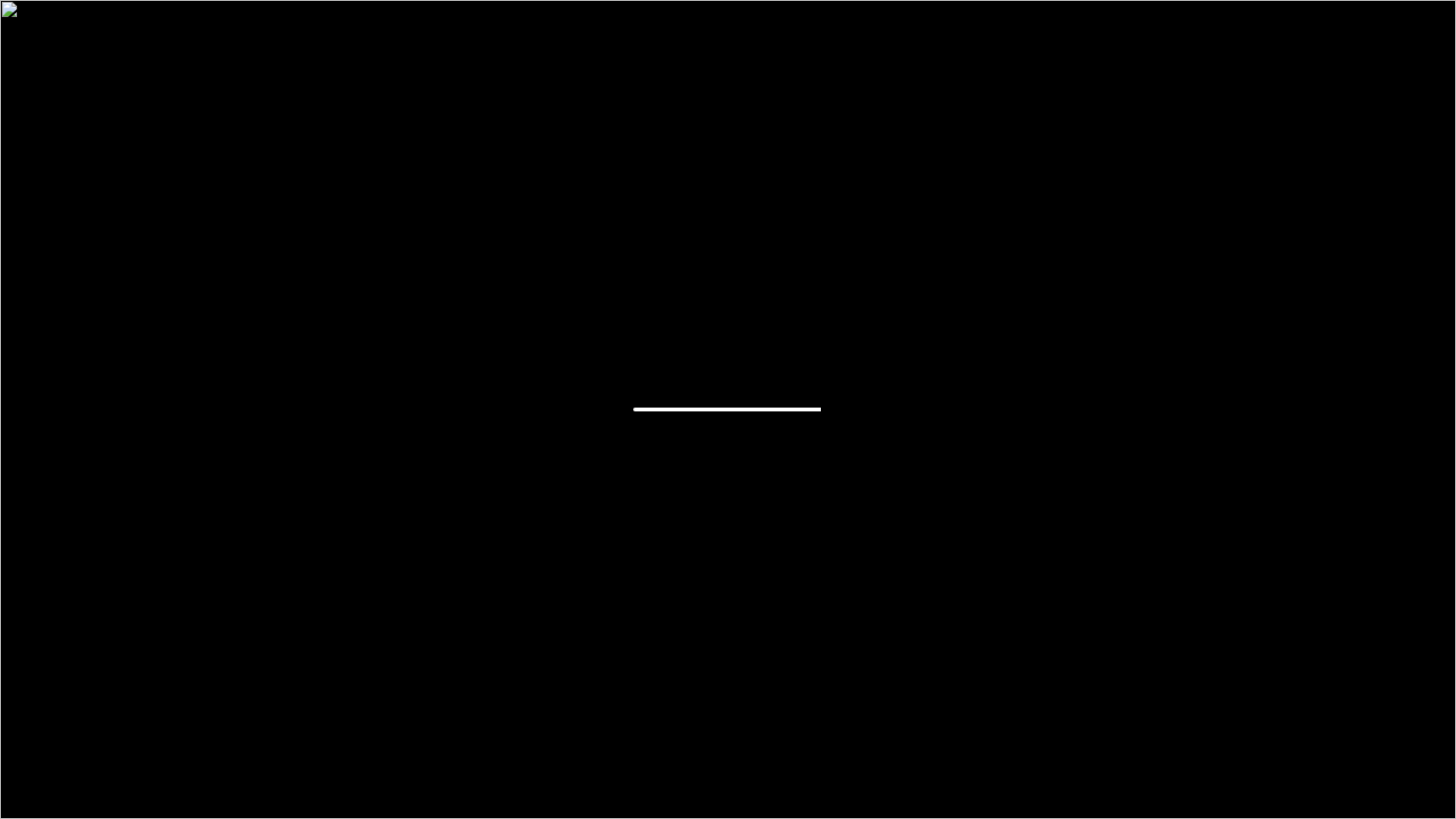 click at bounding box center [728, 410] 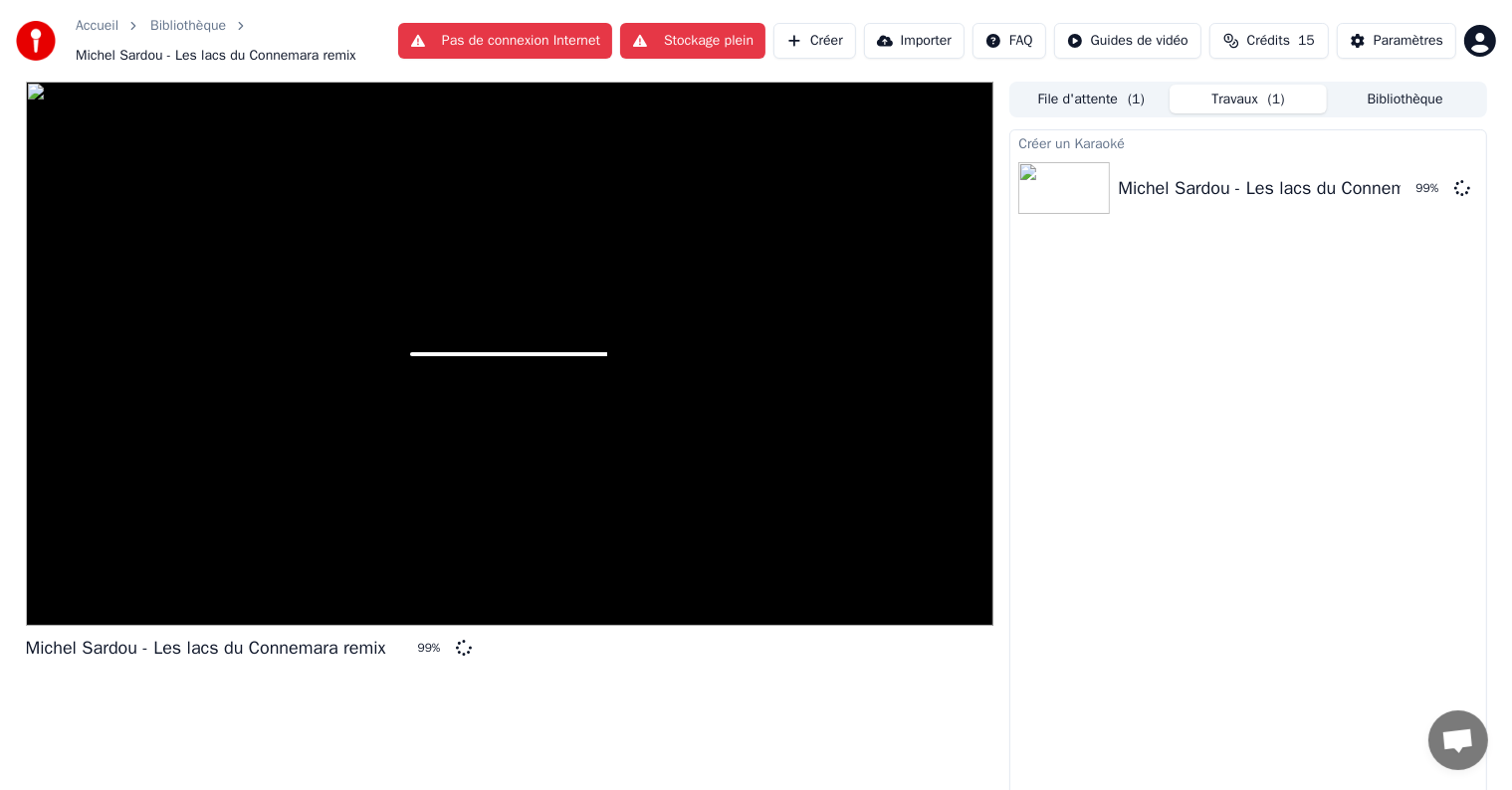 click on "Pas de connexion Internet" at bounding box center [505, 41] 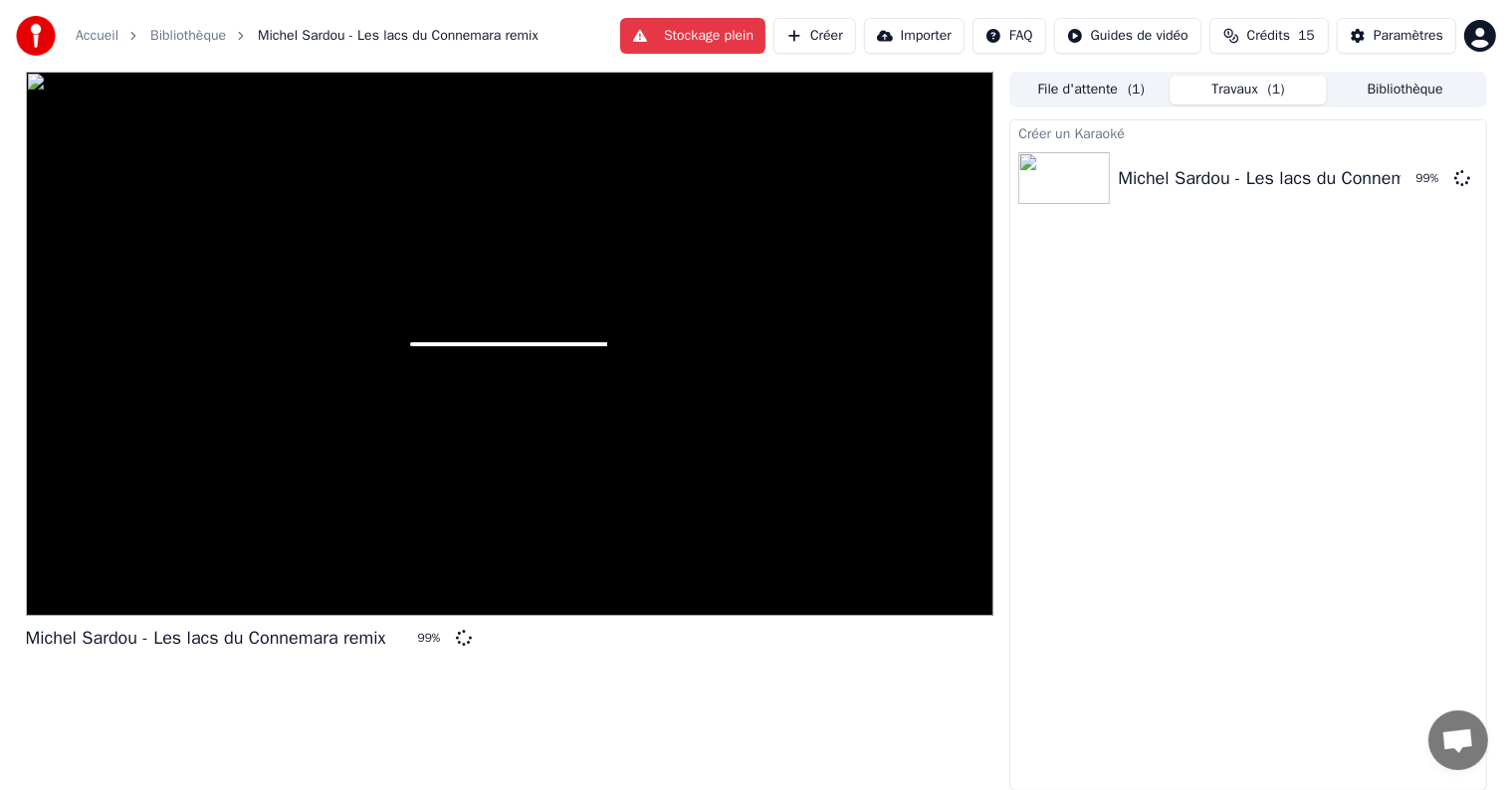 click on "Stockage plein" at bounding box center (693, 36) 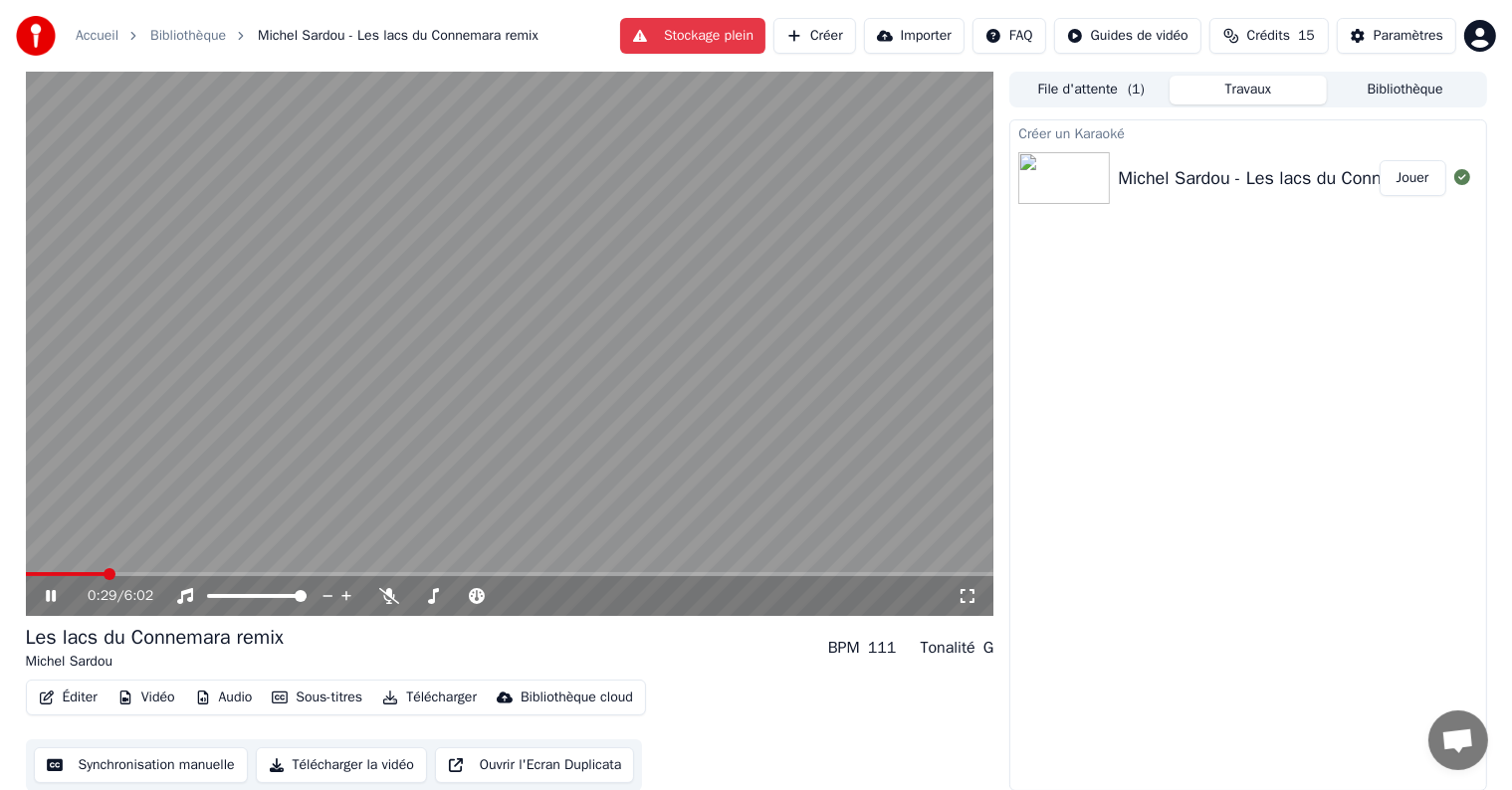 drag, startPoint x: 692, startPoint y: 436, endPoint x: 834, endPoint y: 510, distance: 160.12495 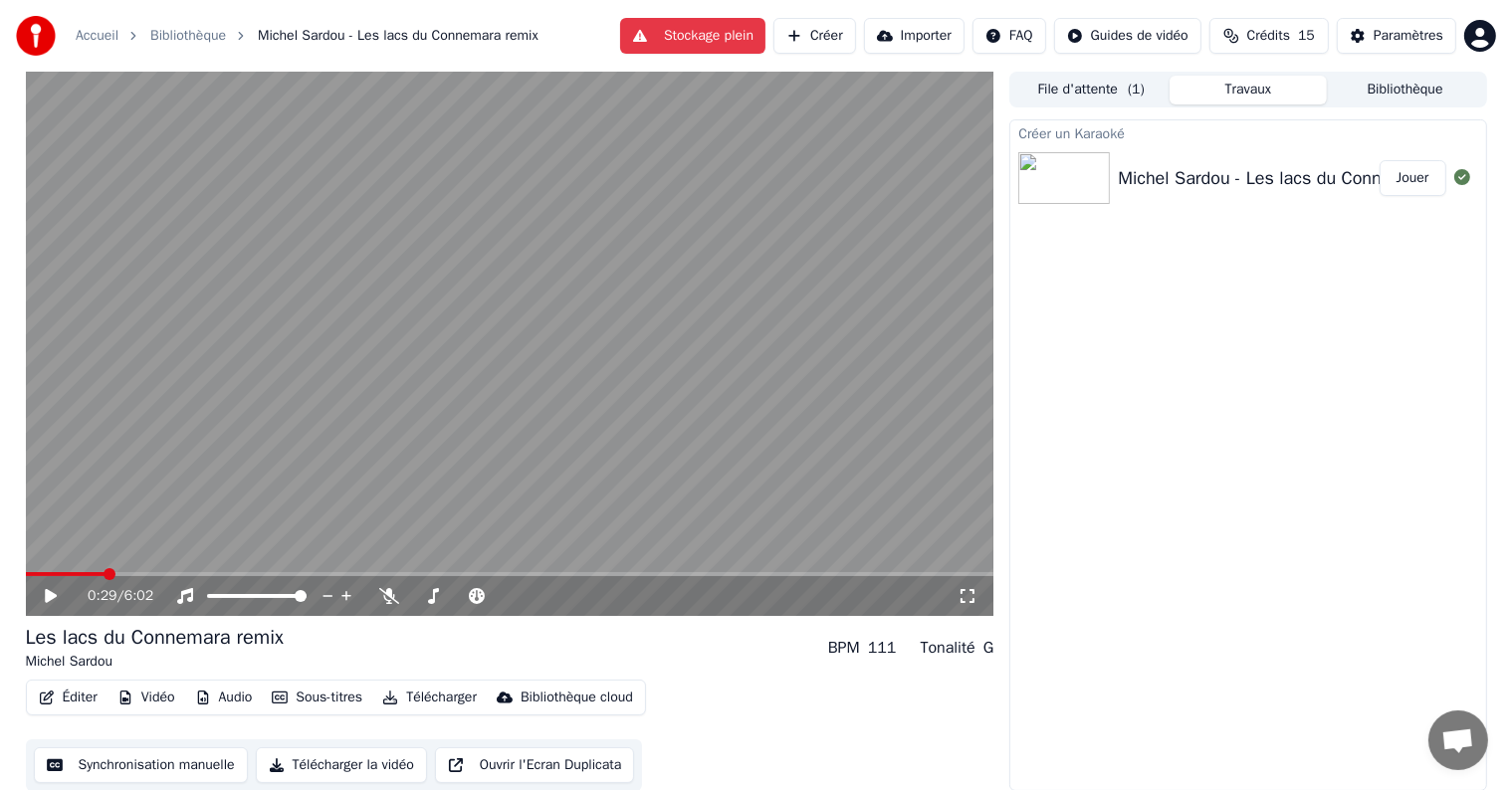 click 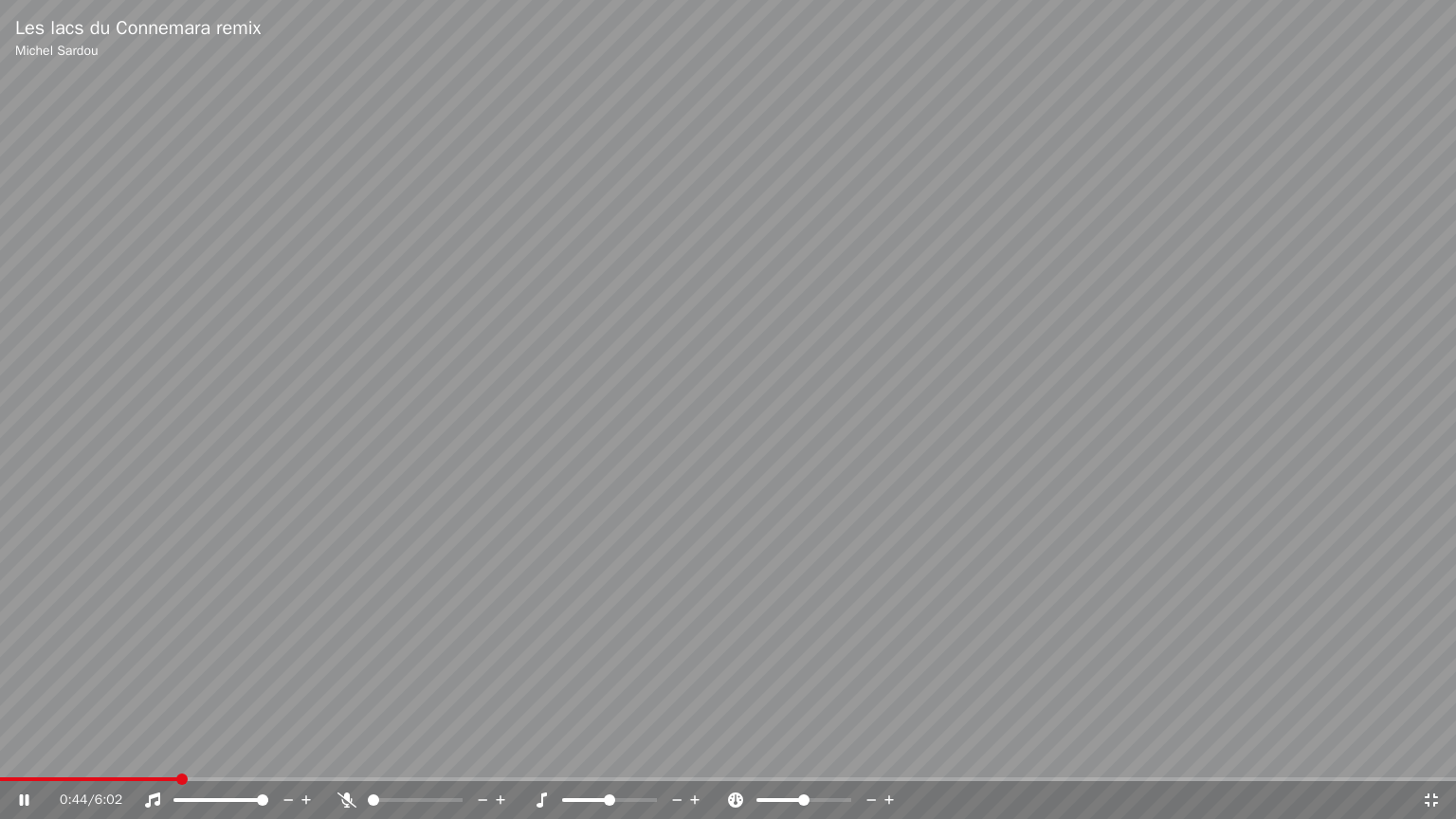 click at bounding box center [415, 800] 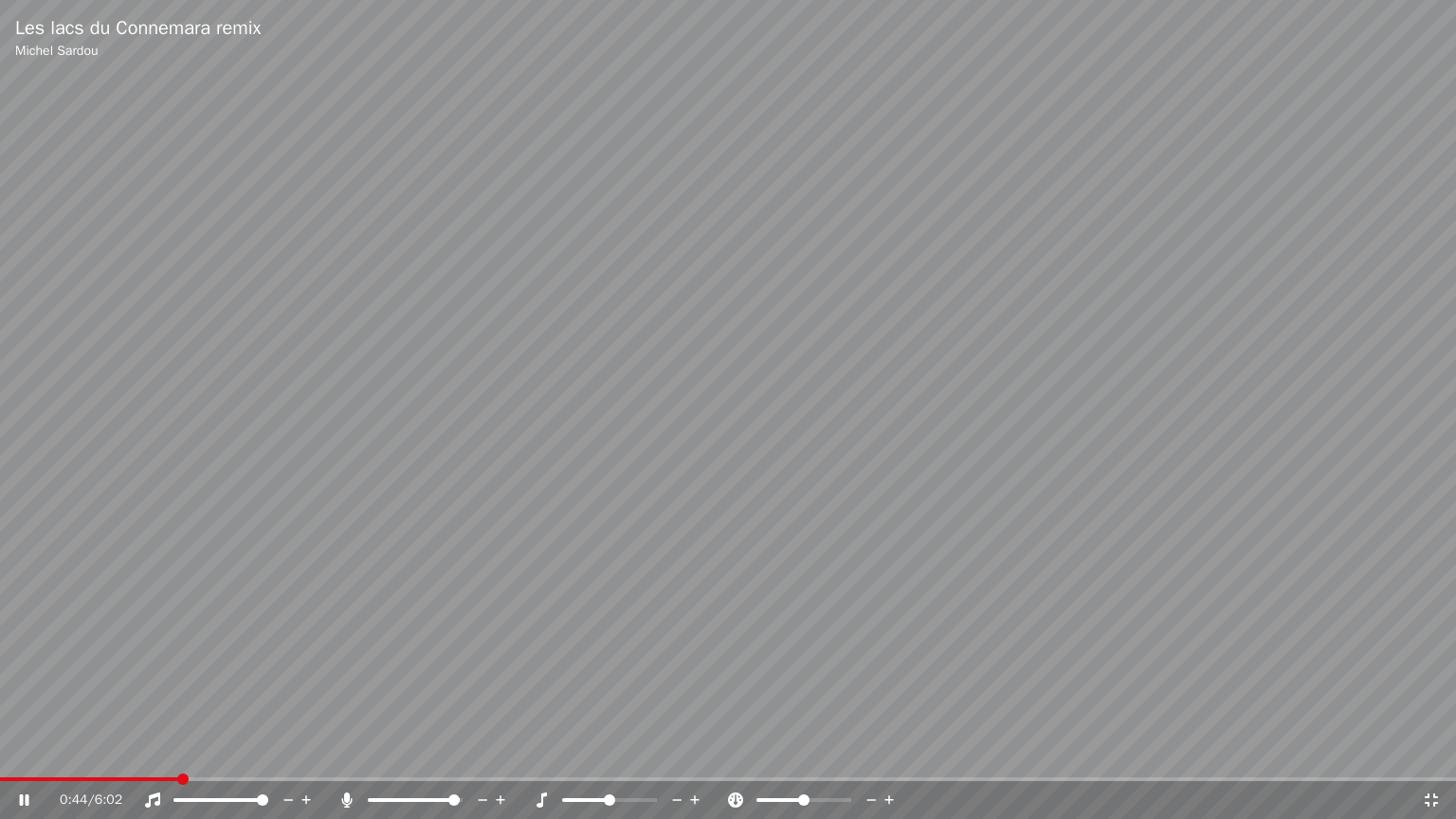 click at bounding box center (415, 800) 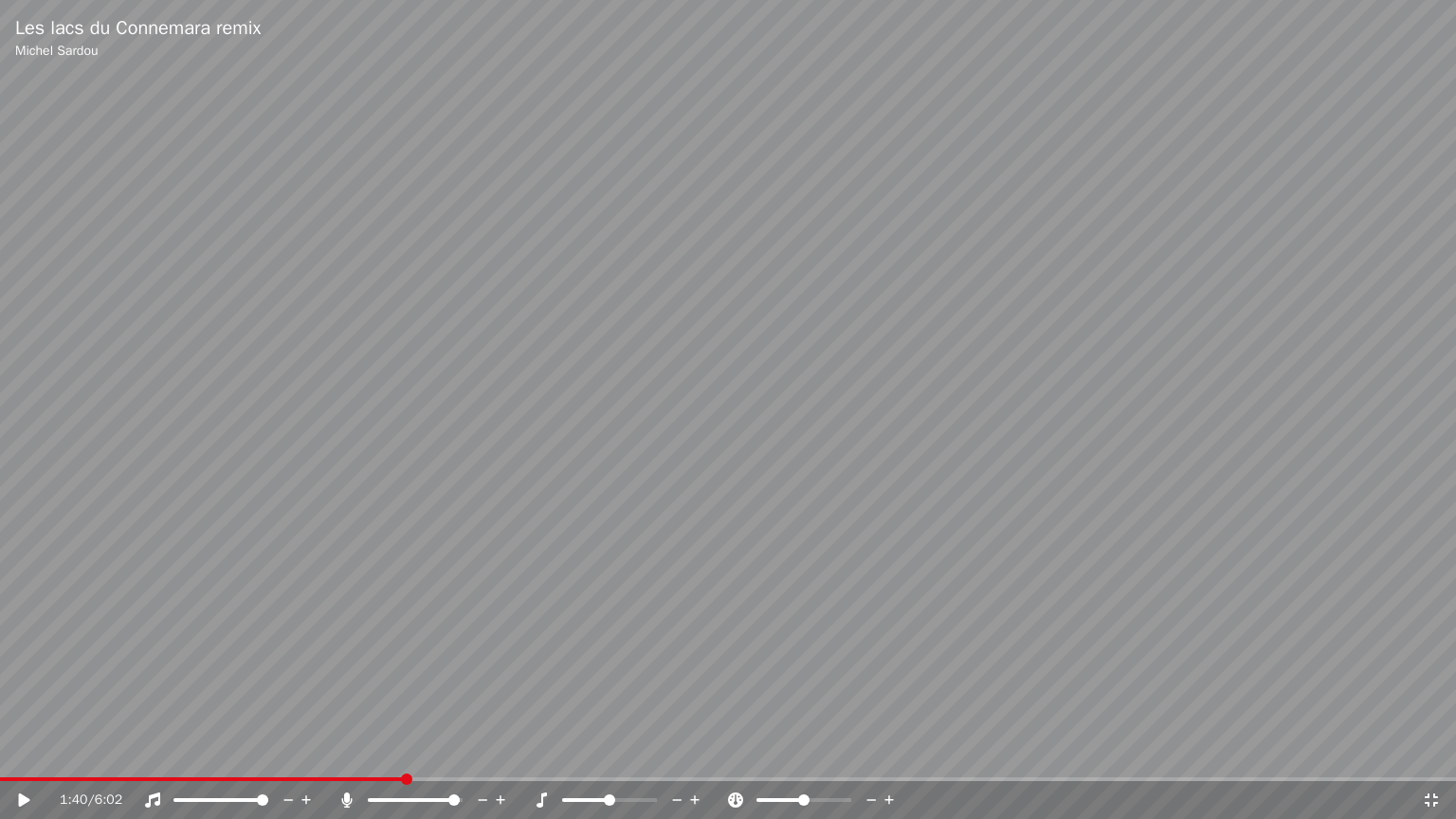 click 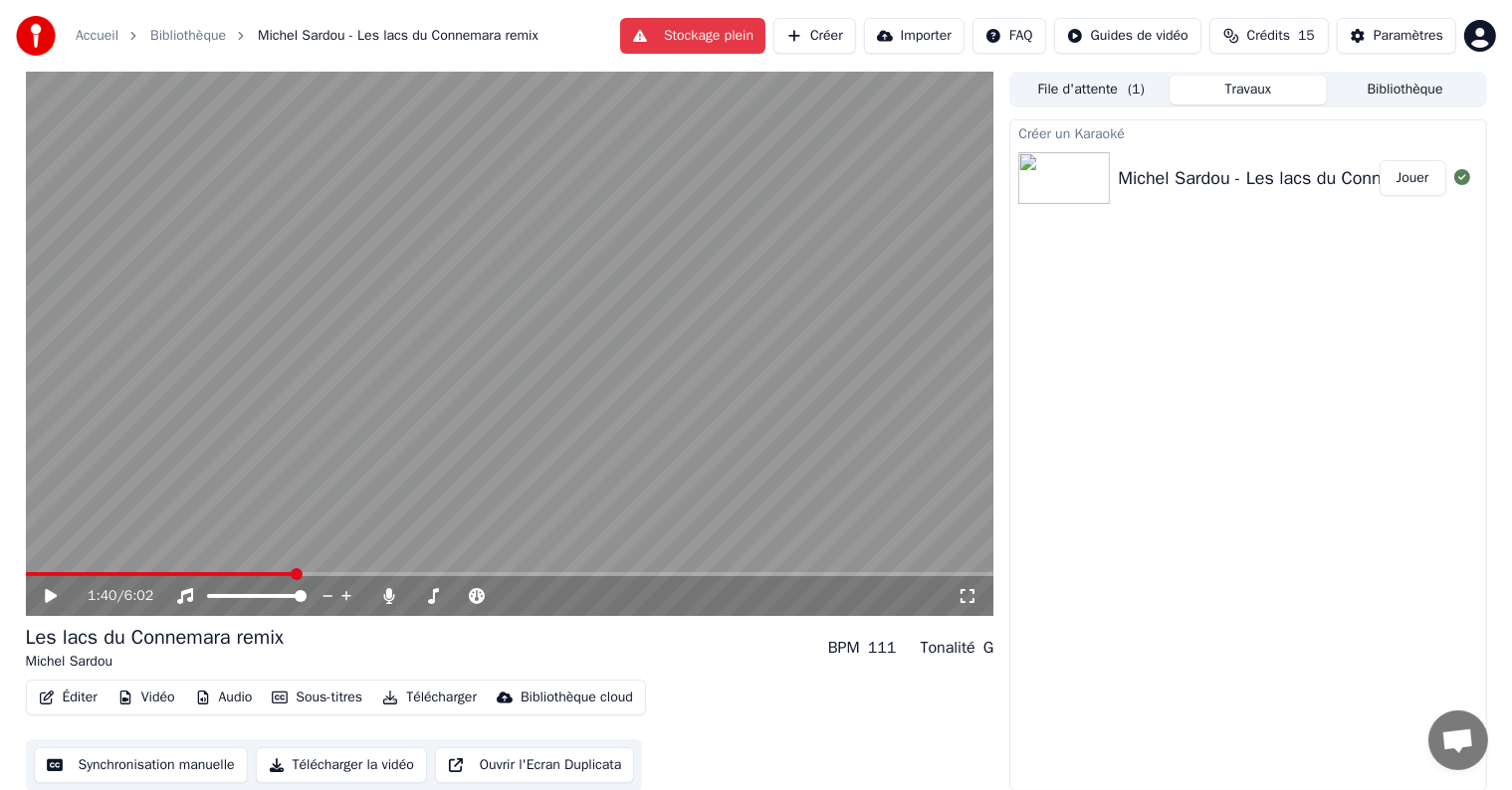 click on "Synchronisation manuelle" at bounding box center (140, 765) 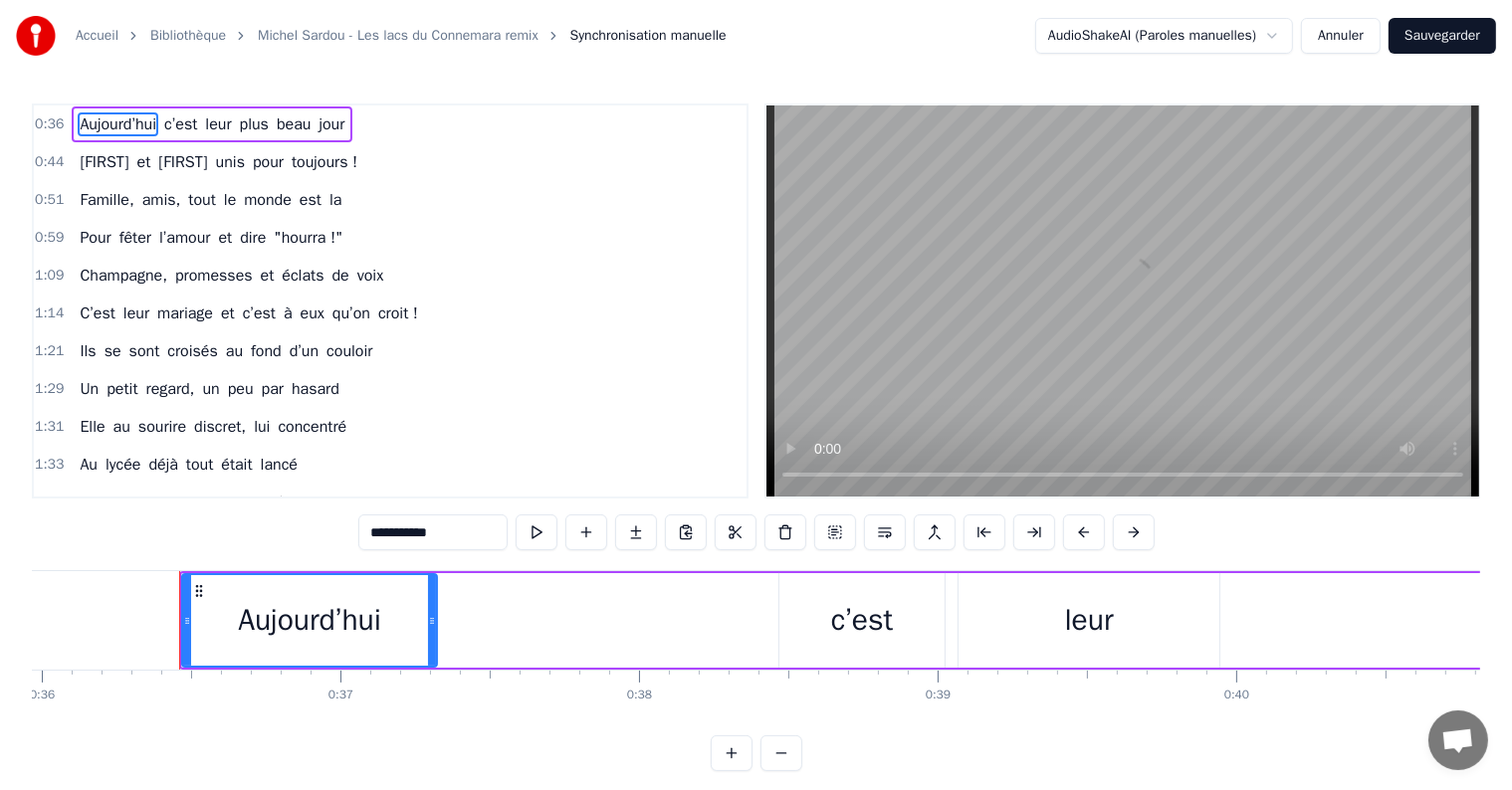 scroll, scrollTop: 0, scrollLeft: 10787, axis: horizontal 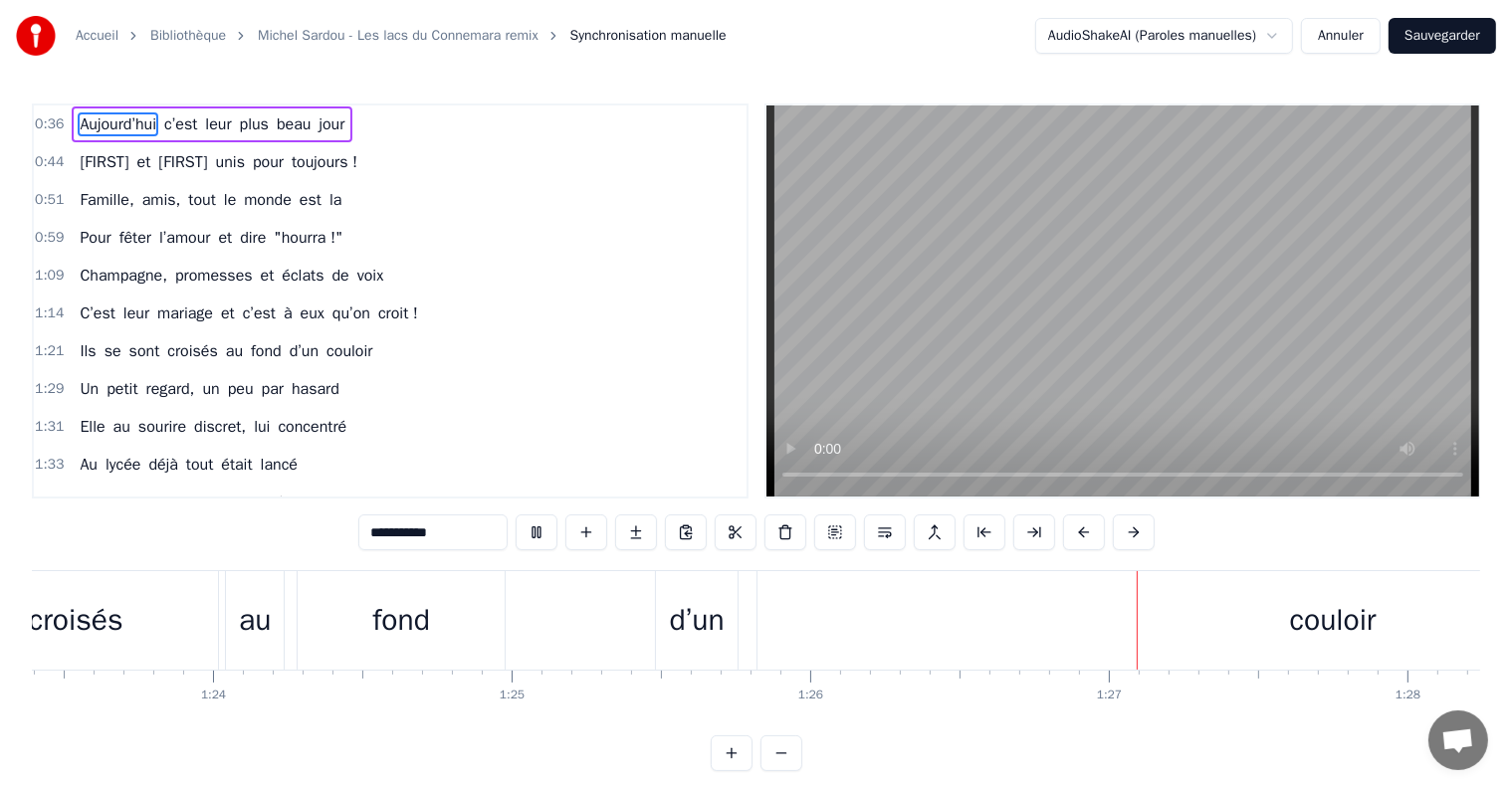 click at bounding box center [781, 753] 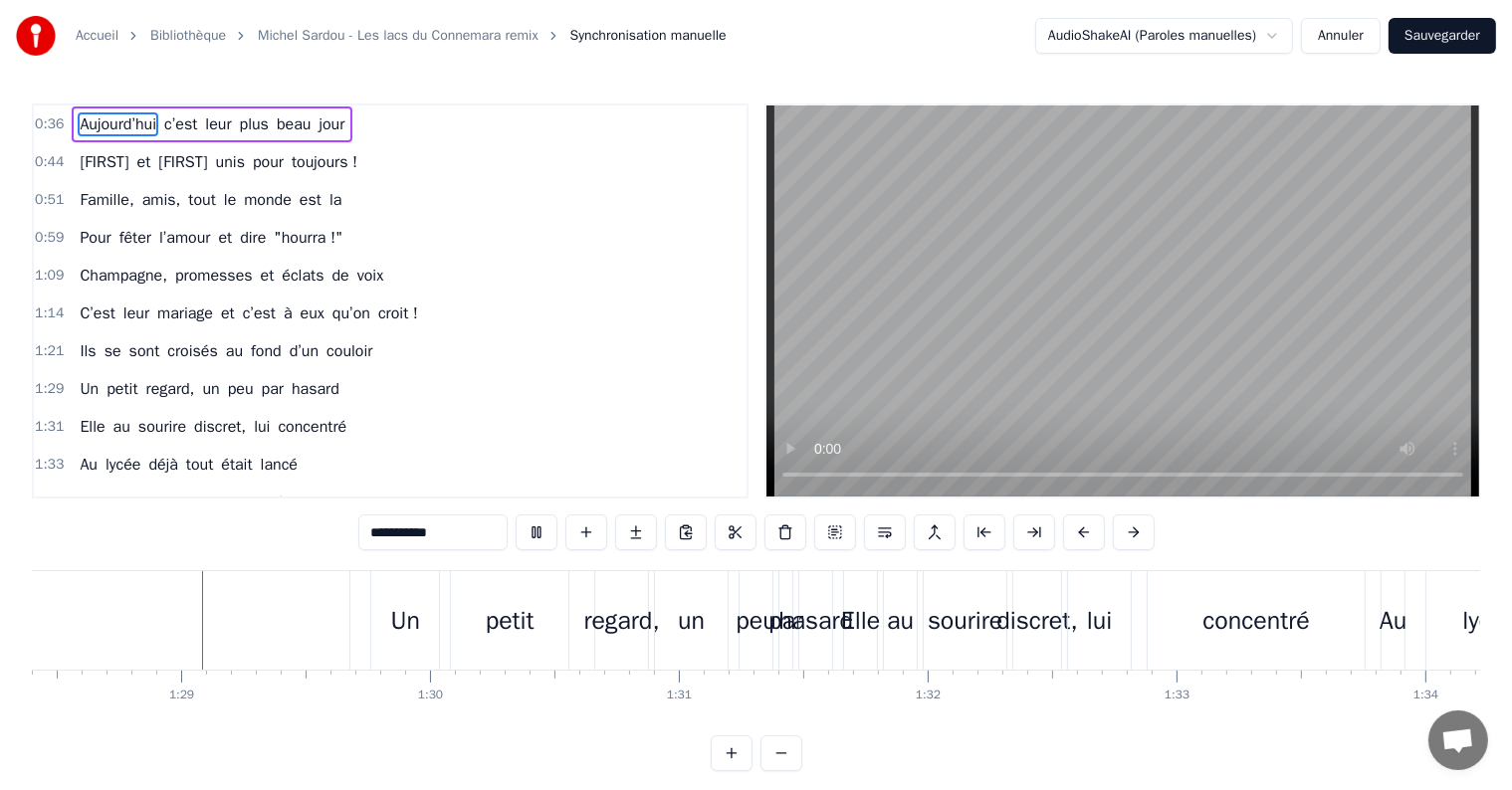scroll, scrollTop: 0, scrollLeft: 21986, axis: horizontal 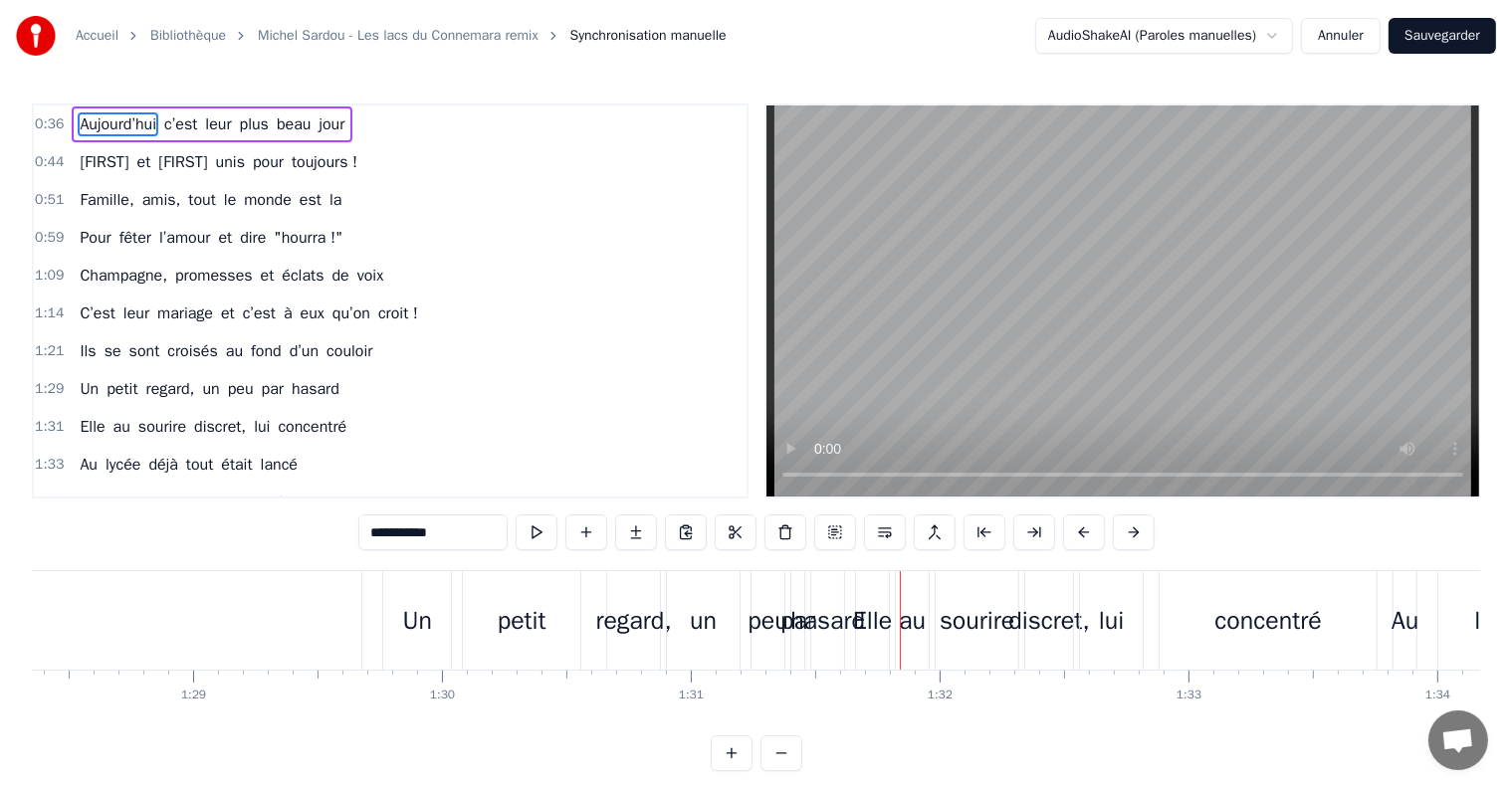 click on "Un" at bounding box center (416, 621) 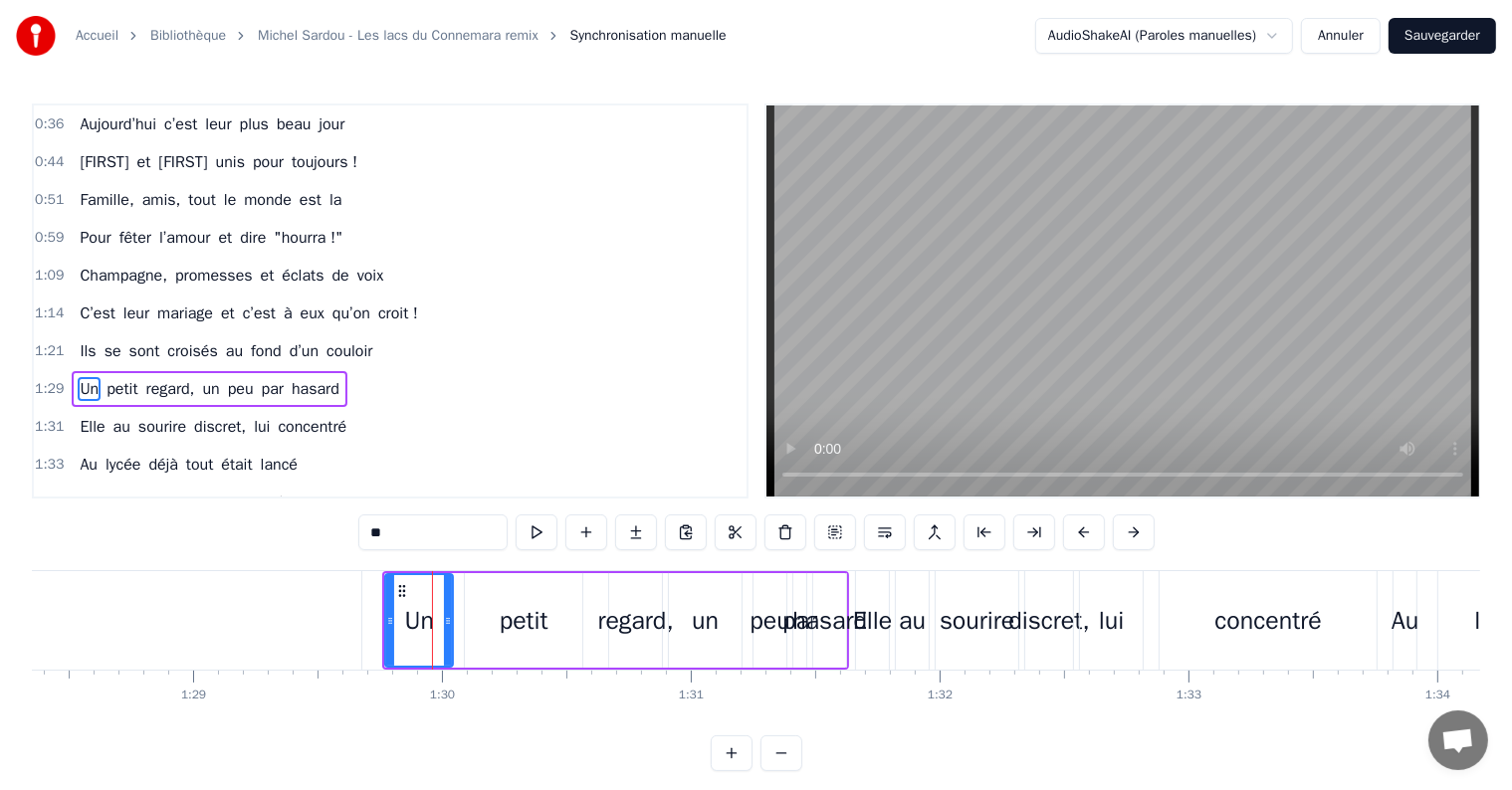 scroll, scrollTop: 79, scrollLeft: 0, axis: vertical 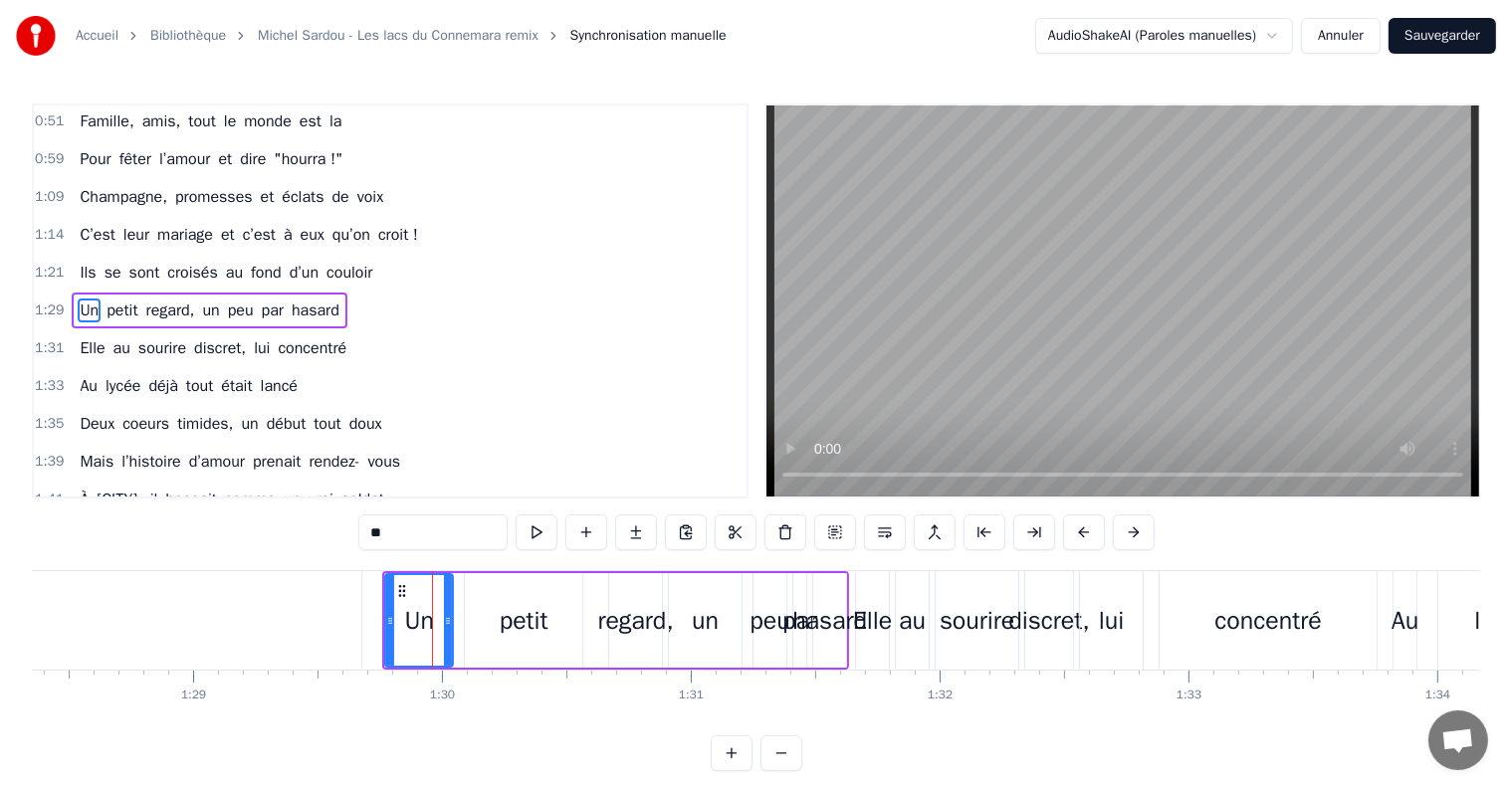 click on "1:29" at bounding box center (49, 310) 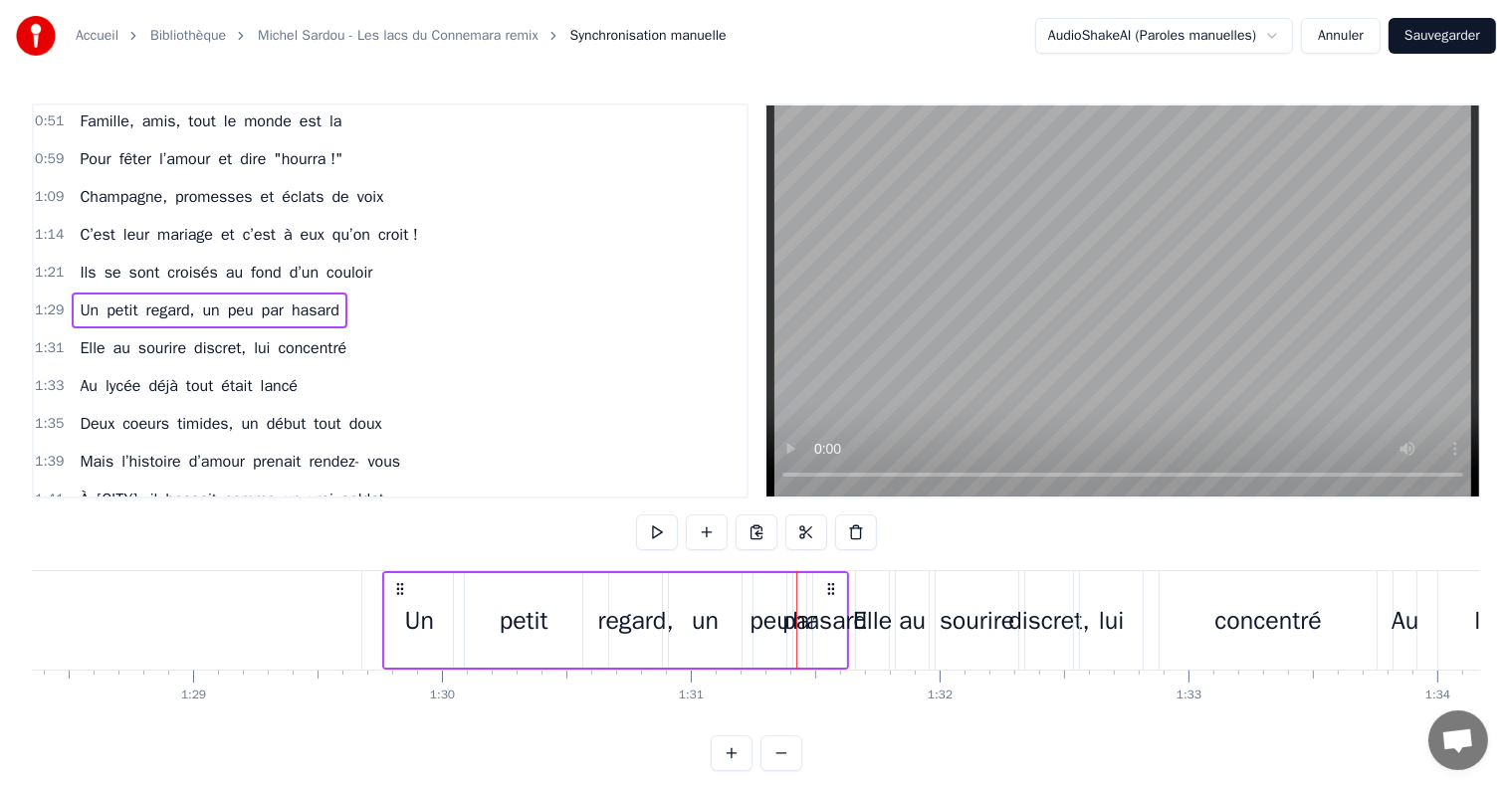 click on "regard," at bounding box center [635, 621] 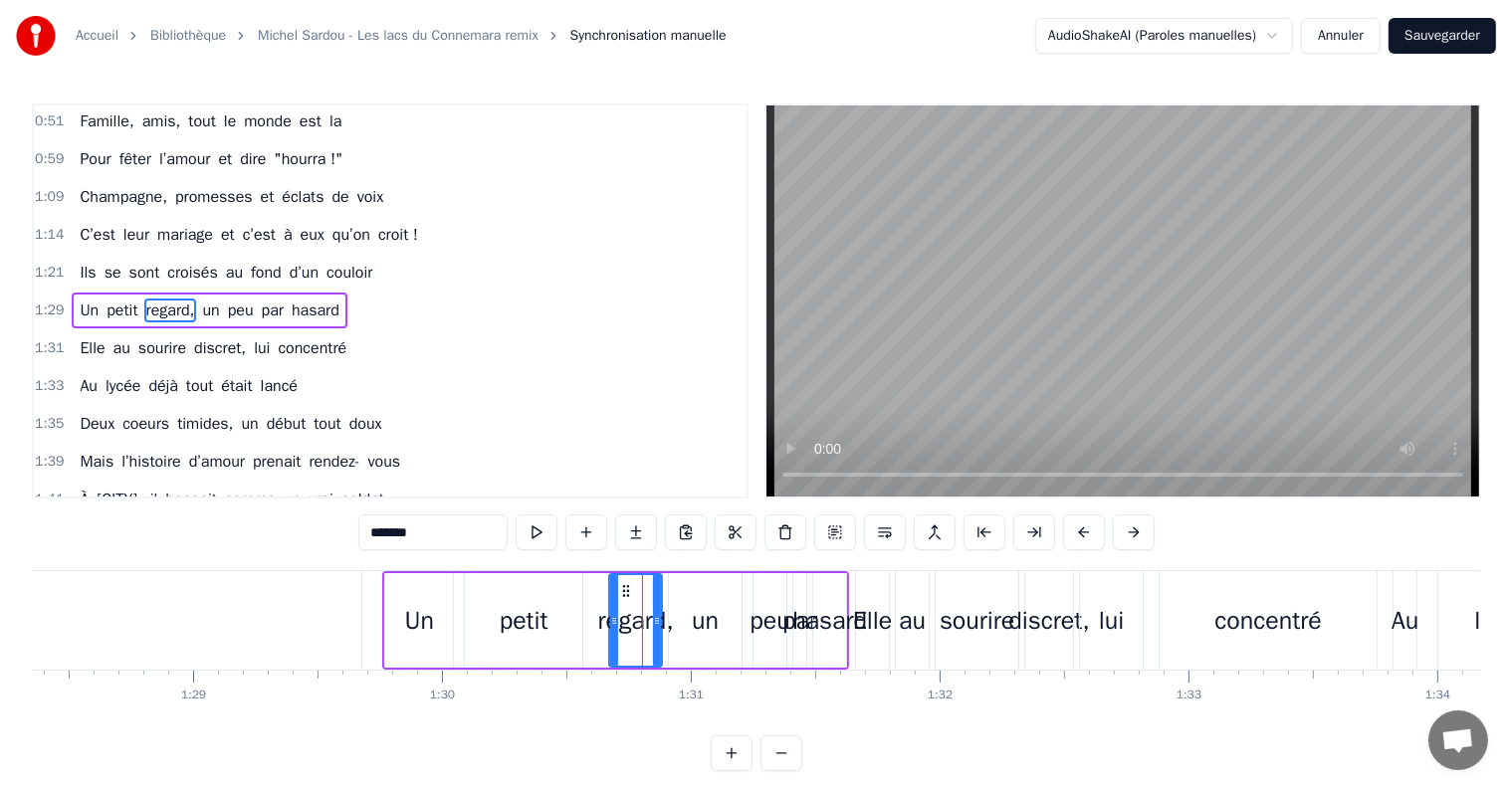 click on "petit" at bounding box center [524, 621] 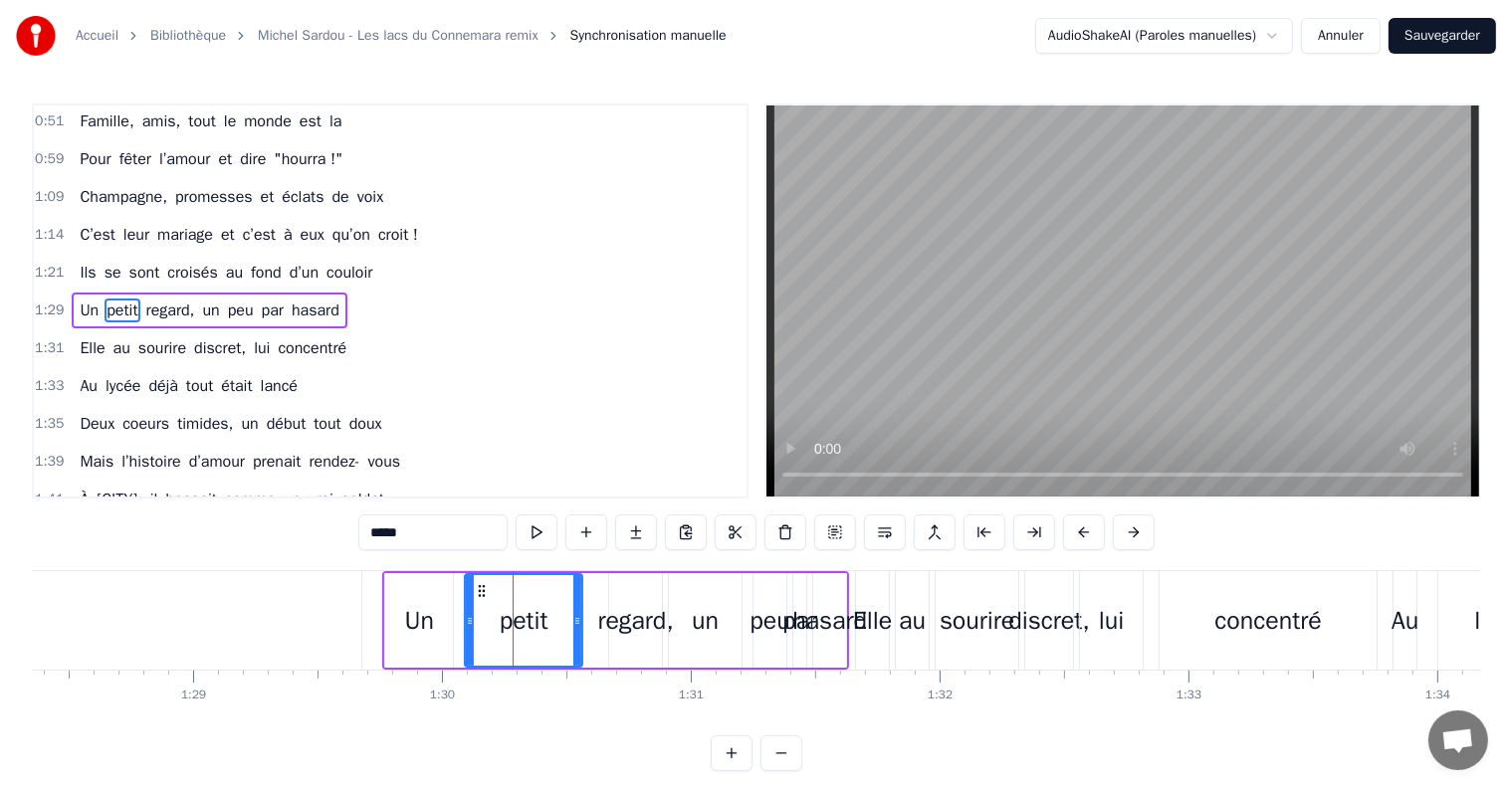 click on "Un" at bounding box center [89, 310] 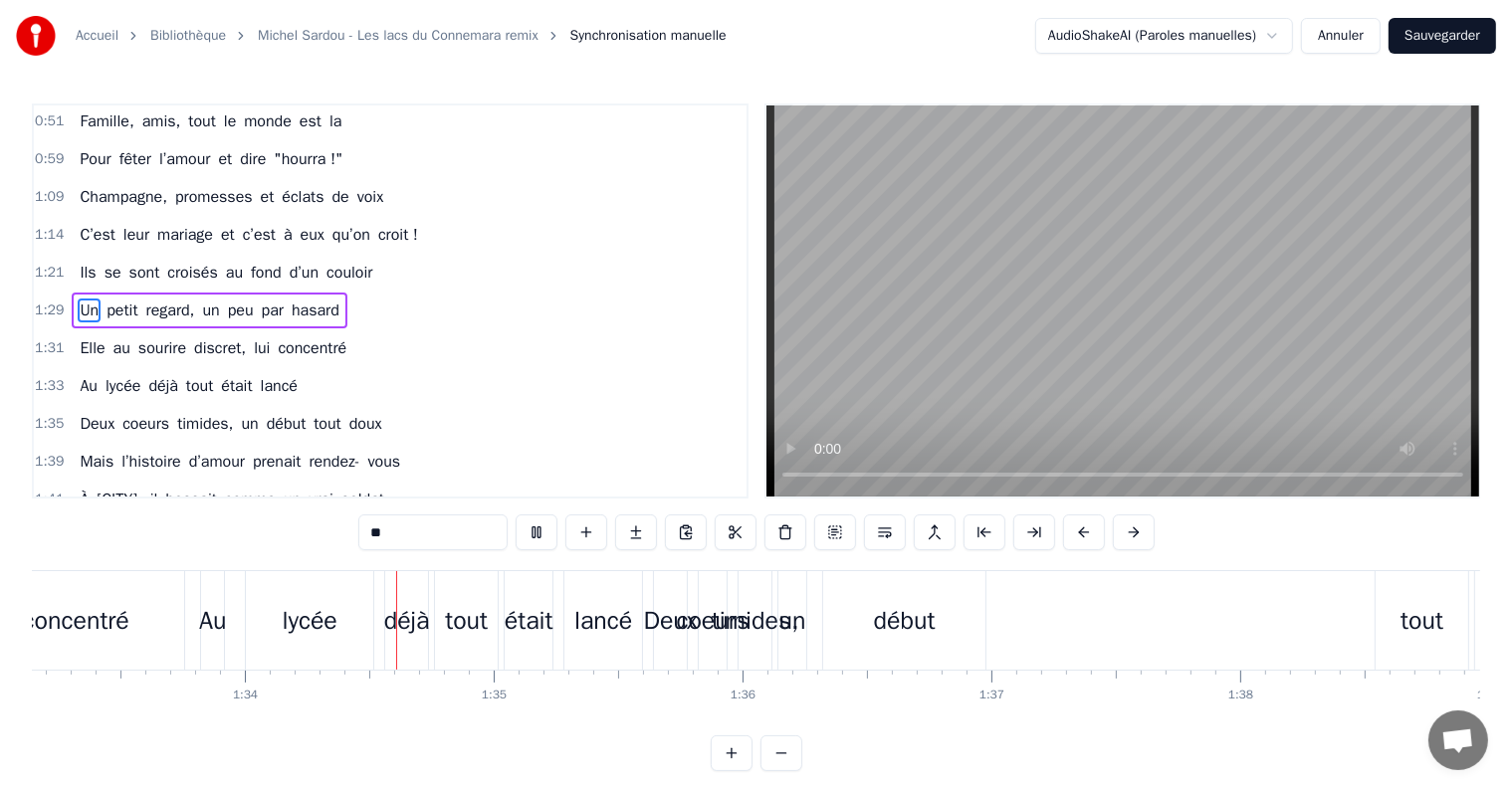 scroll, scrollTop: 0, scrollLeft: 23256, axis: horizontal 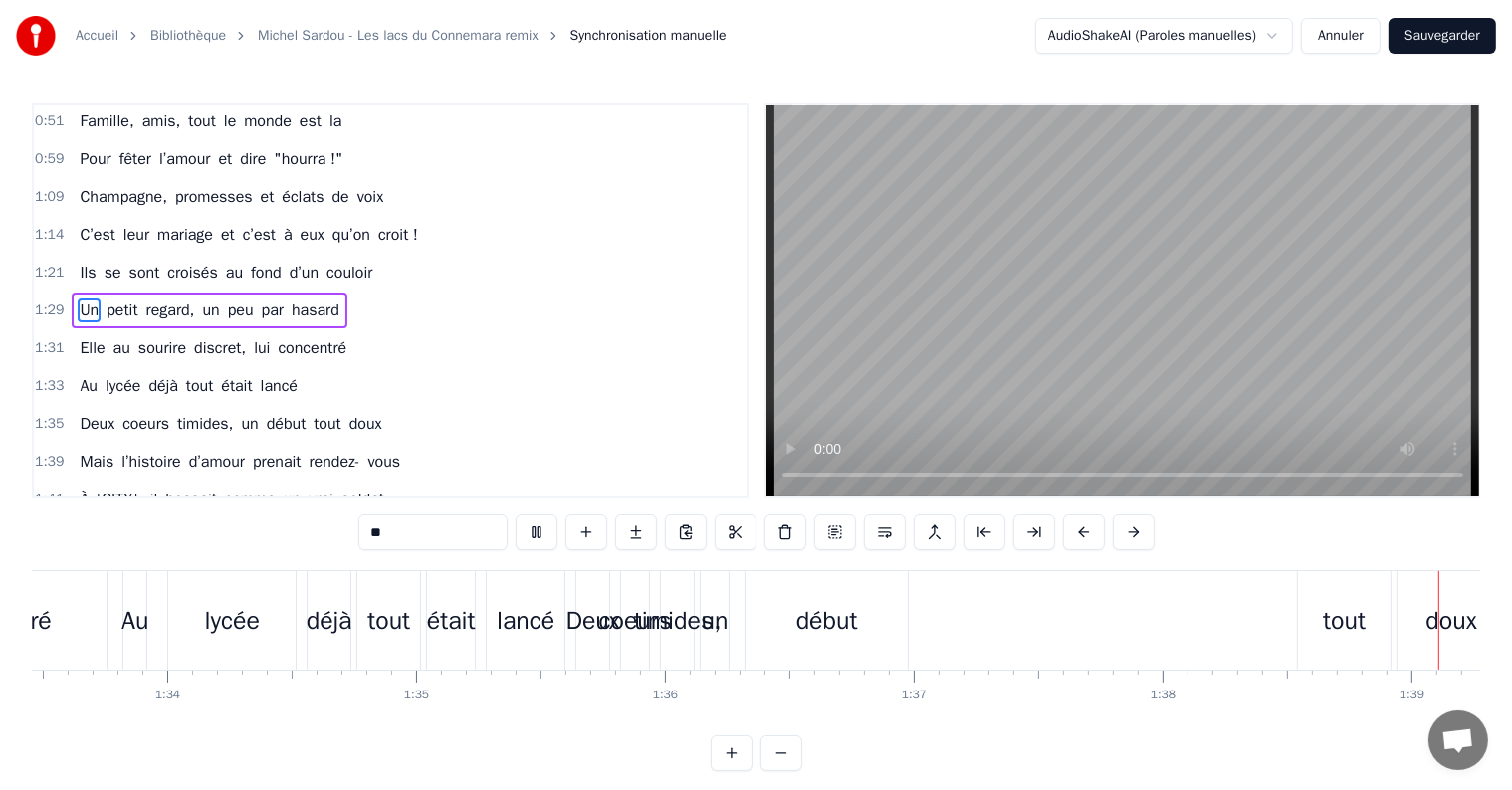 click on "1:21" at bounding box center [49, 273] 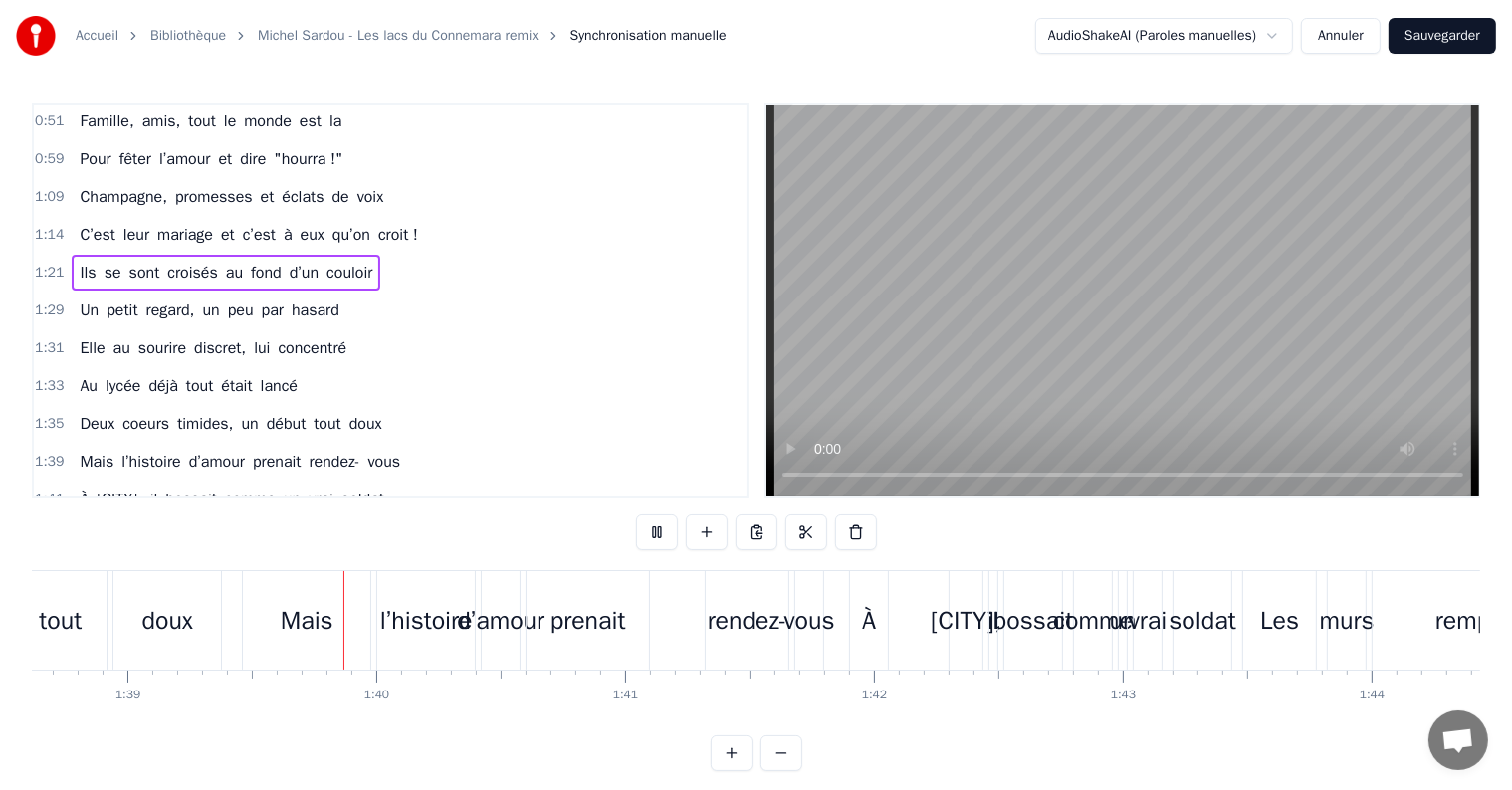scroll, scrollTop: 0, scrollLeft: 24575, axis: horizontal 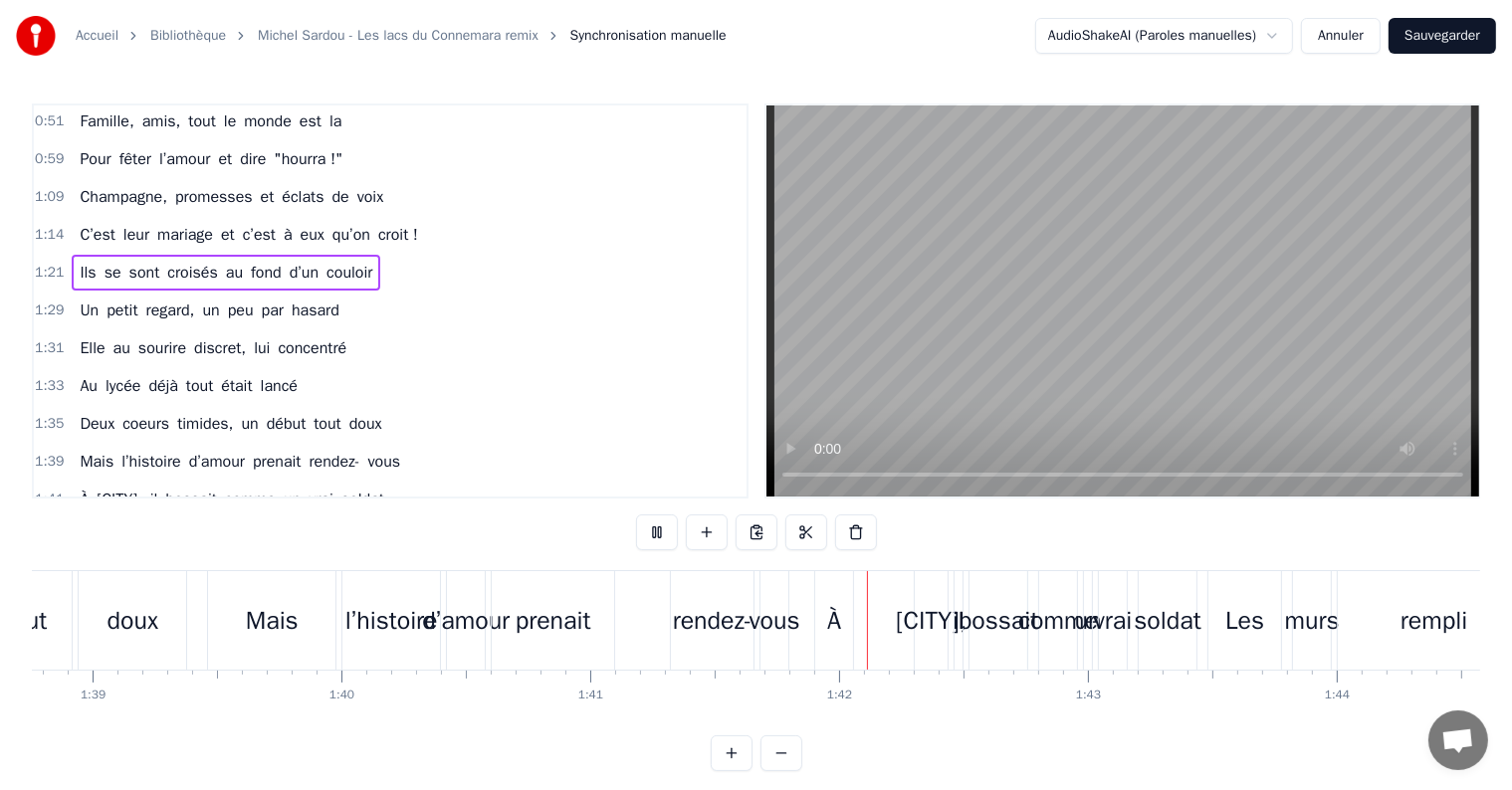 click on "1:21" at bounding box center [49, 273] 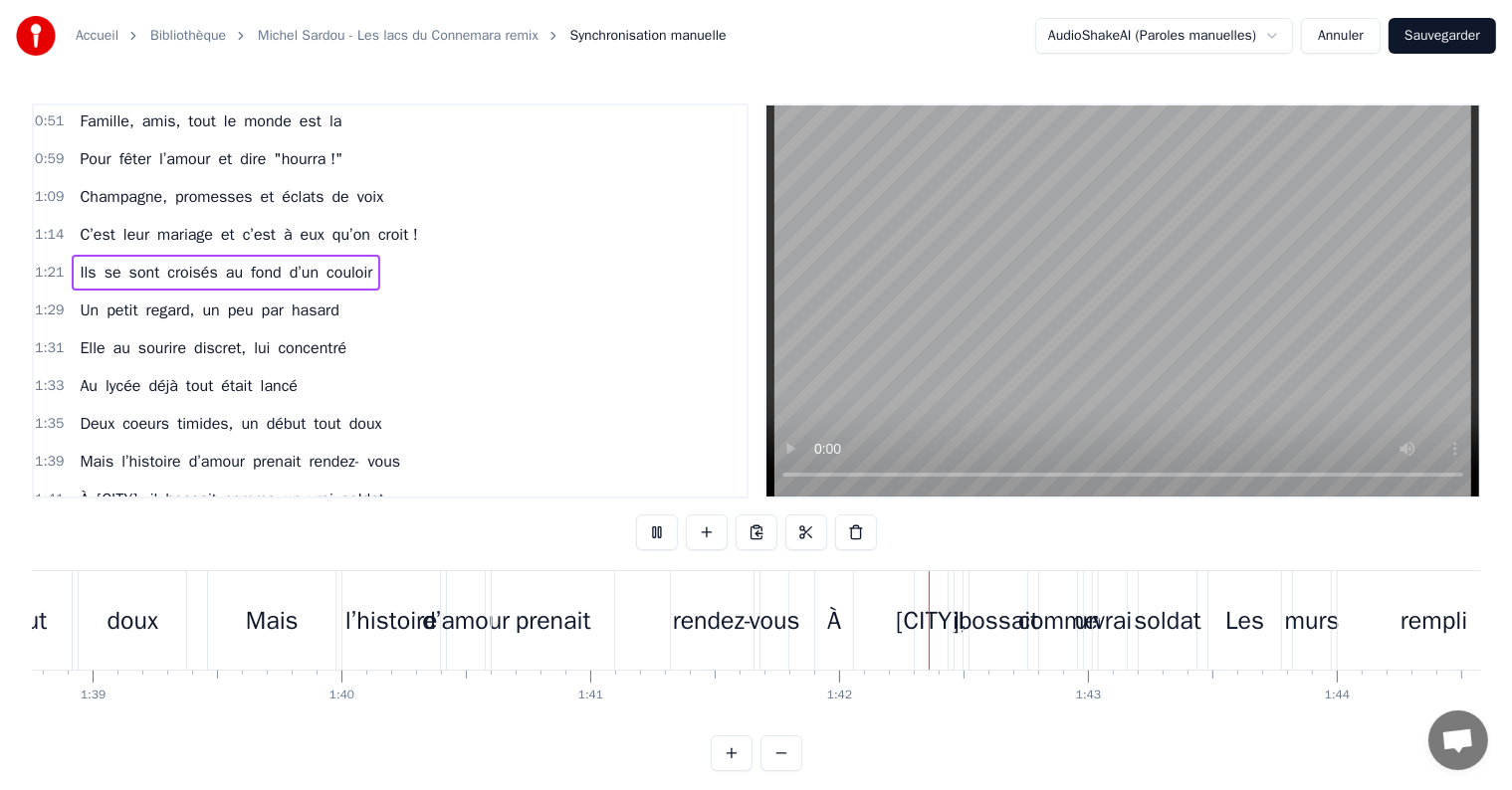 click on "1:21" at bounding box center [49, 273] 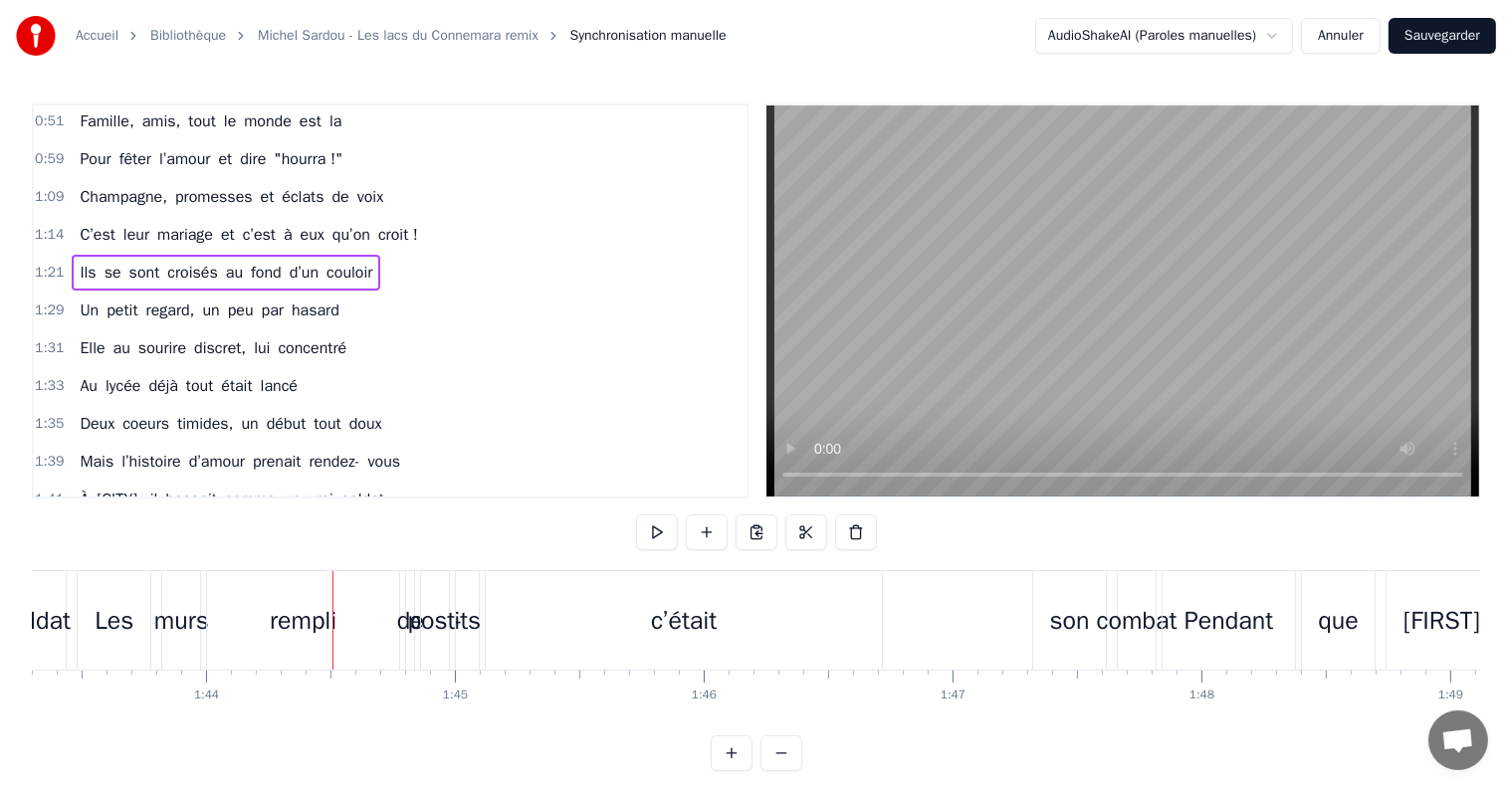 scroll, scrollTop: 0, scrollLeft: 25906, axis: horizontal 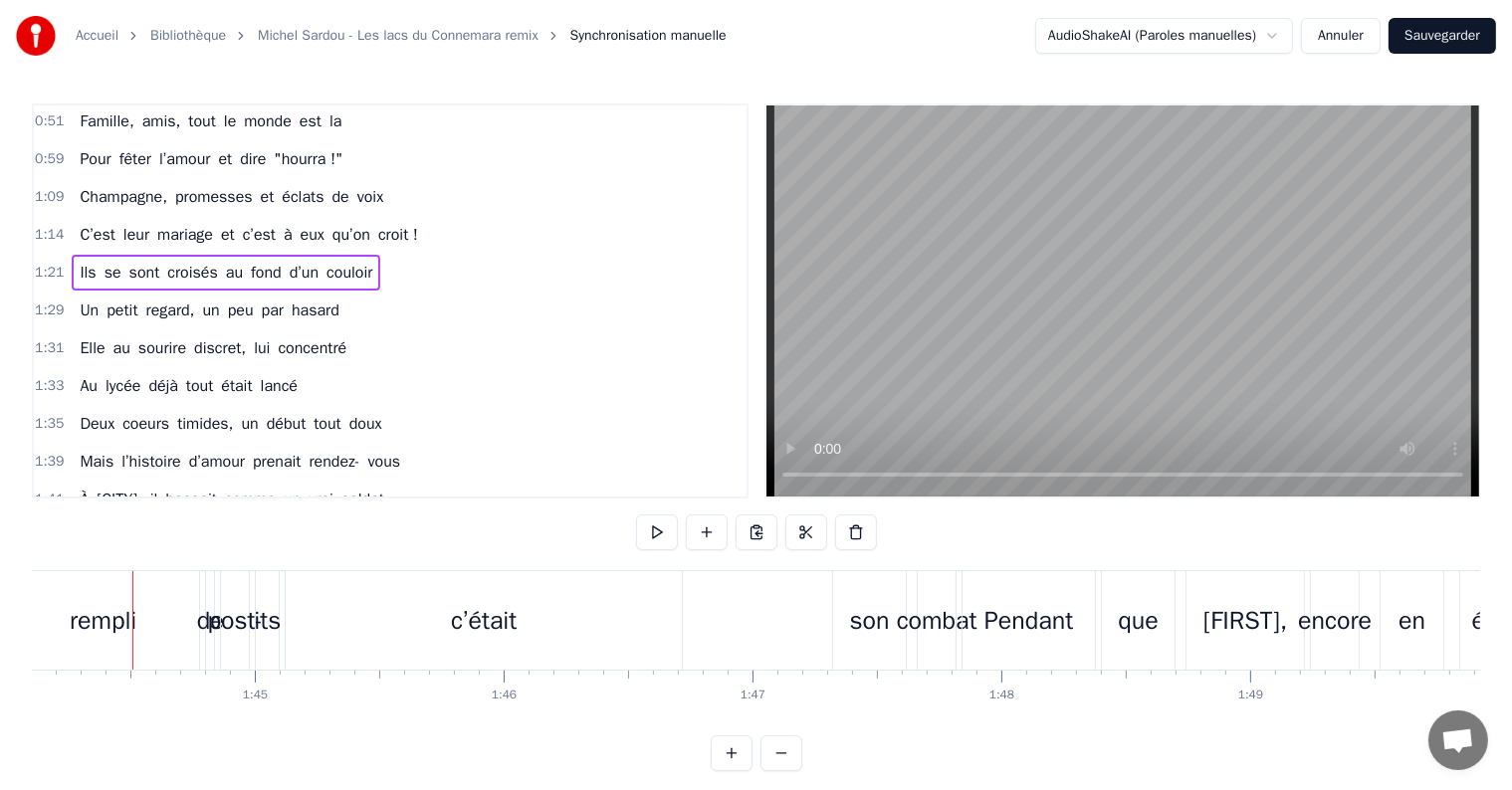 click on "1:14" at bounding box center (49, 235) 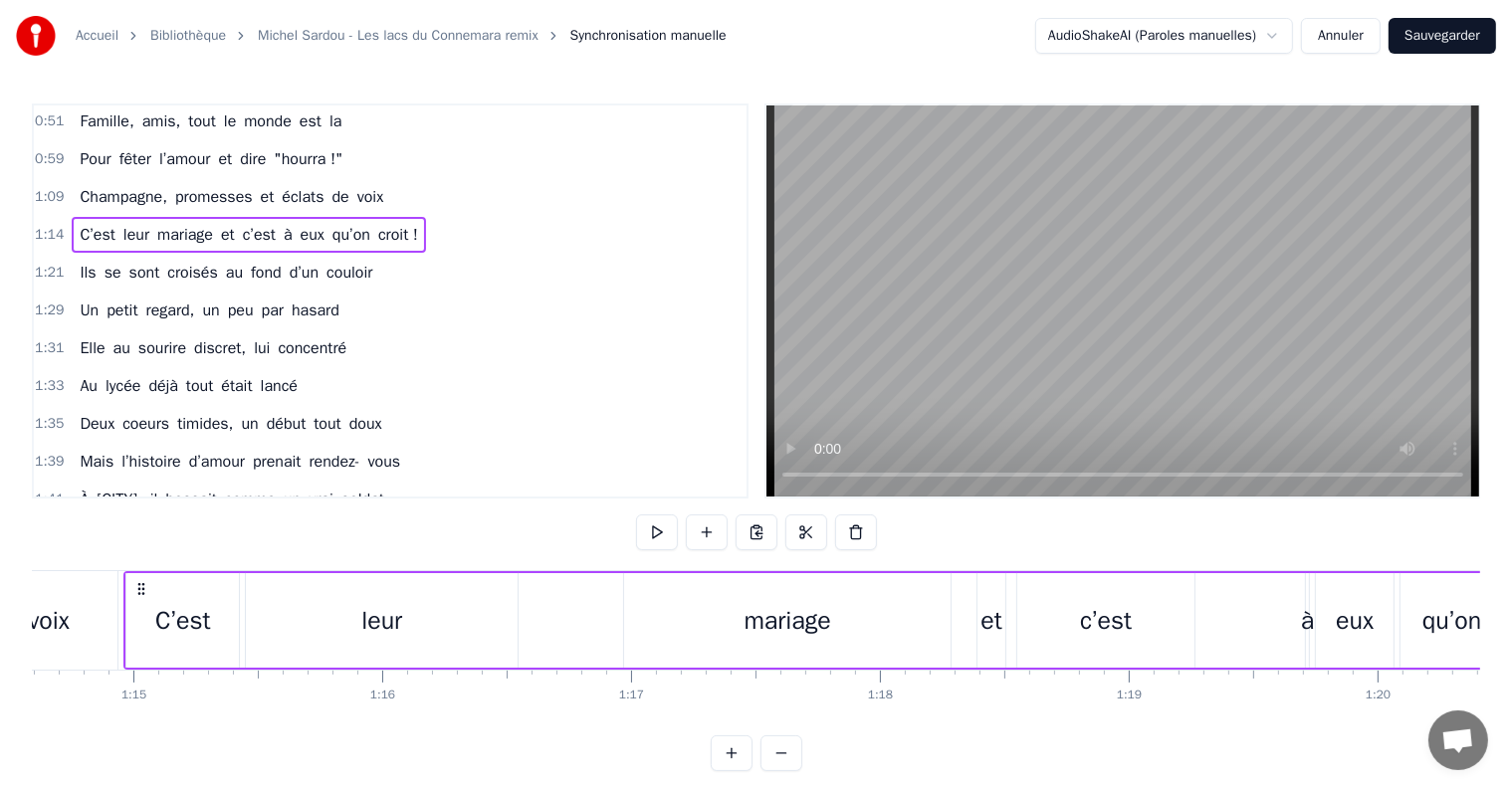 scroll, scrollTop: 0, scrollLeft: 18554, axis: horizontal 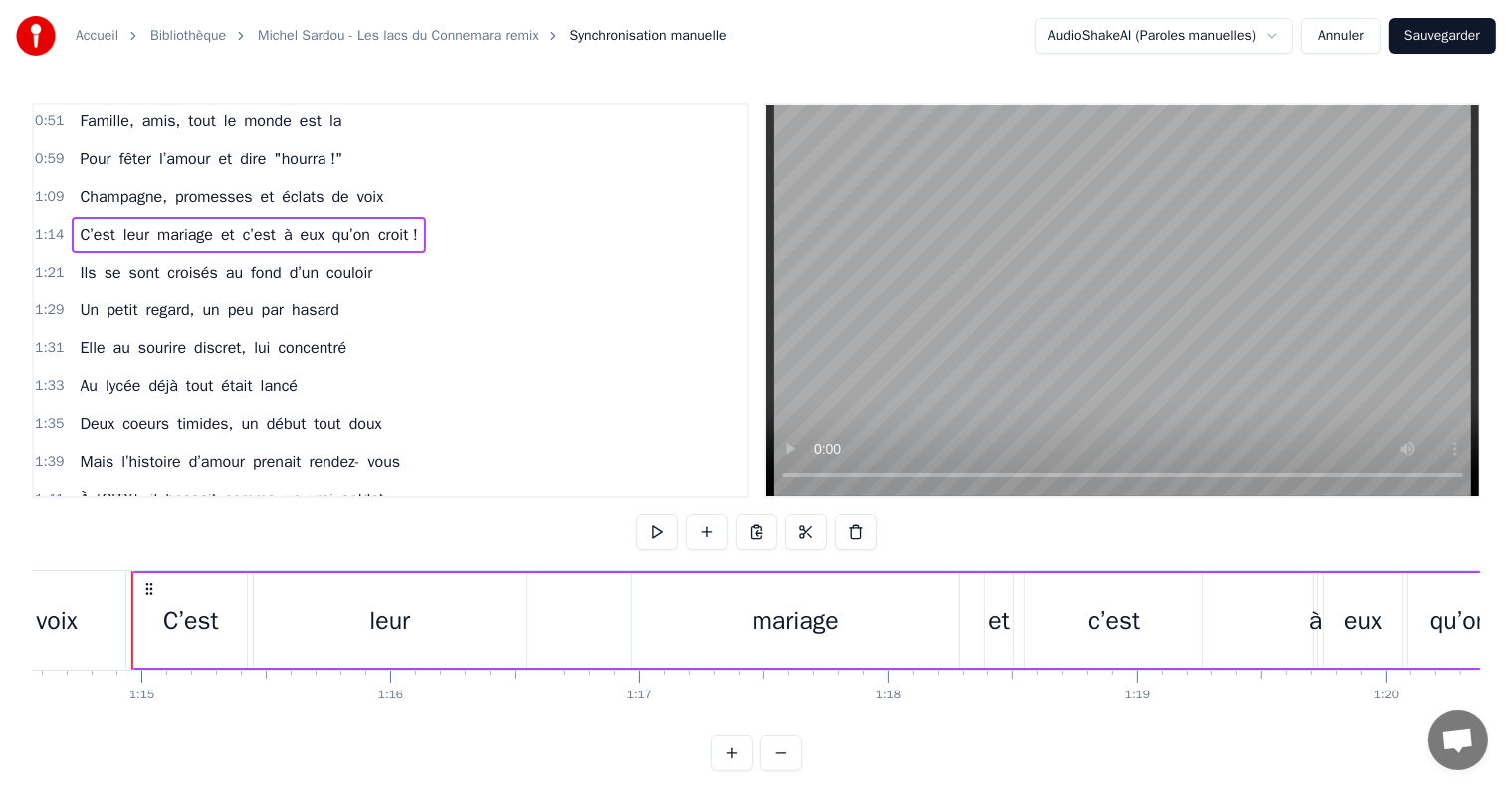 type 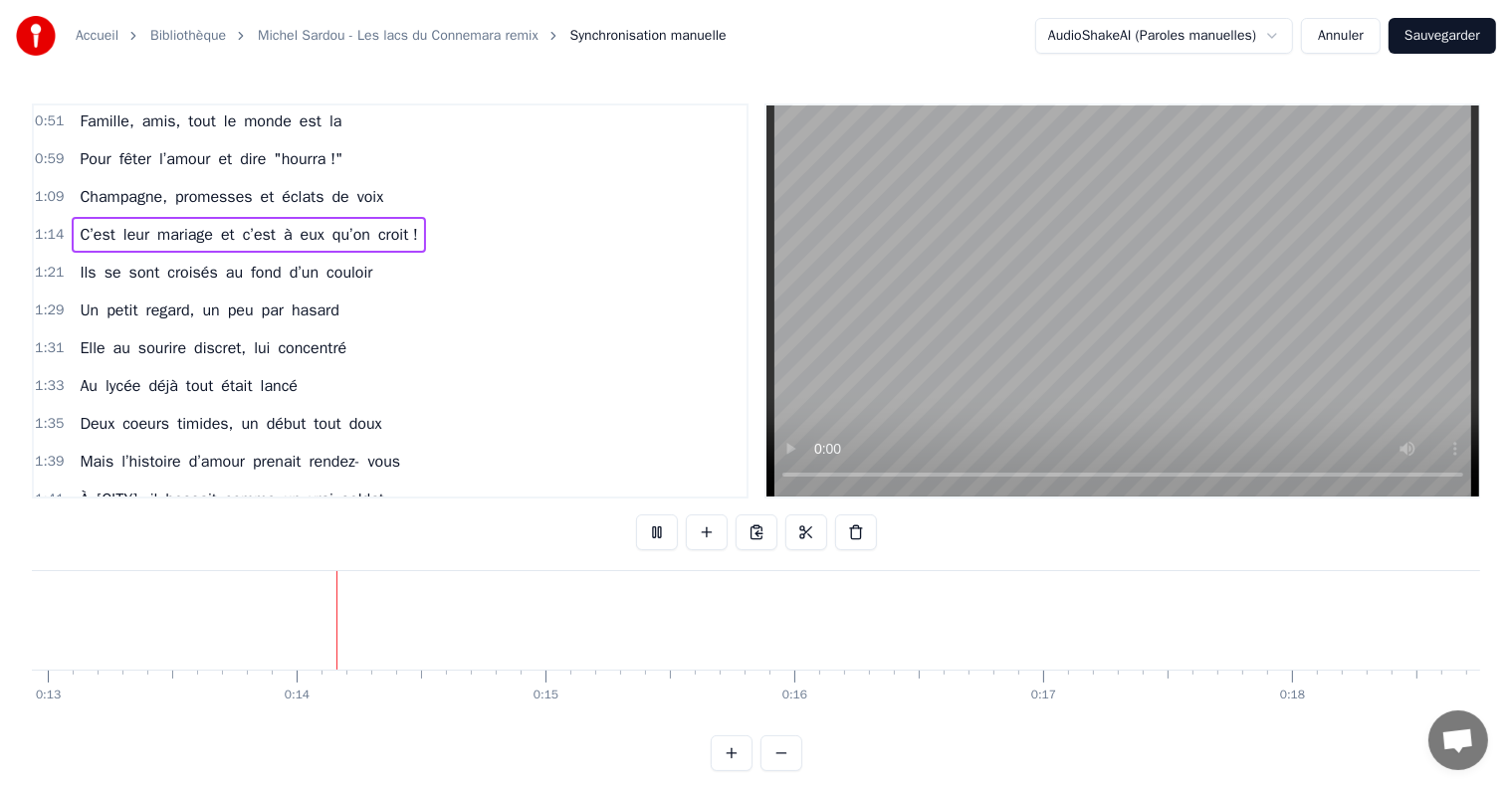 scroll, scrollTop: 0, scrollLeft: 3227, axis: horizontal 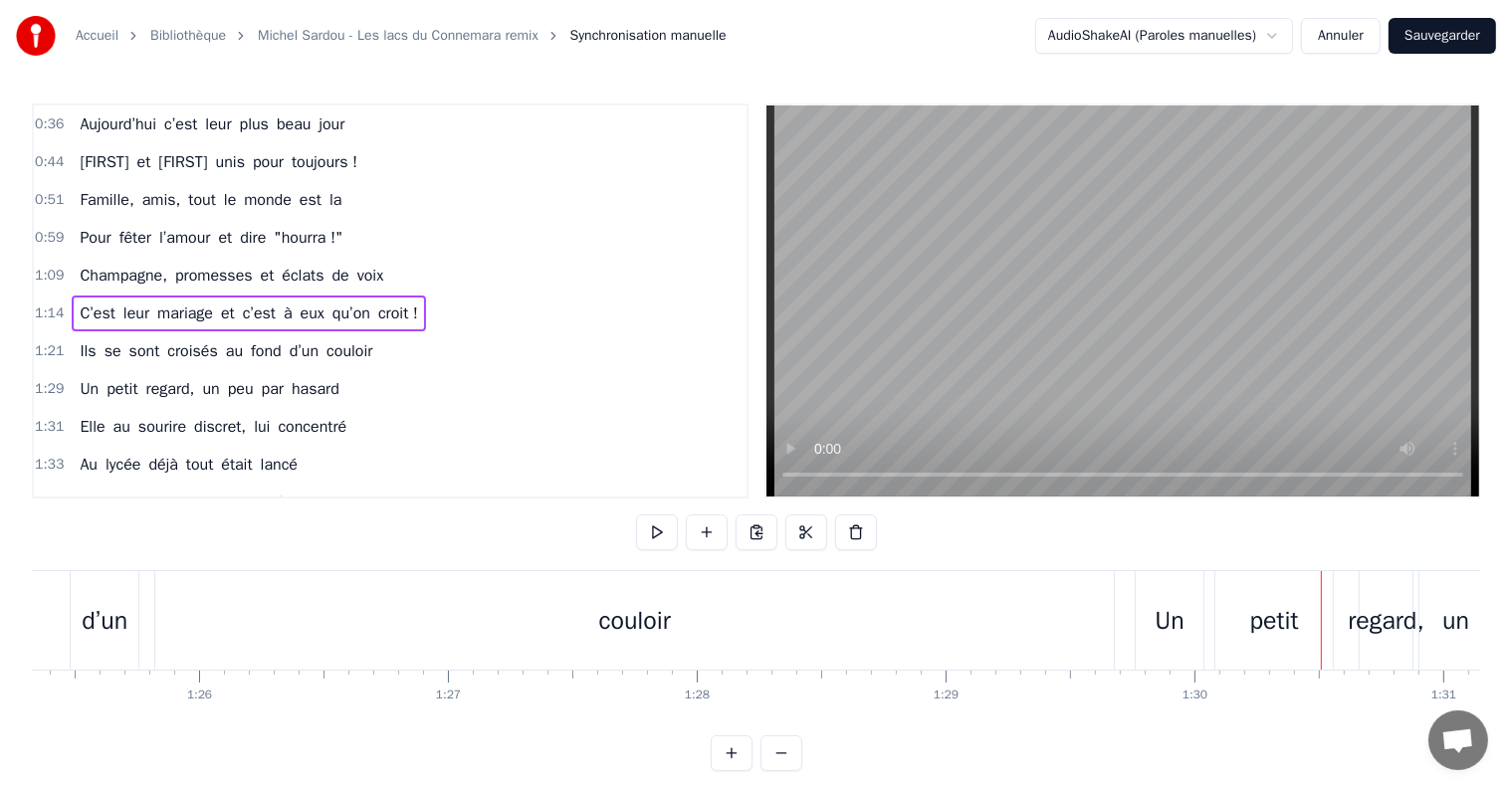 click on "1:21" at bounding box center [49, 351] 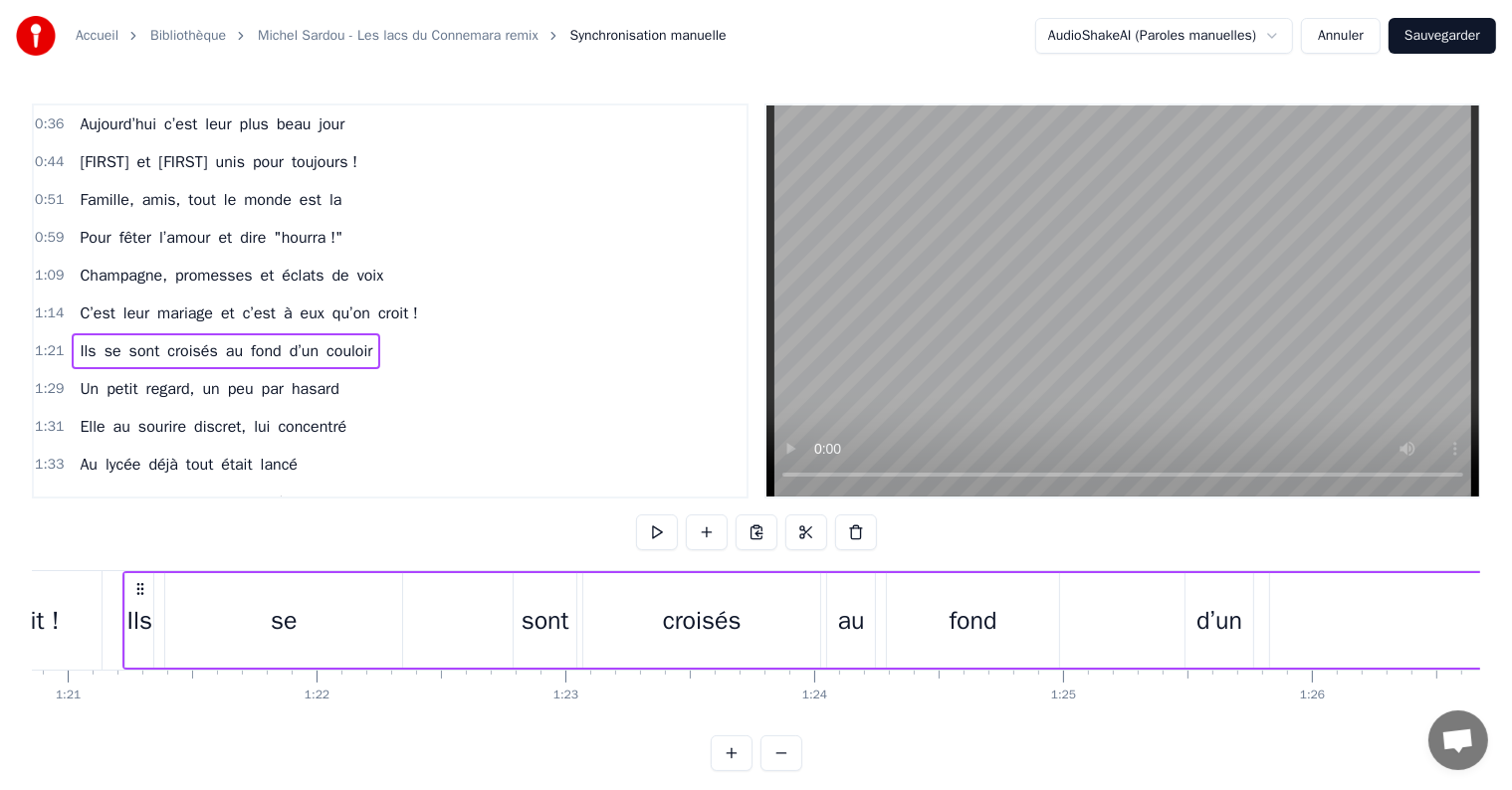 scroll, scrollTop: 0, scrollLeft: 20111, axis: horizontal 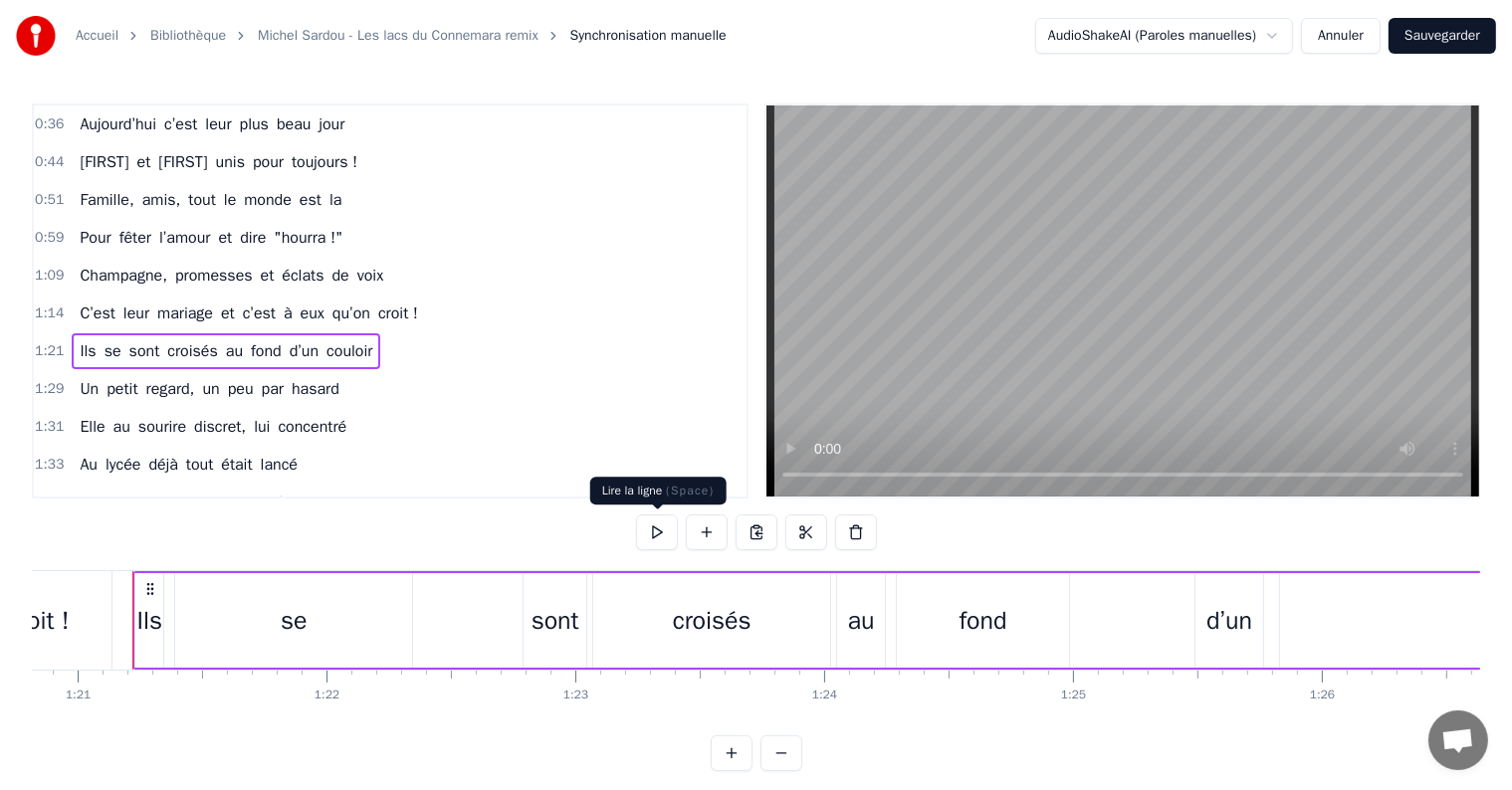 click at bounding box center (657, 532) 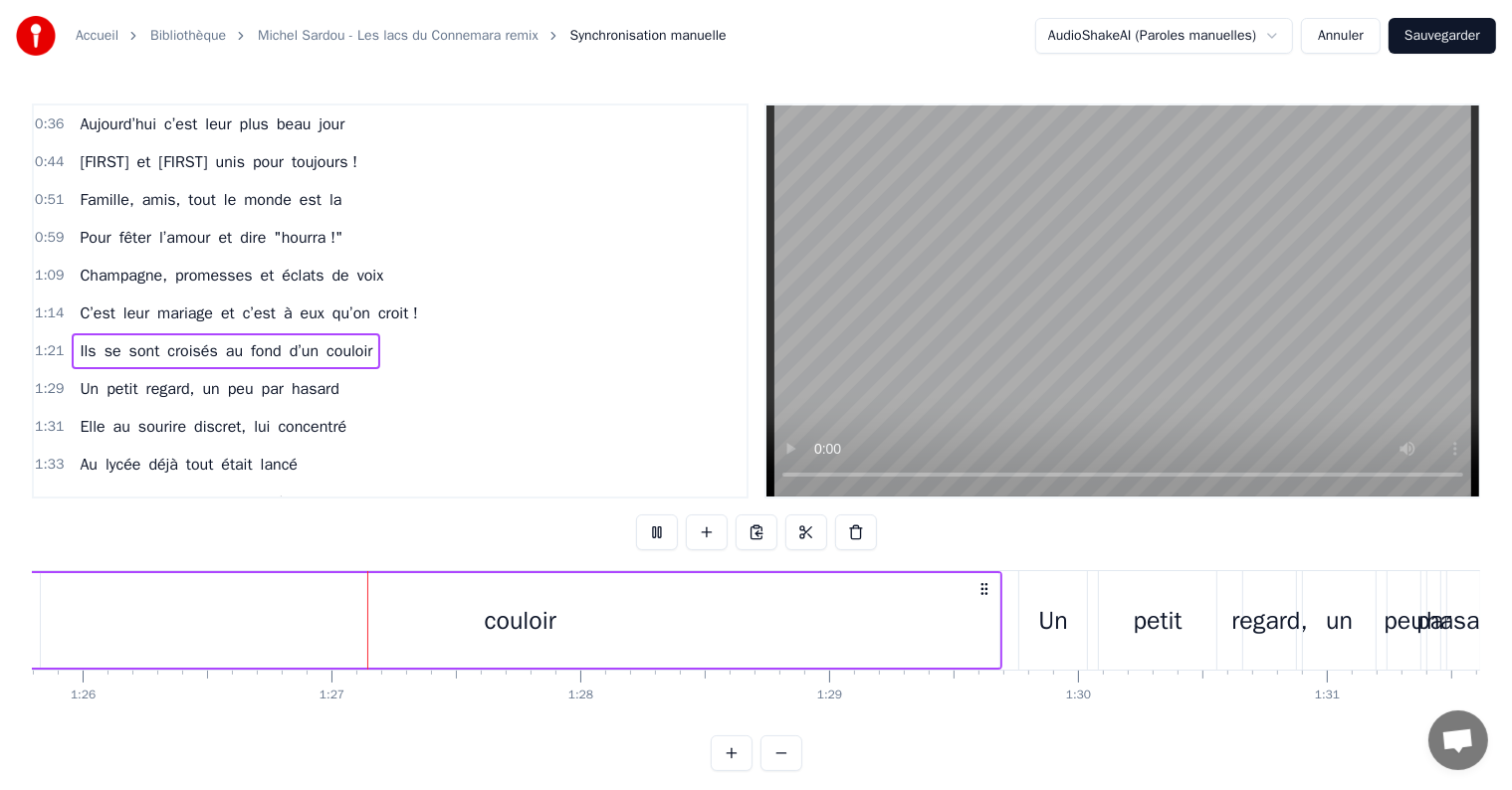 scroll, scrollTop: 0, scrollLeft: 21392, axis: horizontal 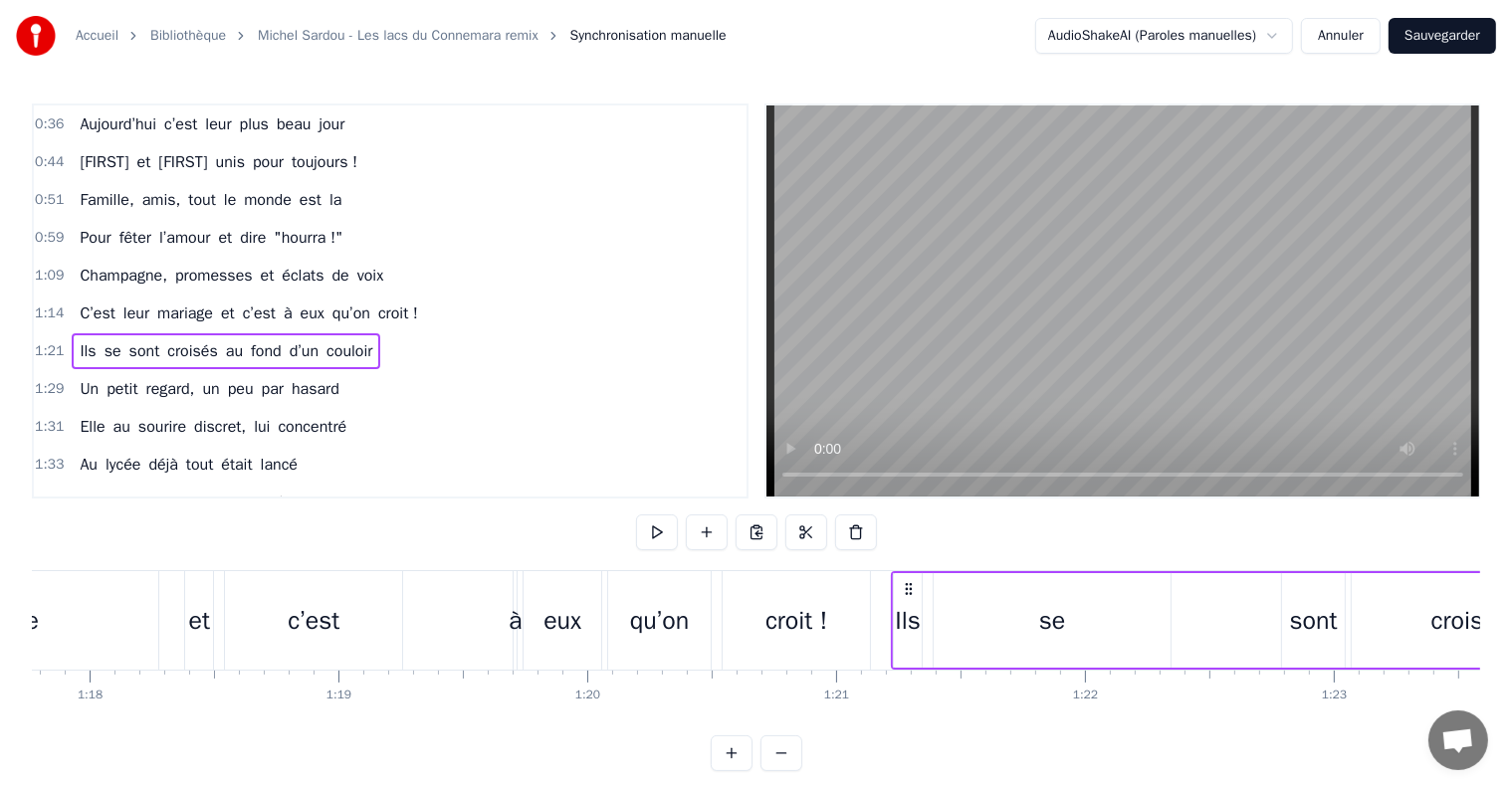 click on "Ils" at bounding box center (907, 621) 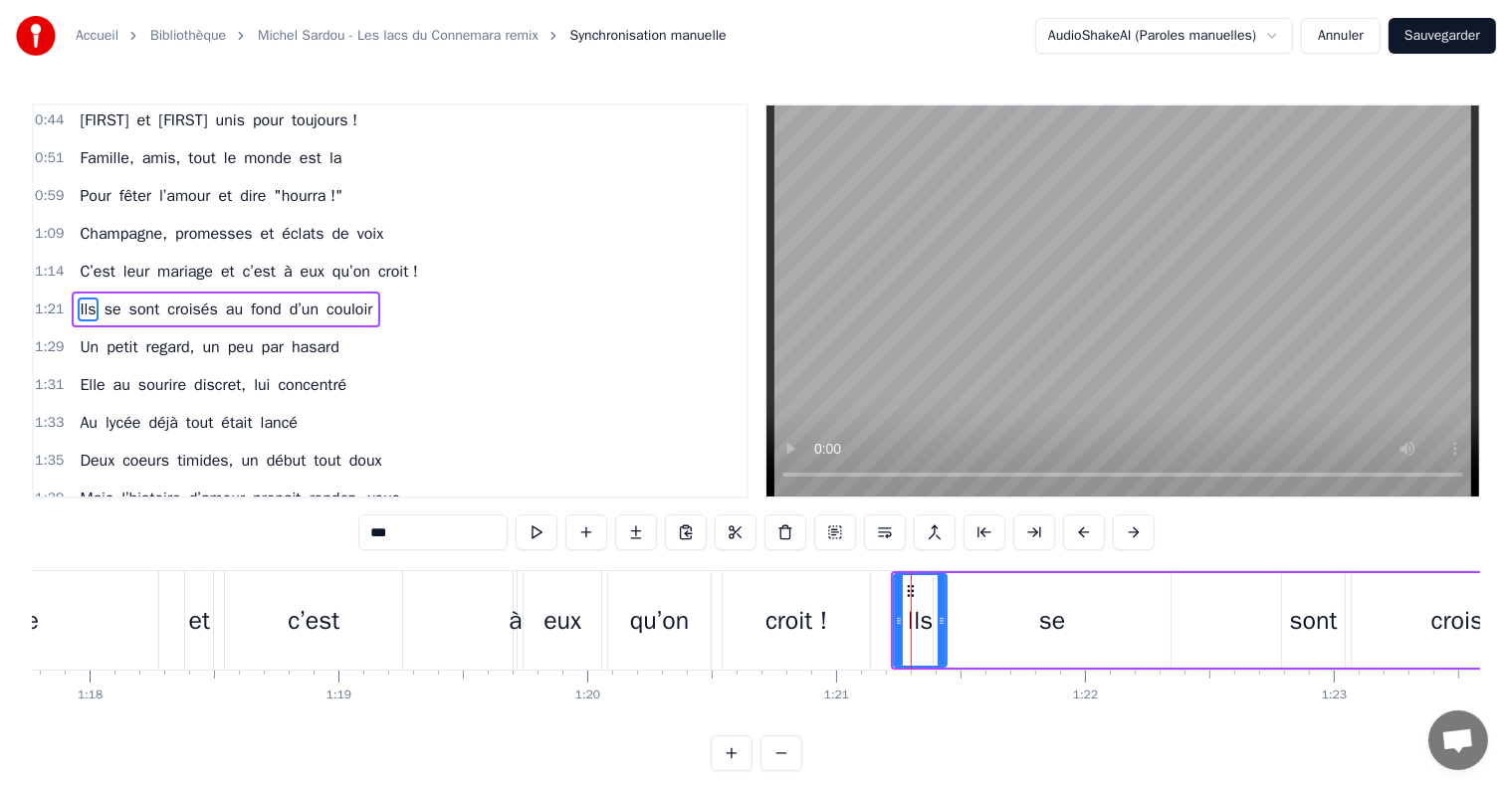 drag, startPoint x: 918, startPoint y: 625, endPoint x: 943, endPoint y: 624, distance: 25.019992 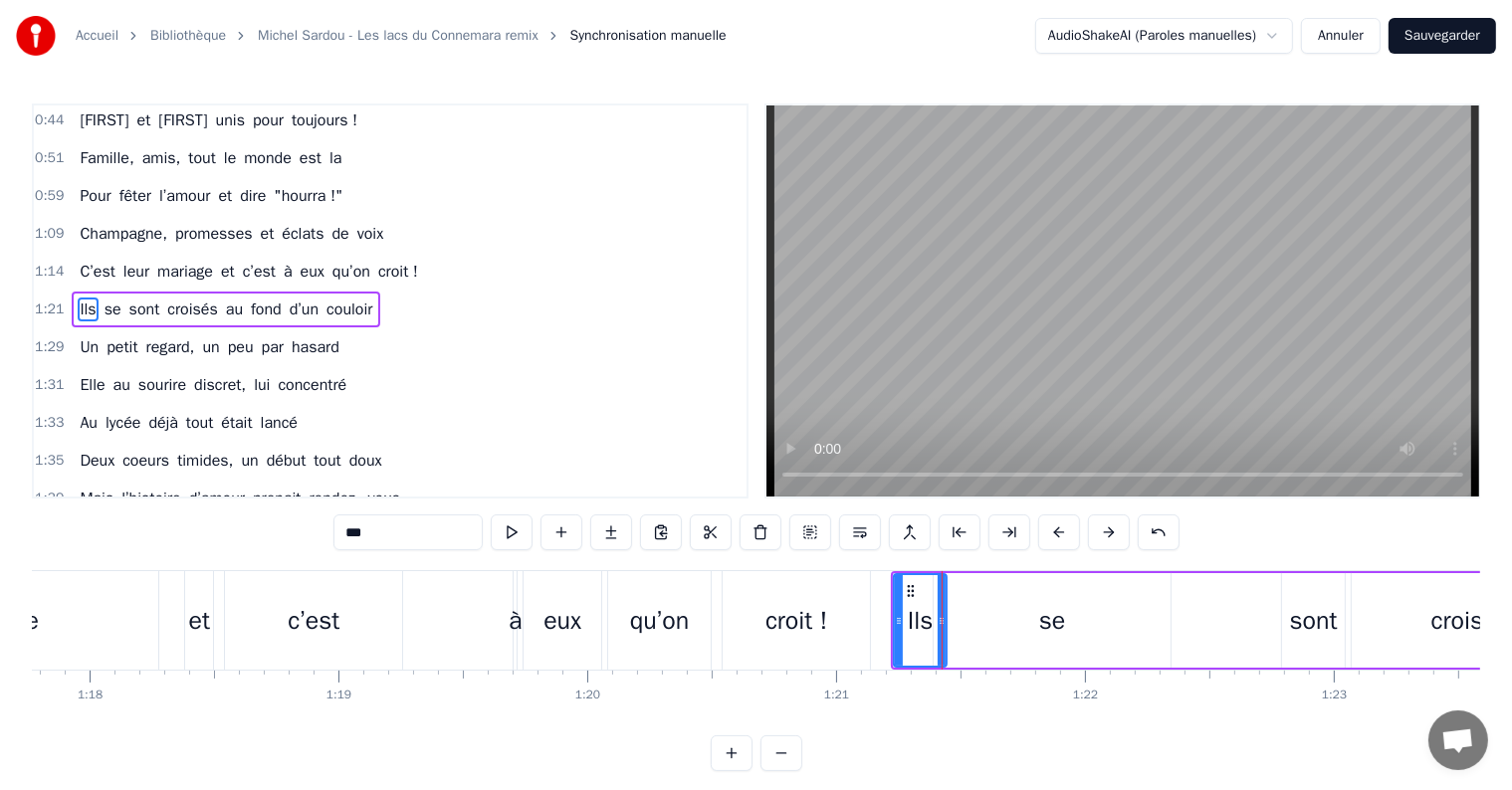 click on "se" at bounding box center [1052, 620] 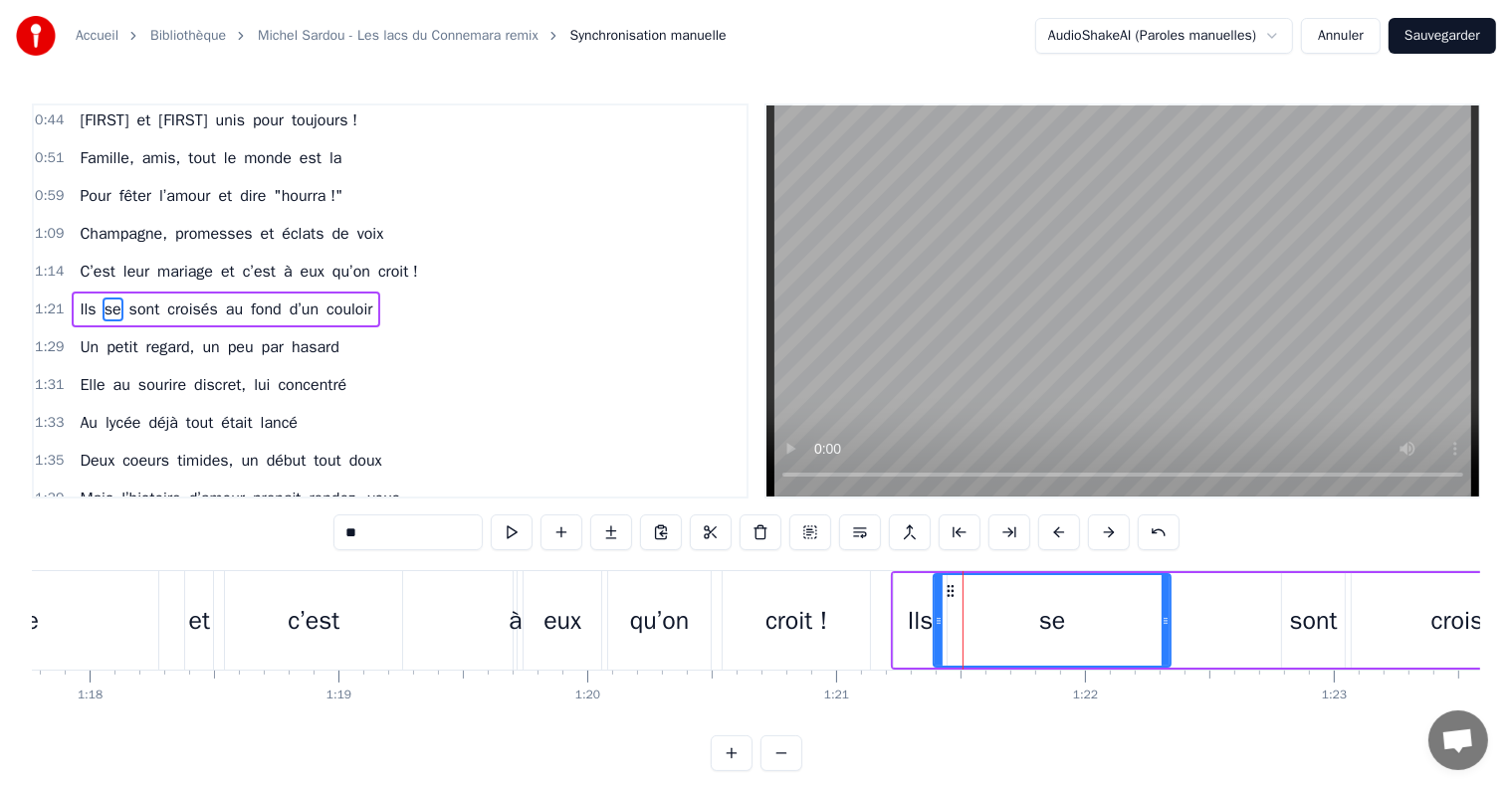click on "Ils" at bounding box center [920, 620] 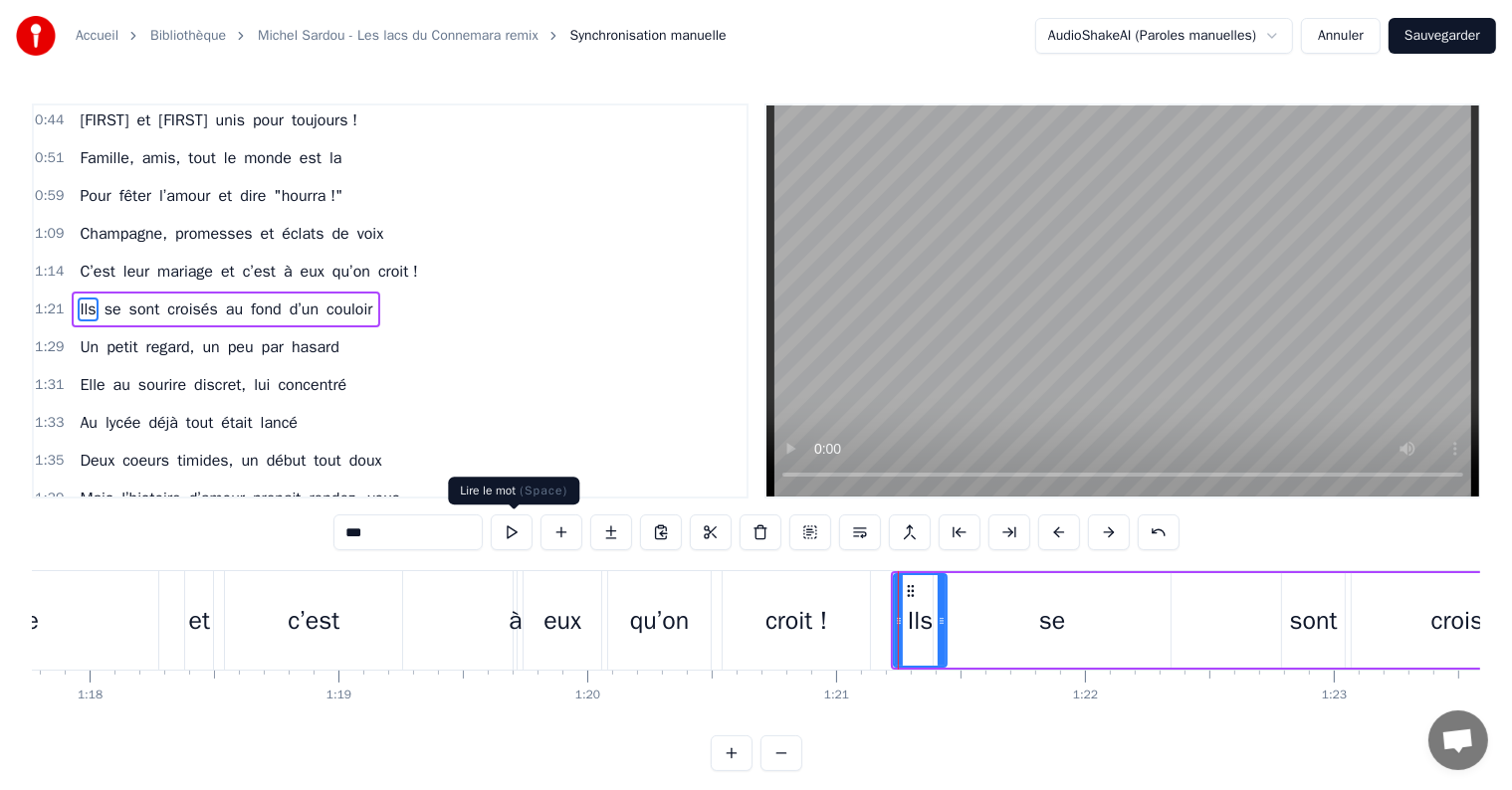 click at bounding box center [512, 532] 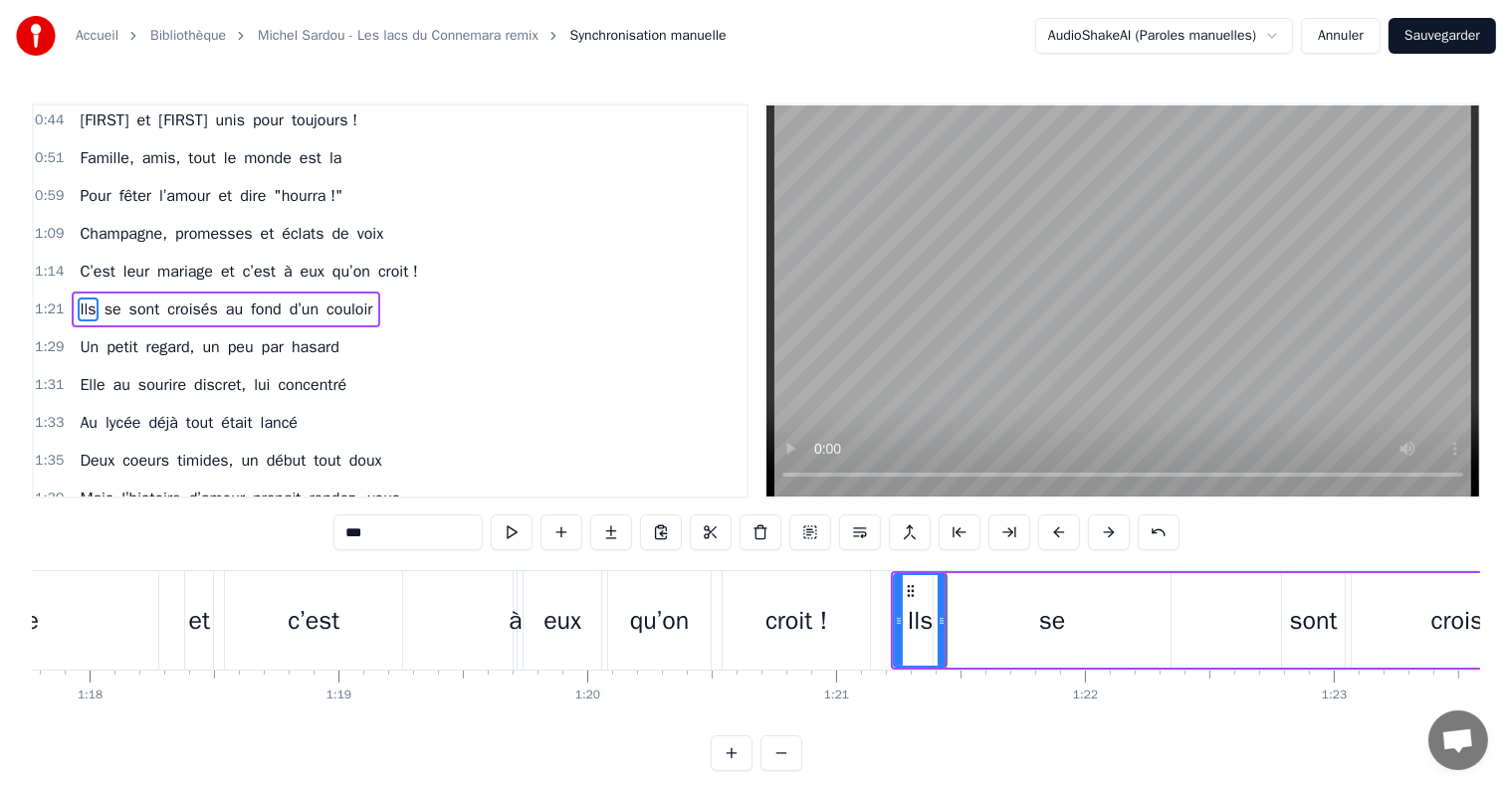 click on "1:21" at bounding box center [49, 309] 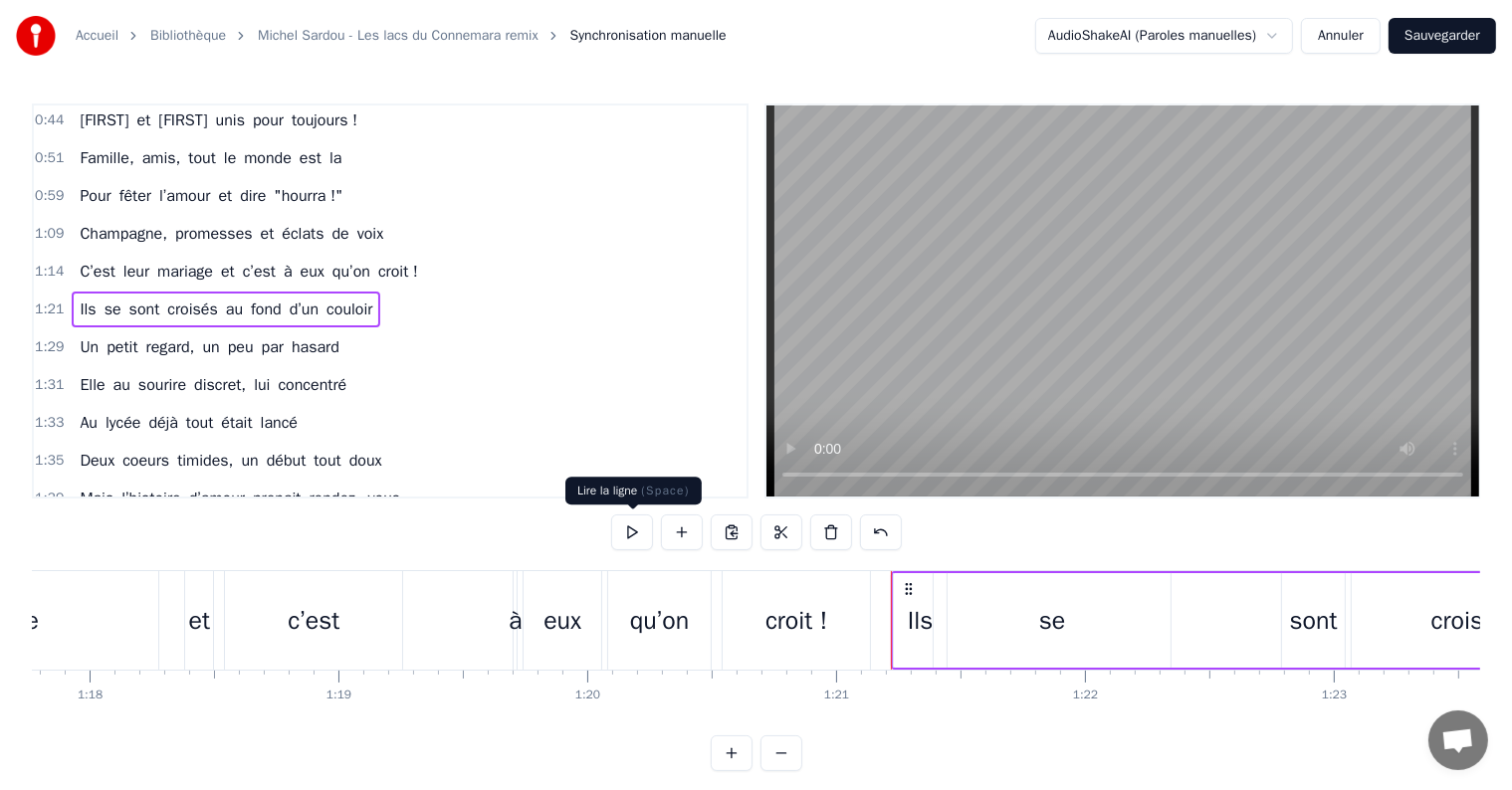 click at bounding box center [632, 532] 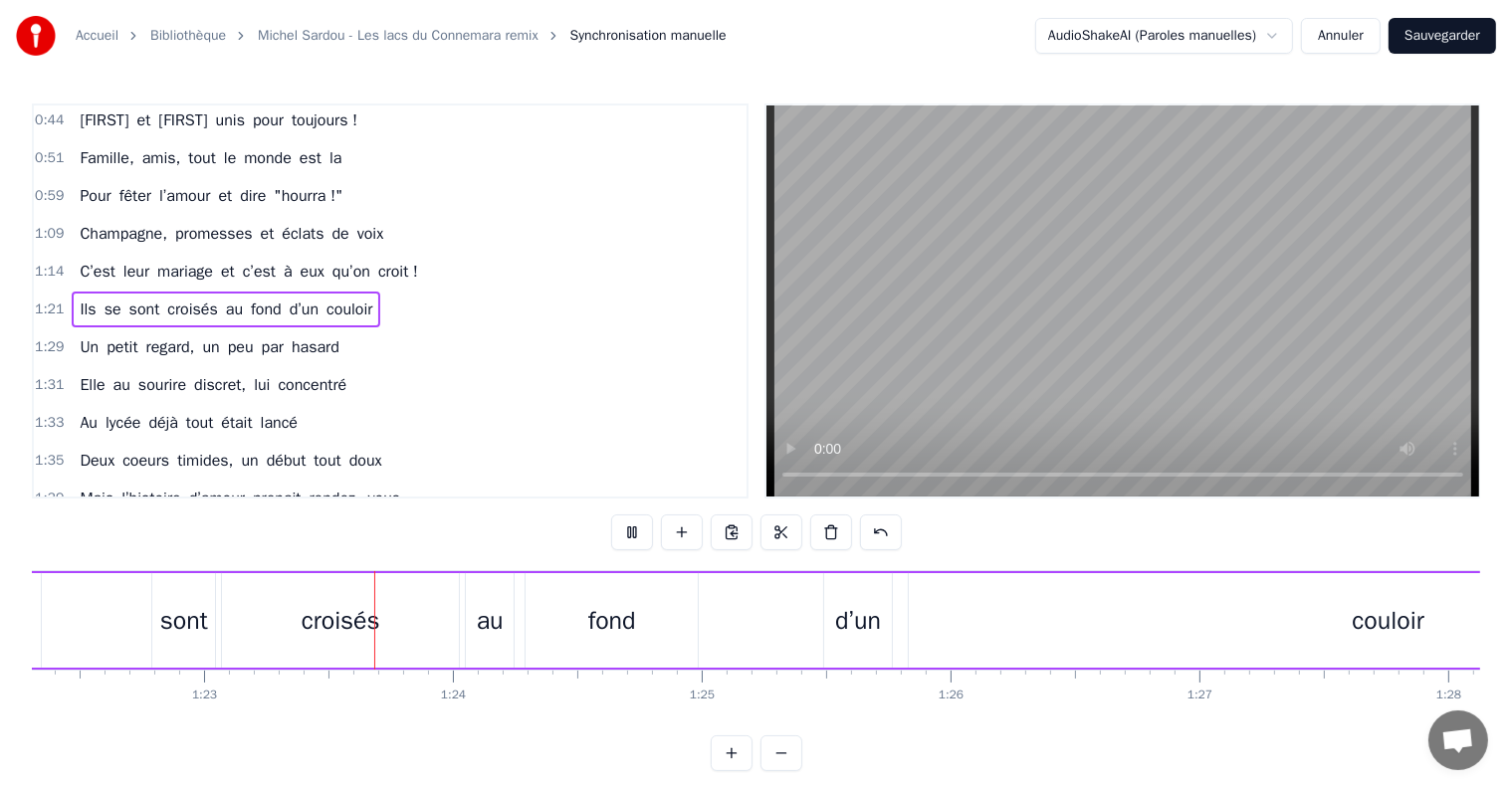 scroll, scrollTop: 0, scrollLeft: 20605, axis: horizontal 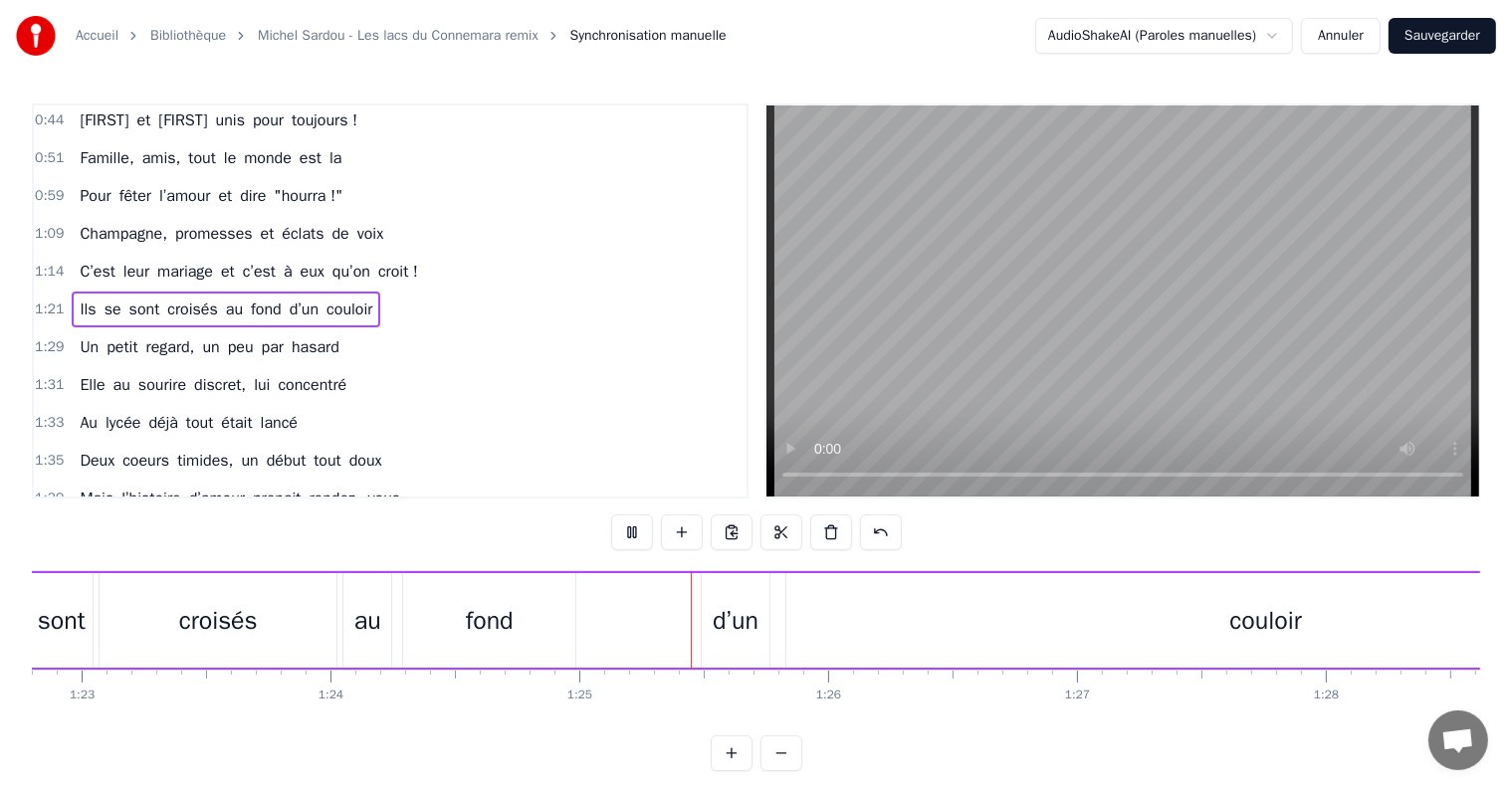 click at bounding box center (632, 532) 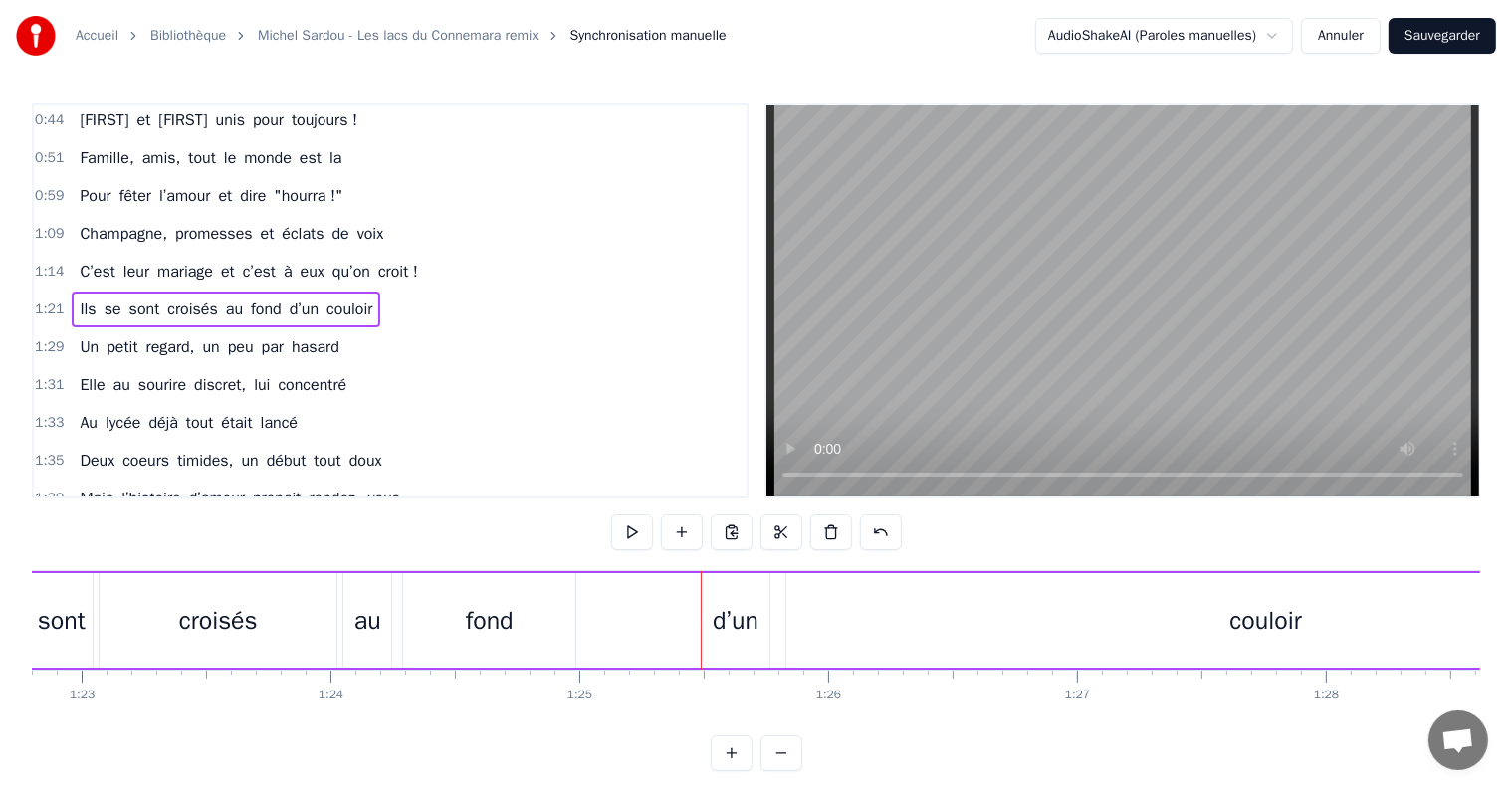 click at bounding box center (632, 532) 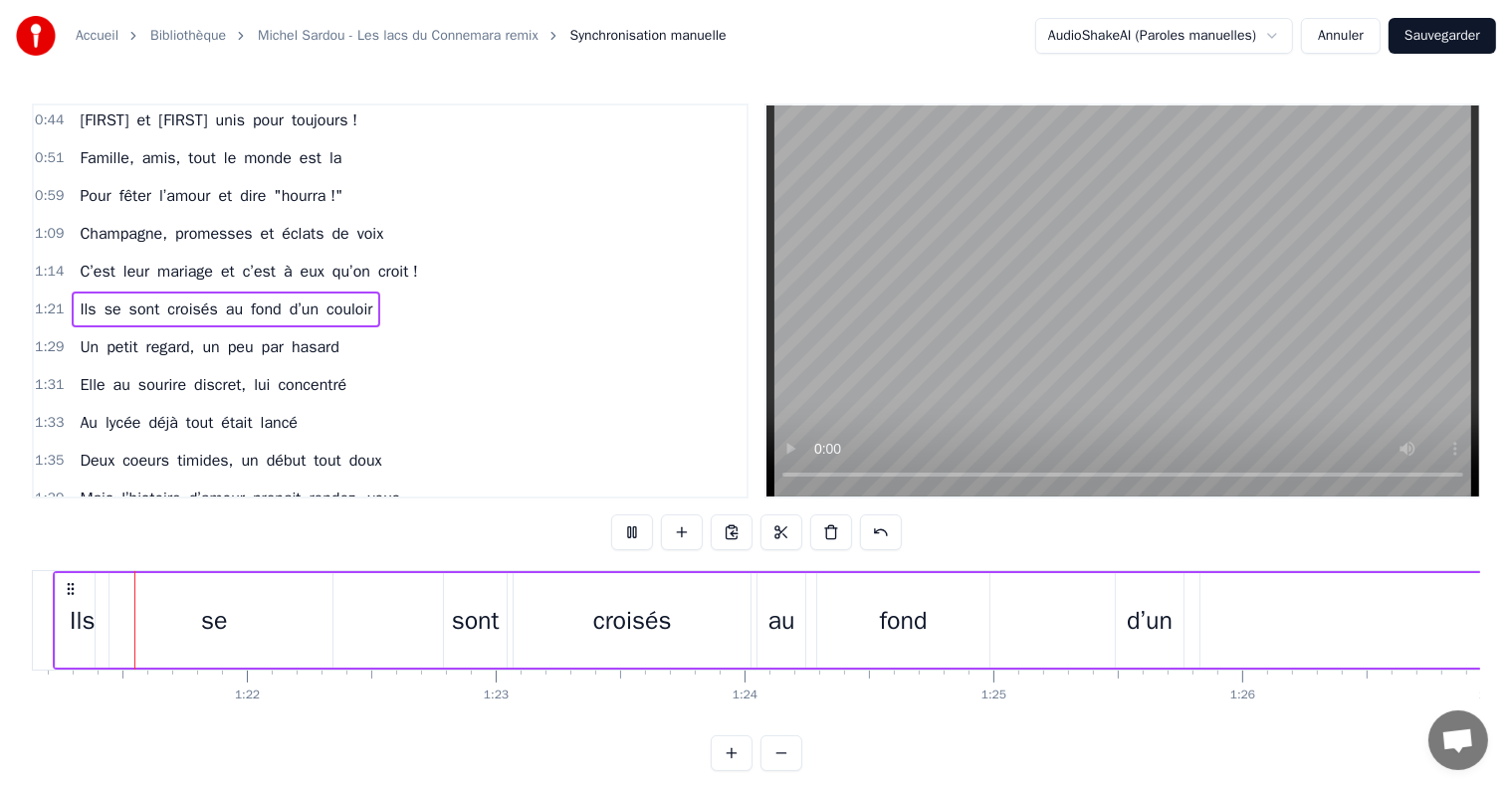 scroll, scrollTop: 0, scrollLeft: 20180, axis: horizontal 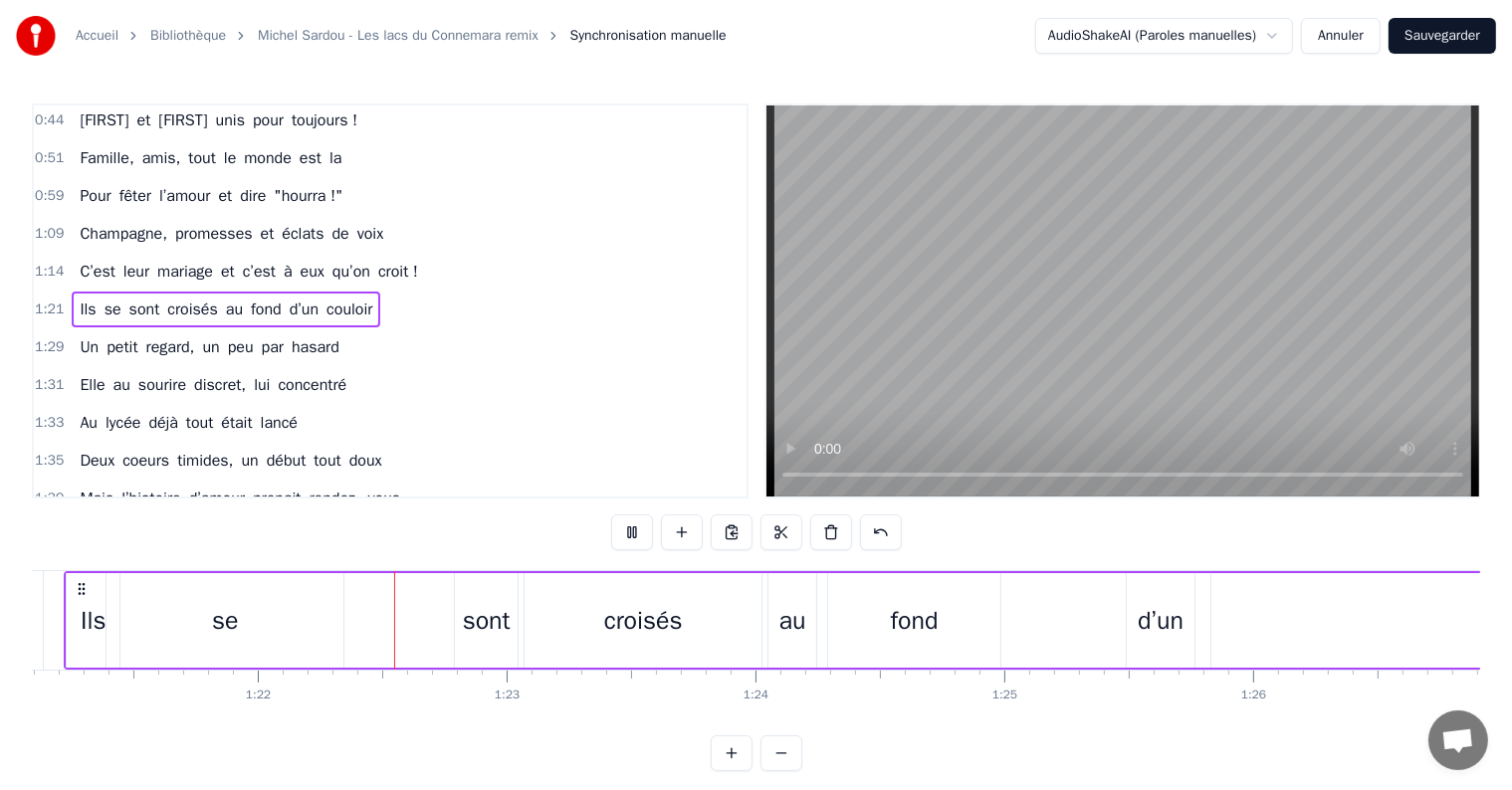 click at bounding box center (632, 532) 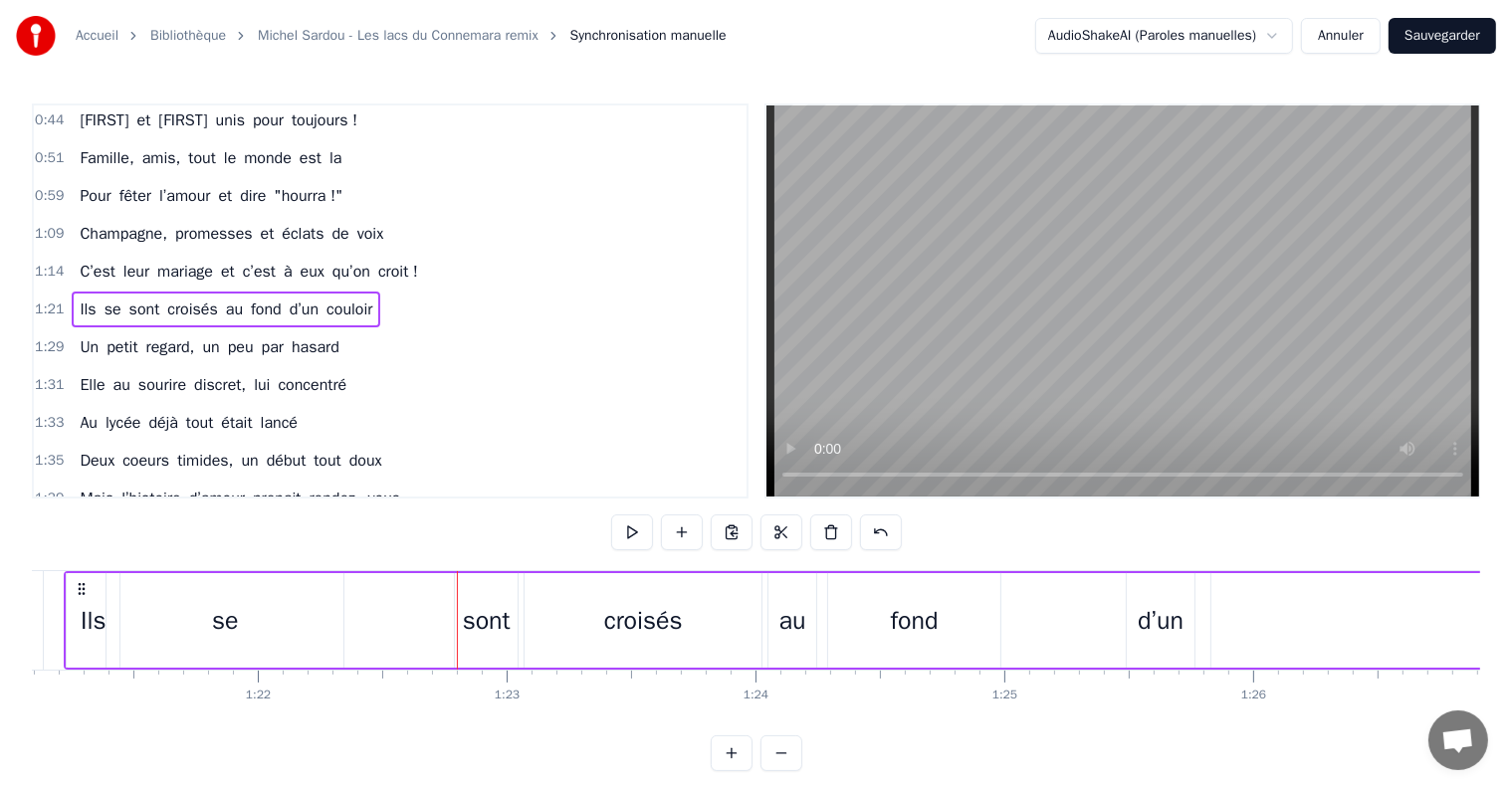 click at bounding box center [632, 532] 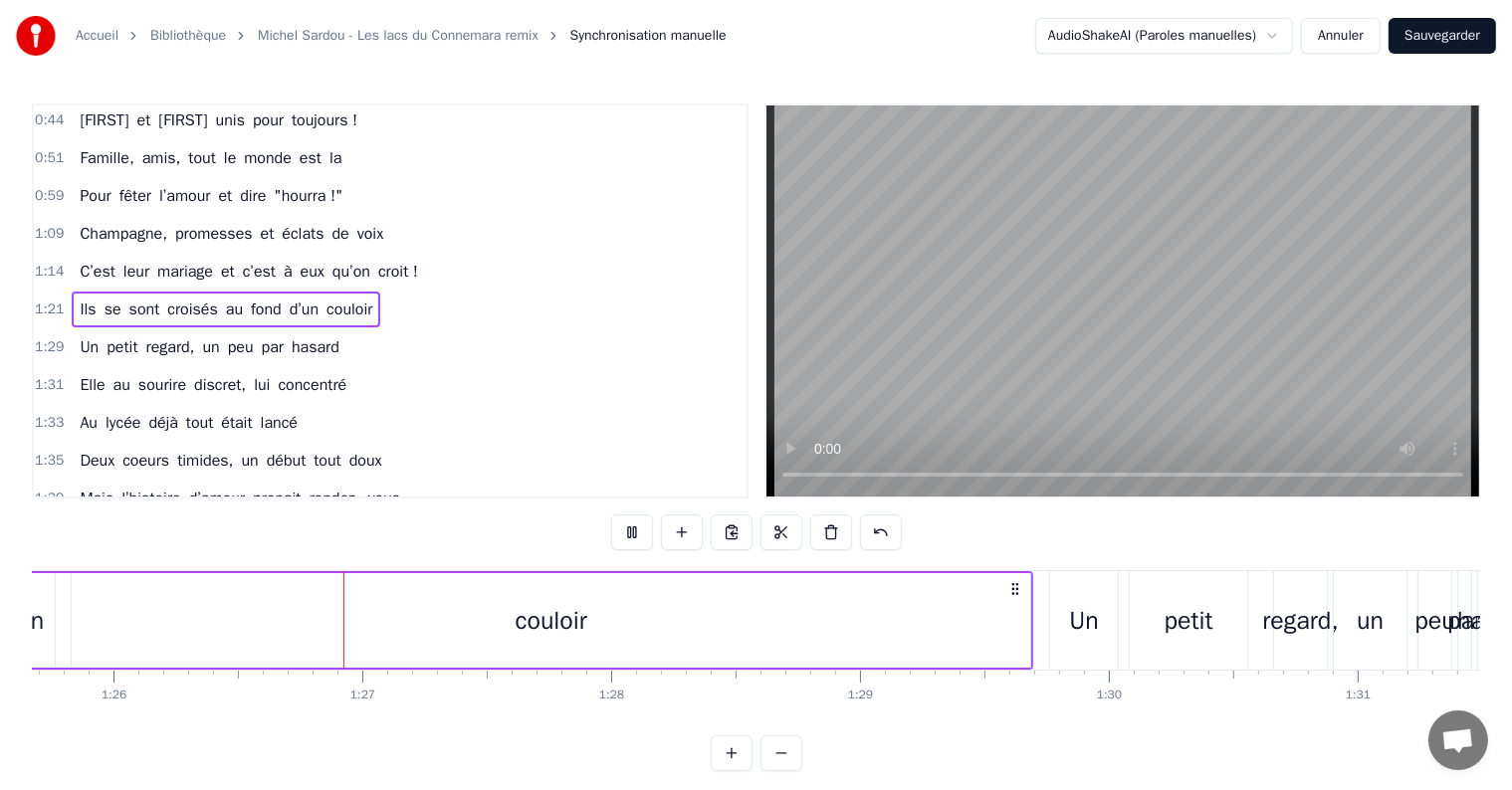 scroll, scrollTop: 0, scrollLeft: 21373, axis: horizontal 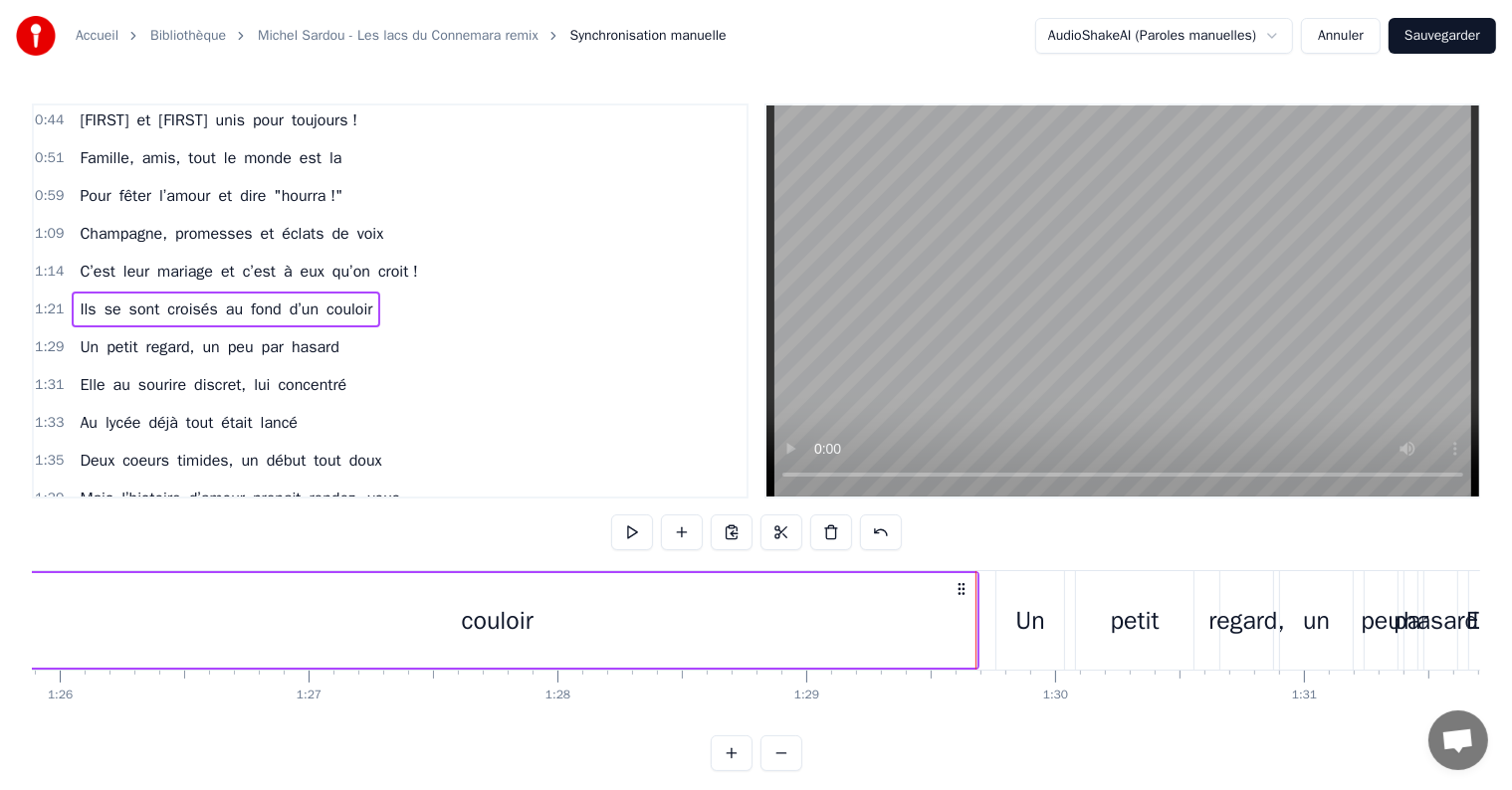 click on "1:21" at bounding box center (49, 309) 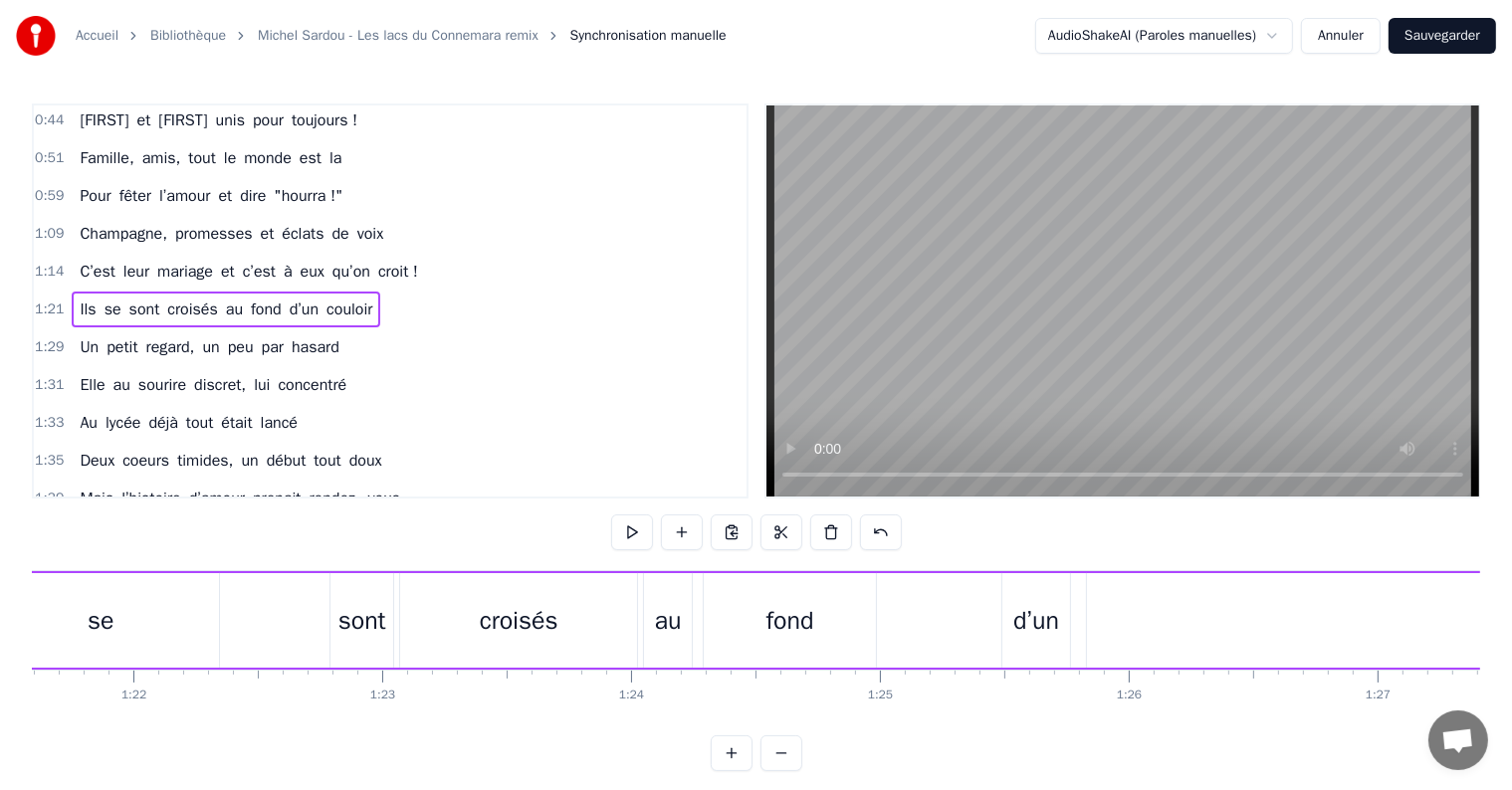scroll, scrollTop: 0, scrollLeft: 20111, axis: horizontal 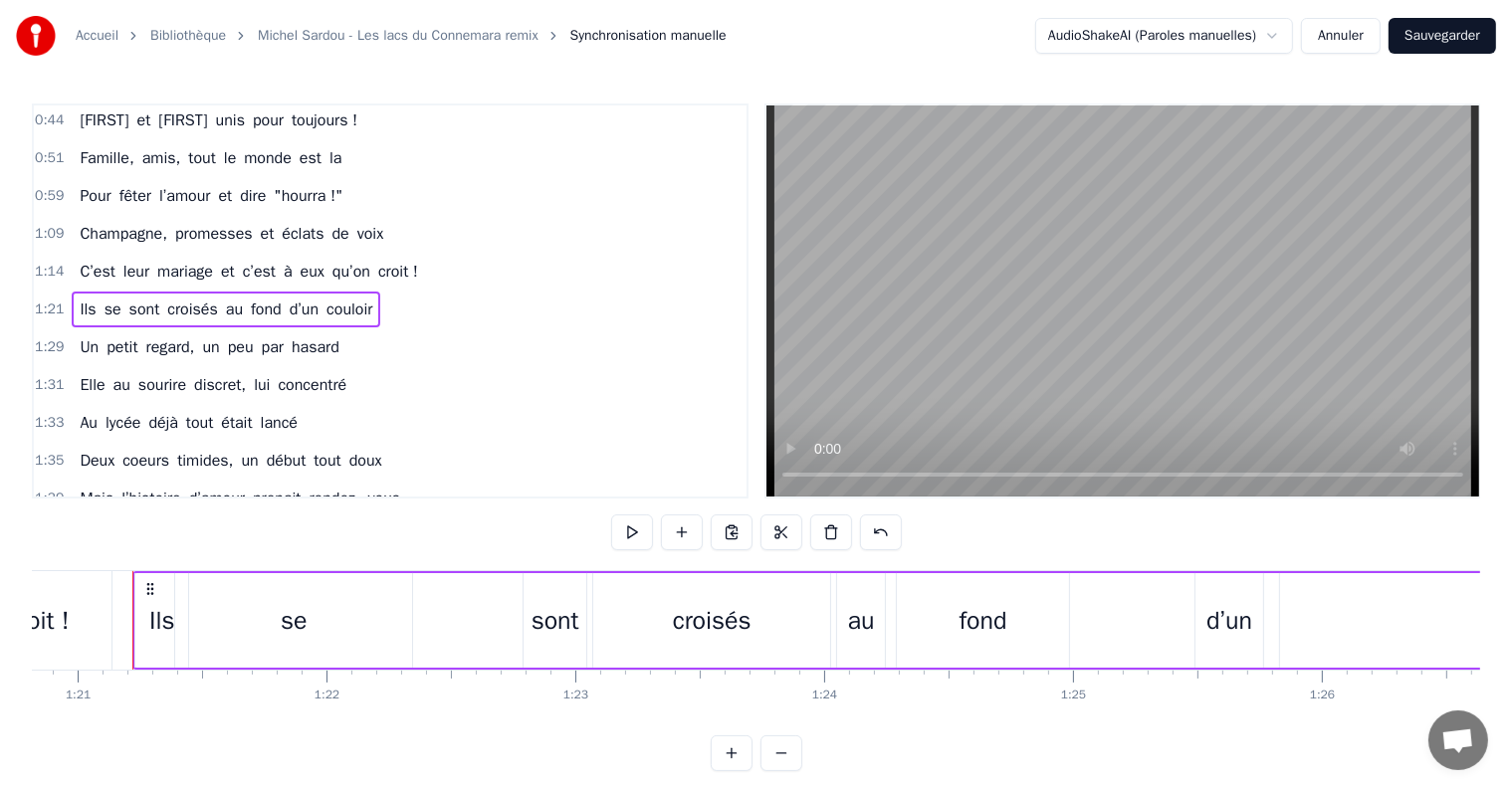 click on "Ils" at bounding box center [161, 620] 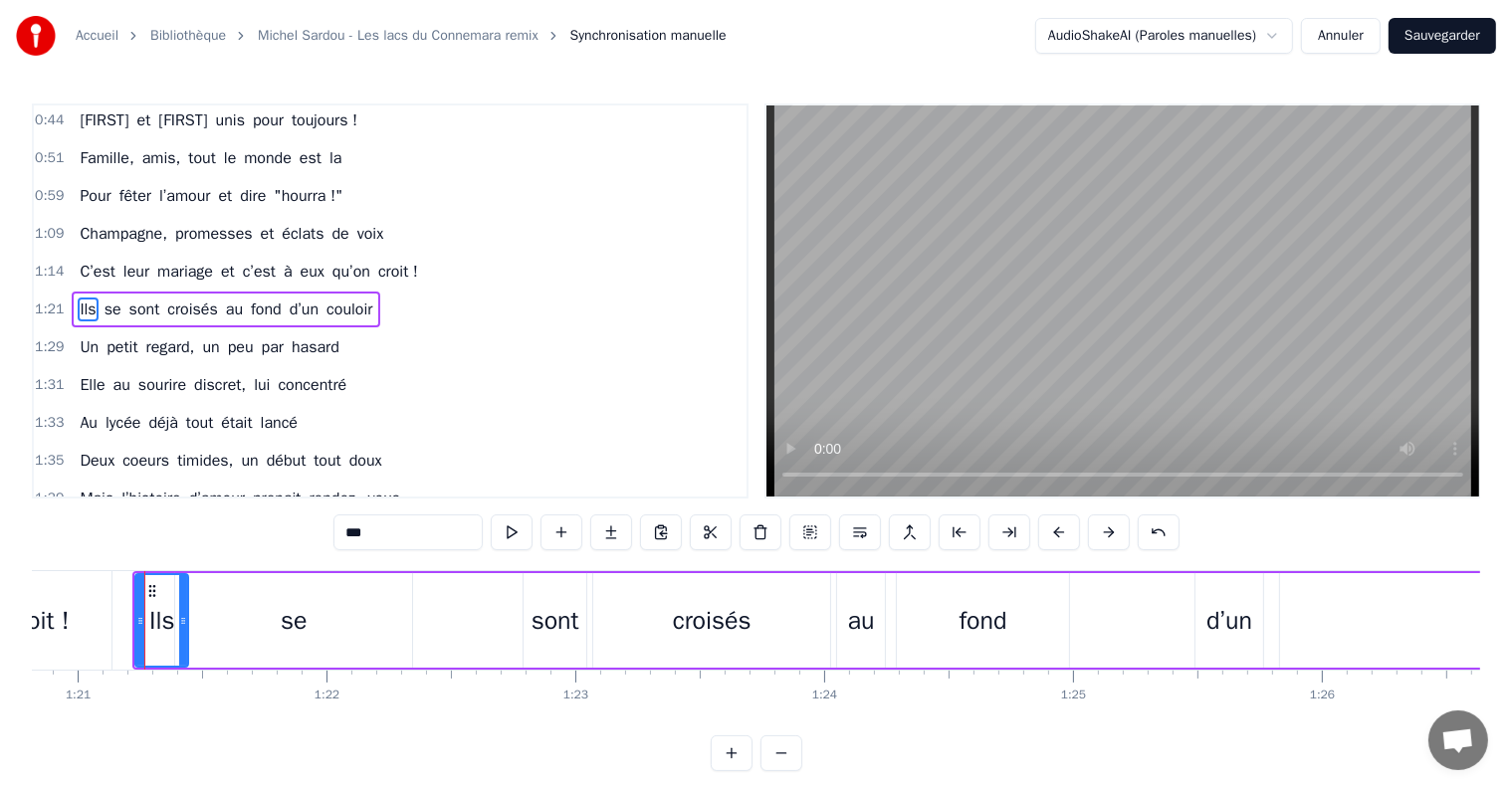 click on "se" at bounding box center (294, 620) 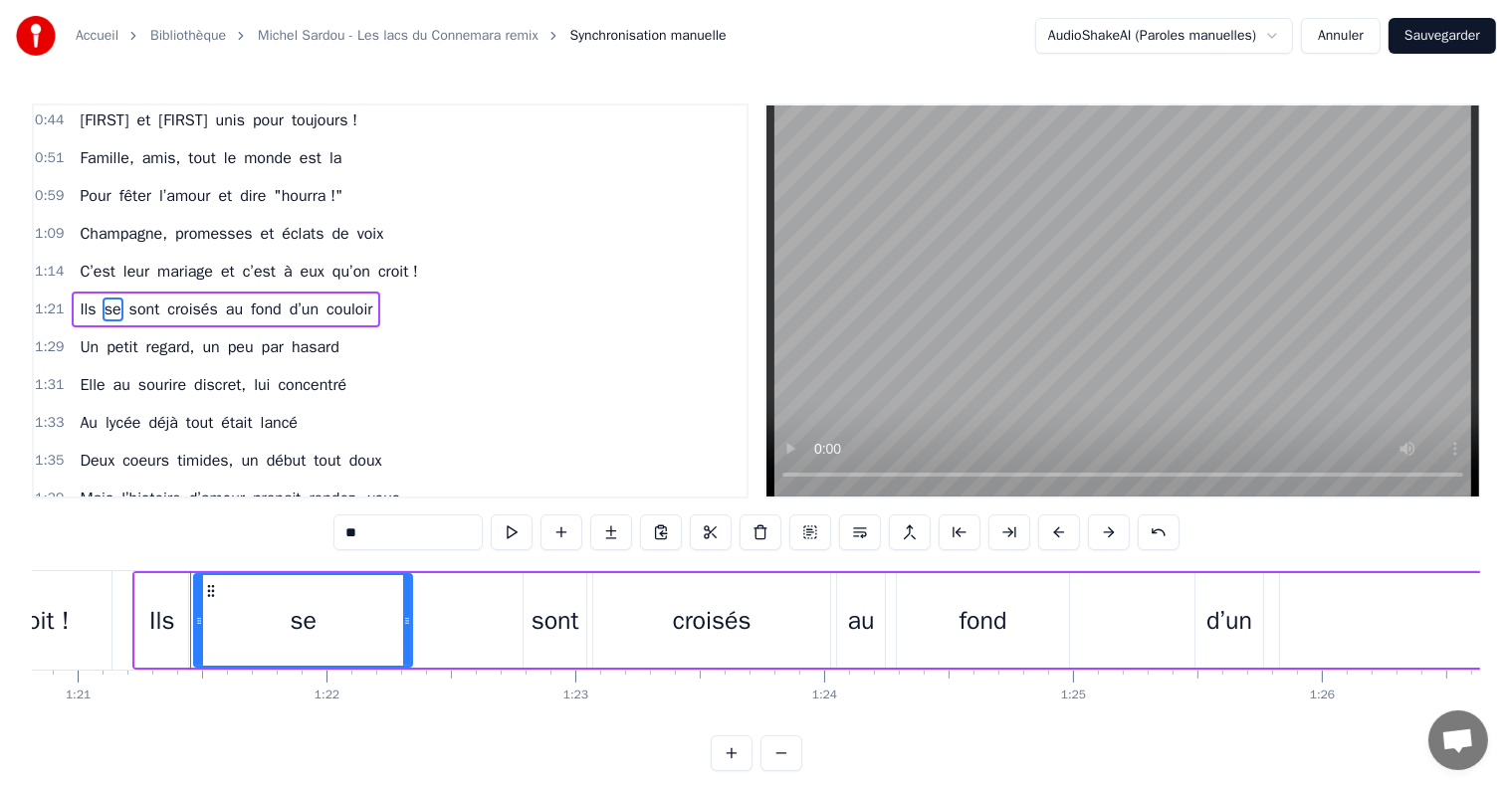 drag, startPoint x: 176, startPoint y: 625, endPoint x: 194, endPoint y: 625, distance: 18 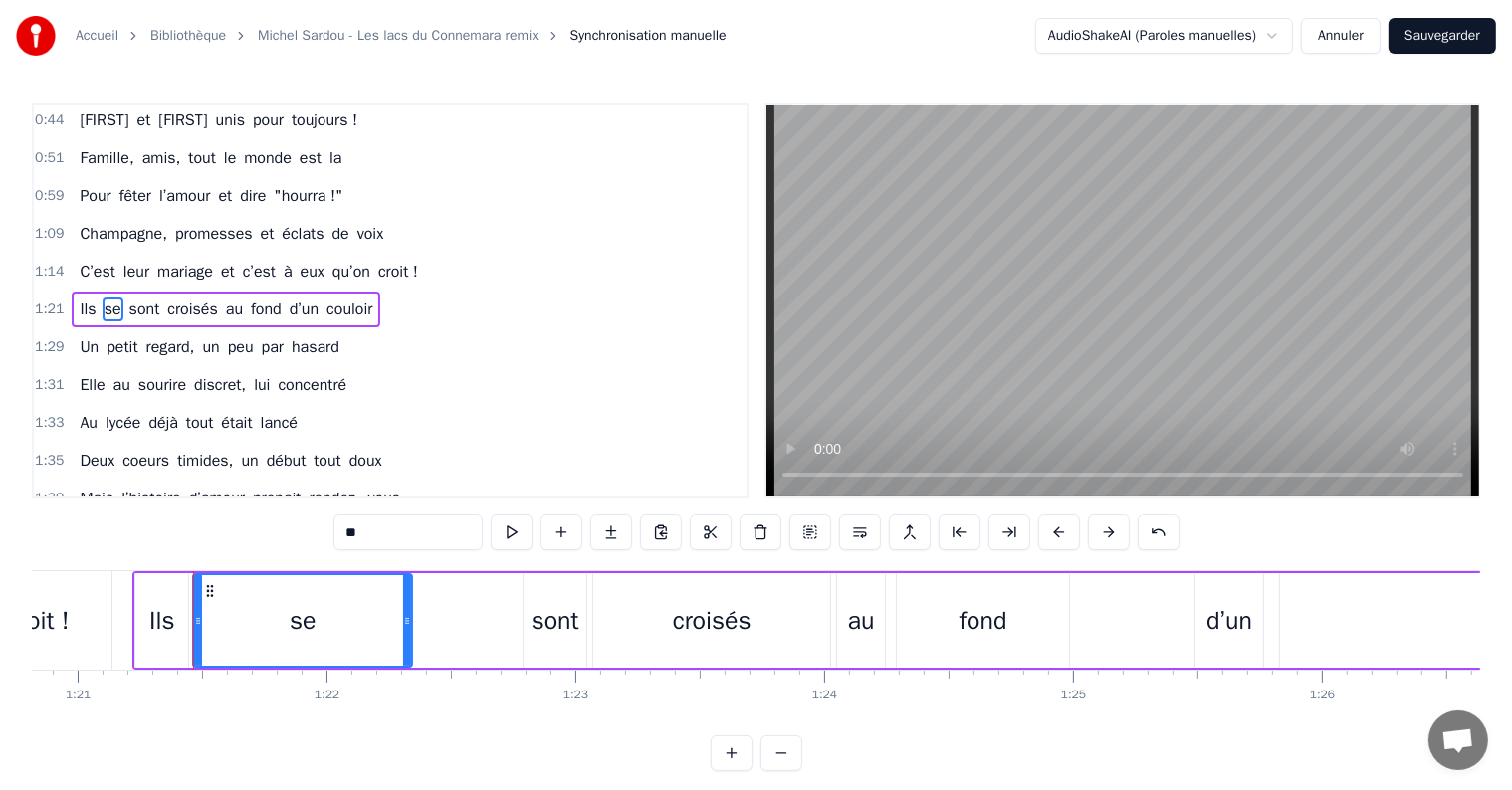 click on "Ils se sont croisés au fond d’un couloir" at bounding box center [1187, 620] 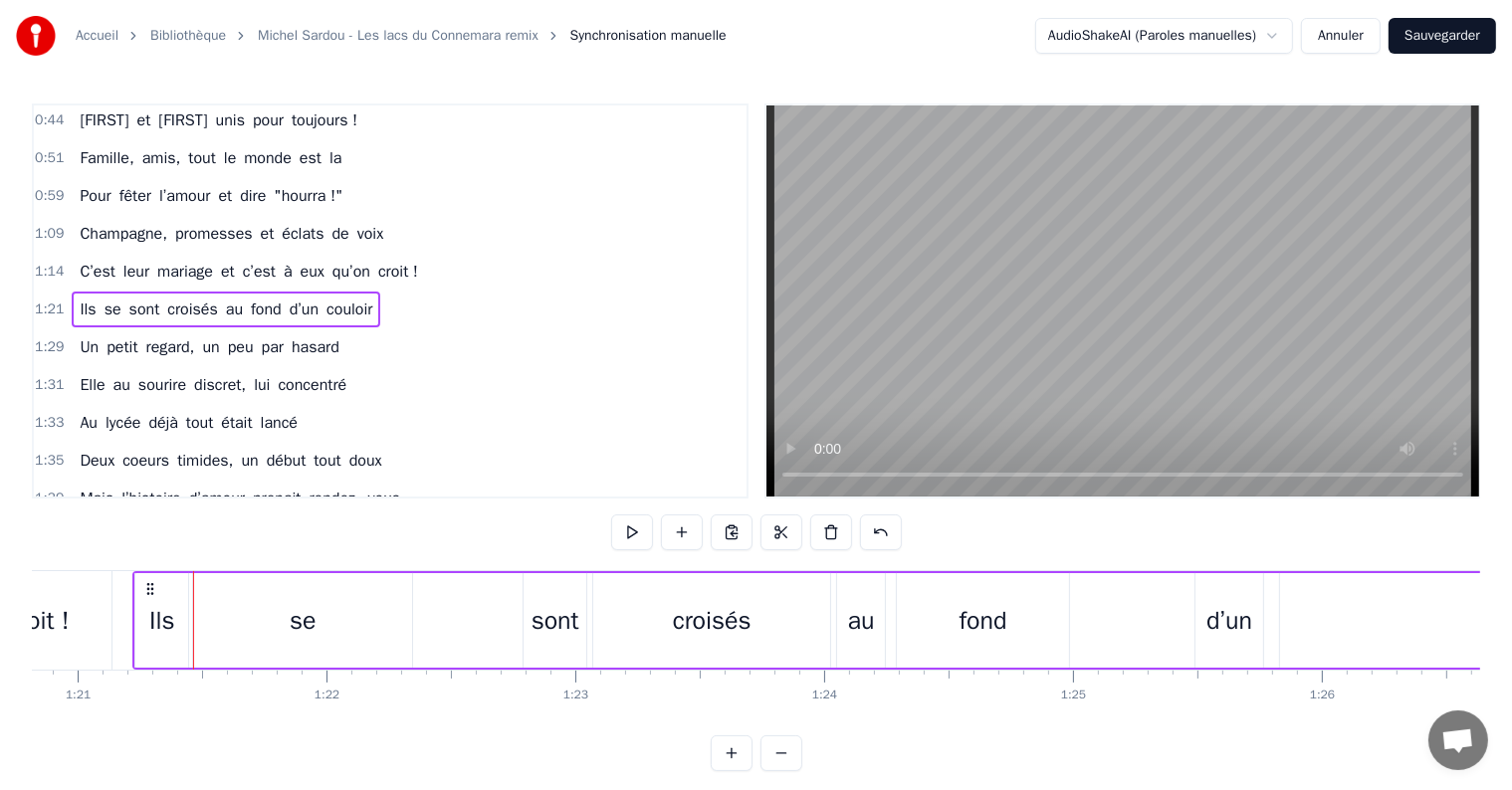click on "sont" at bounding box center (555, 621) 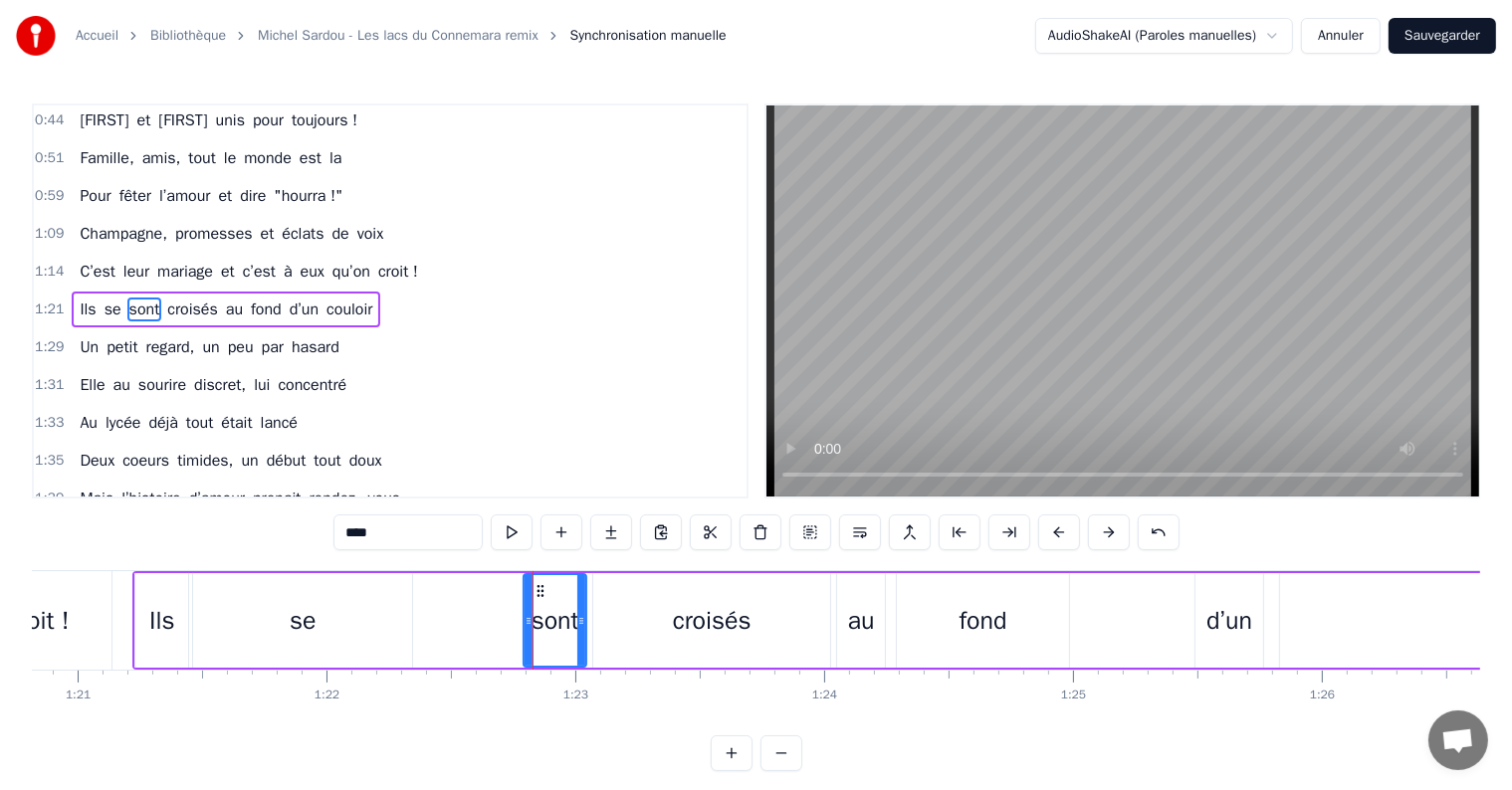 click on "croisés" at bounding box center (712, 620) 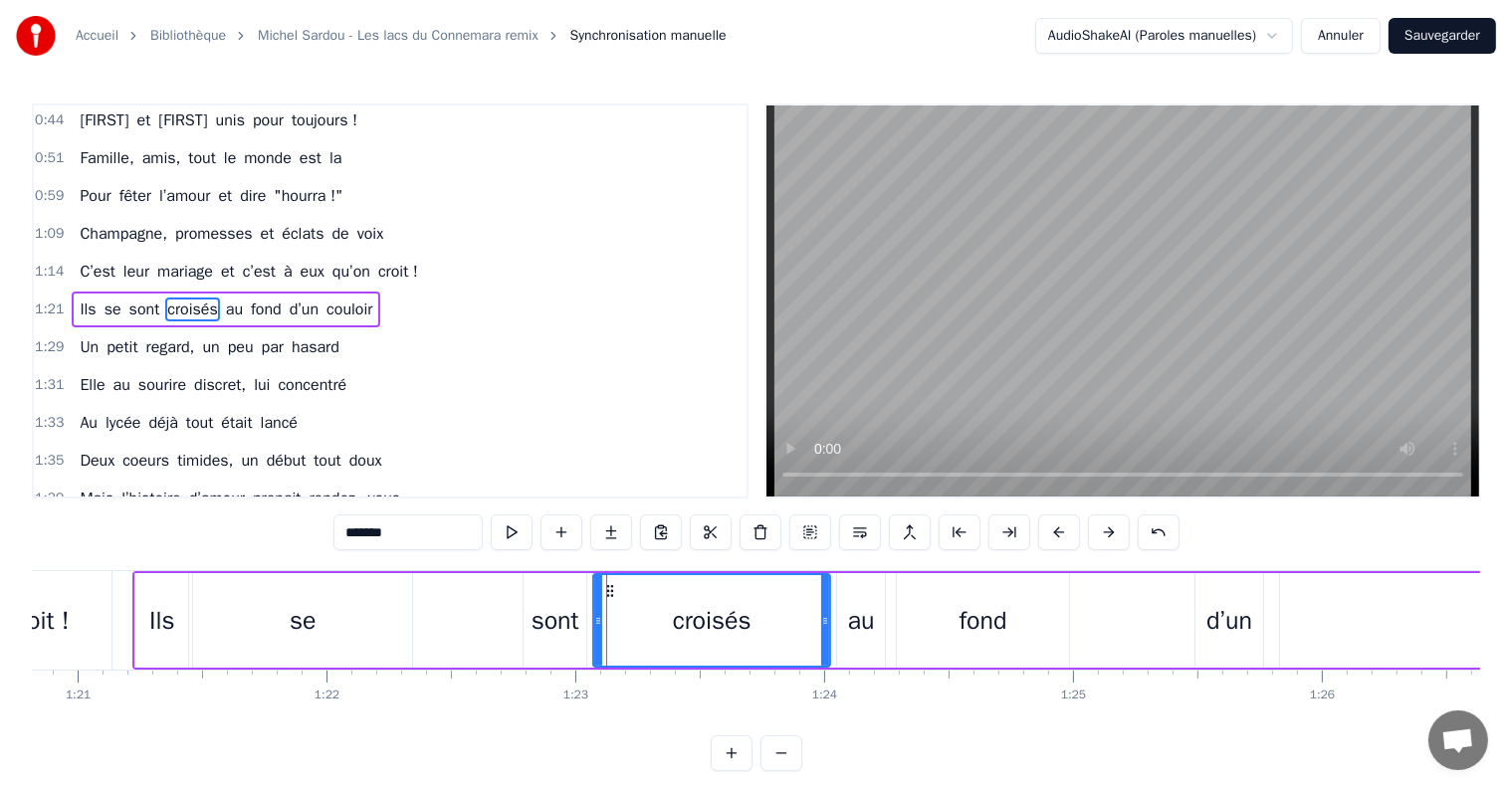click on "se" at bounding box center (303, 620) 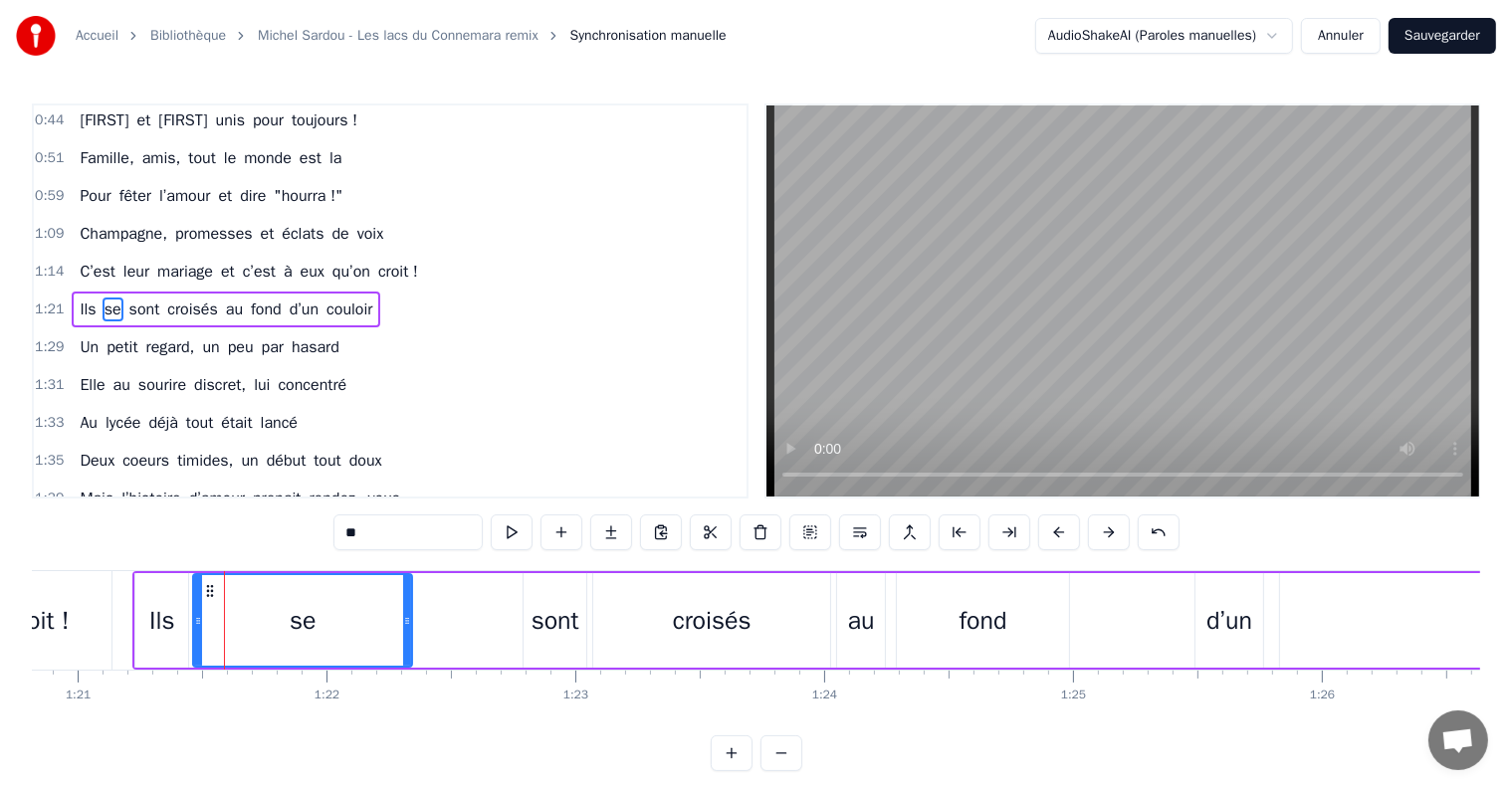 click on "1:21" at bounding box center (49, 309) 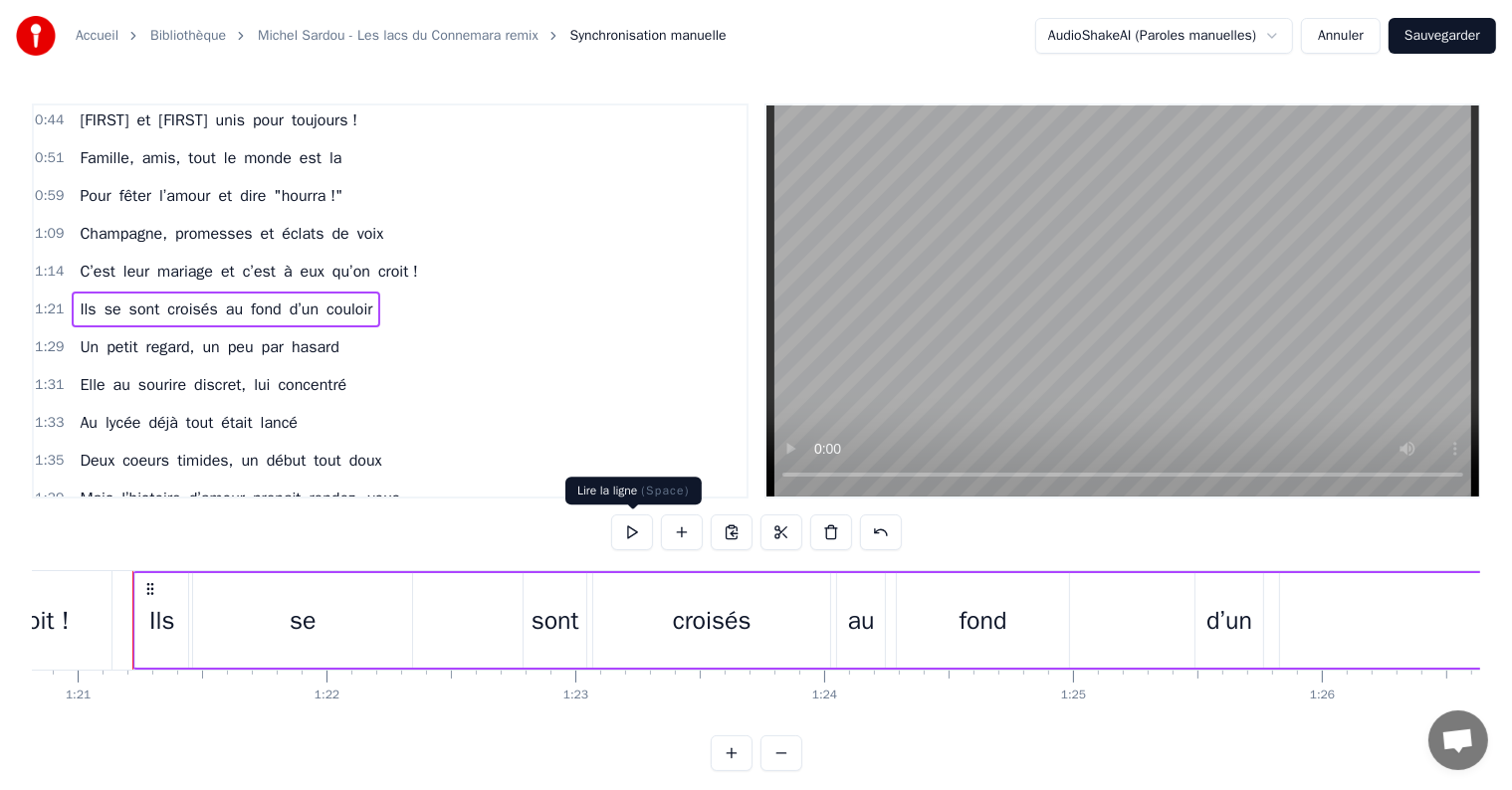 click at bounding box center [632, 532] 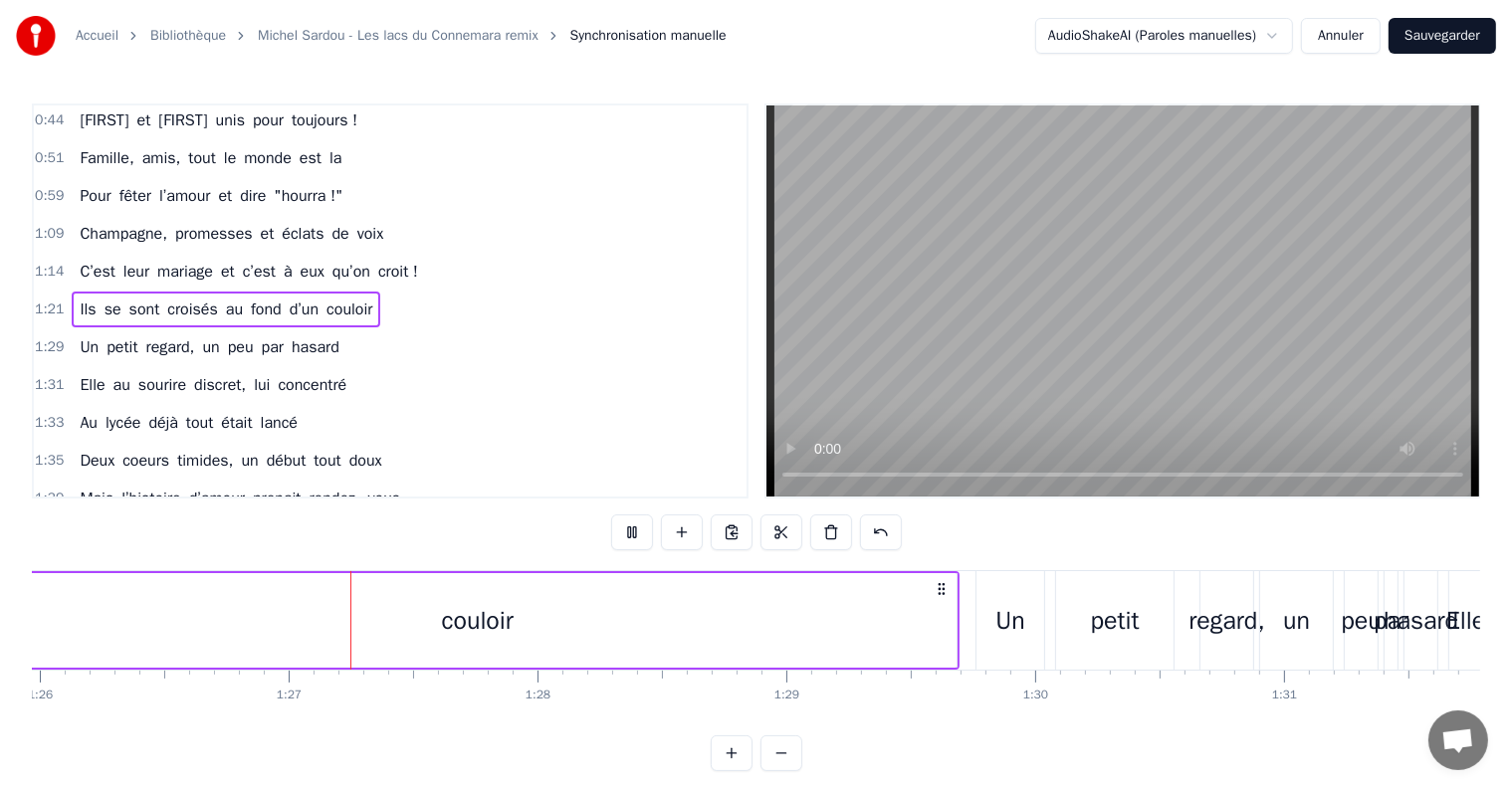 scroll, scrollTop: 0, scrollLeft: 21428, axis: horizontal 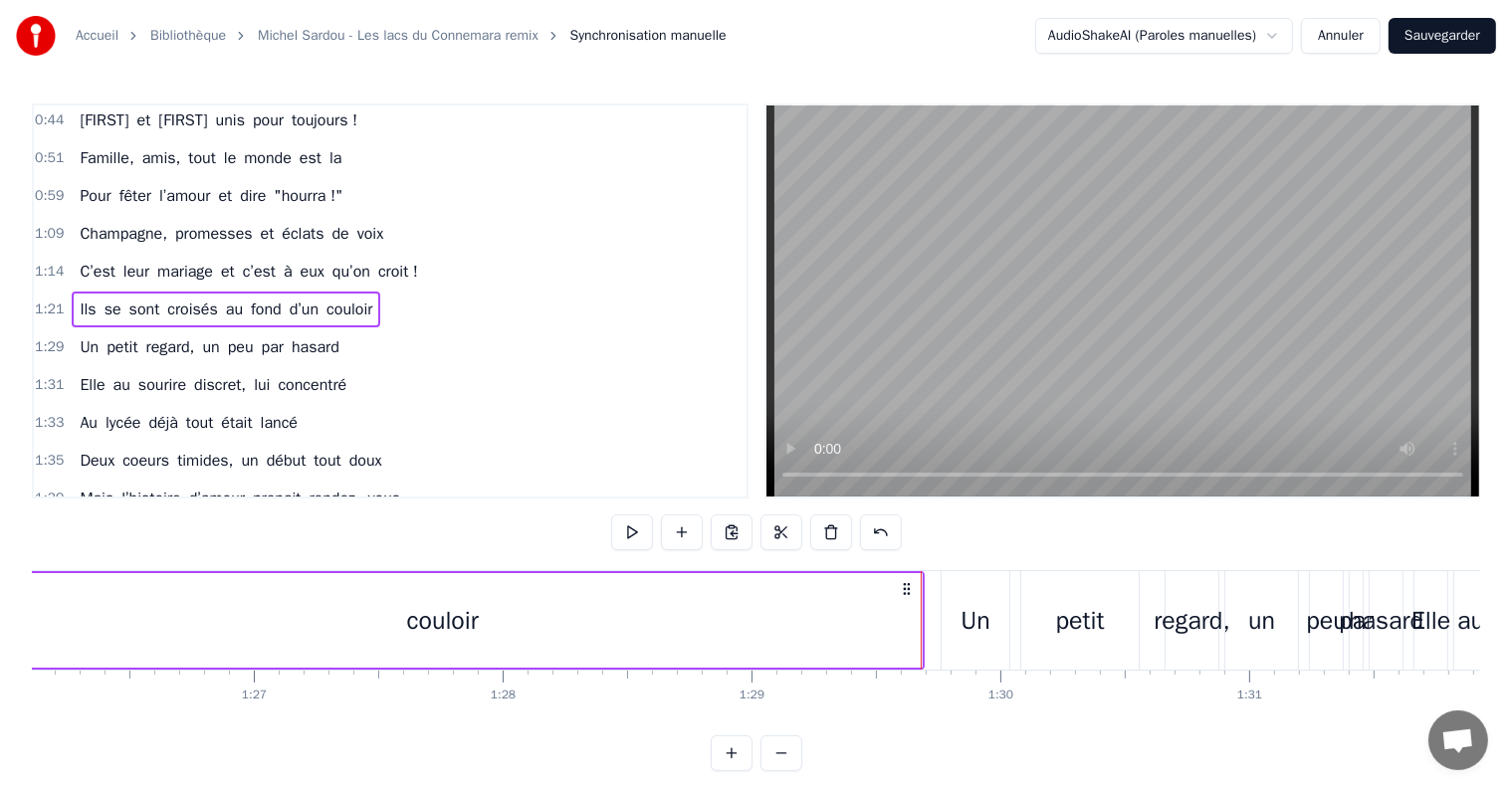click at bounding box center [632, 532] 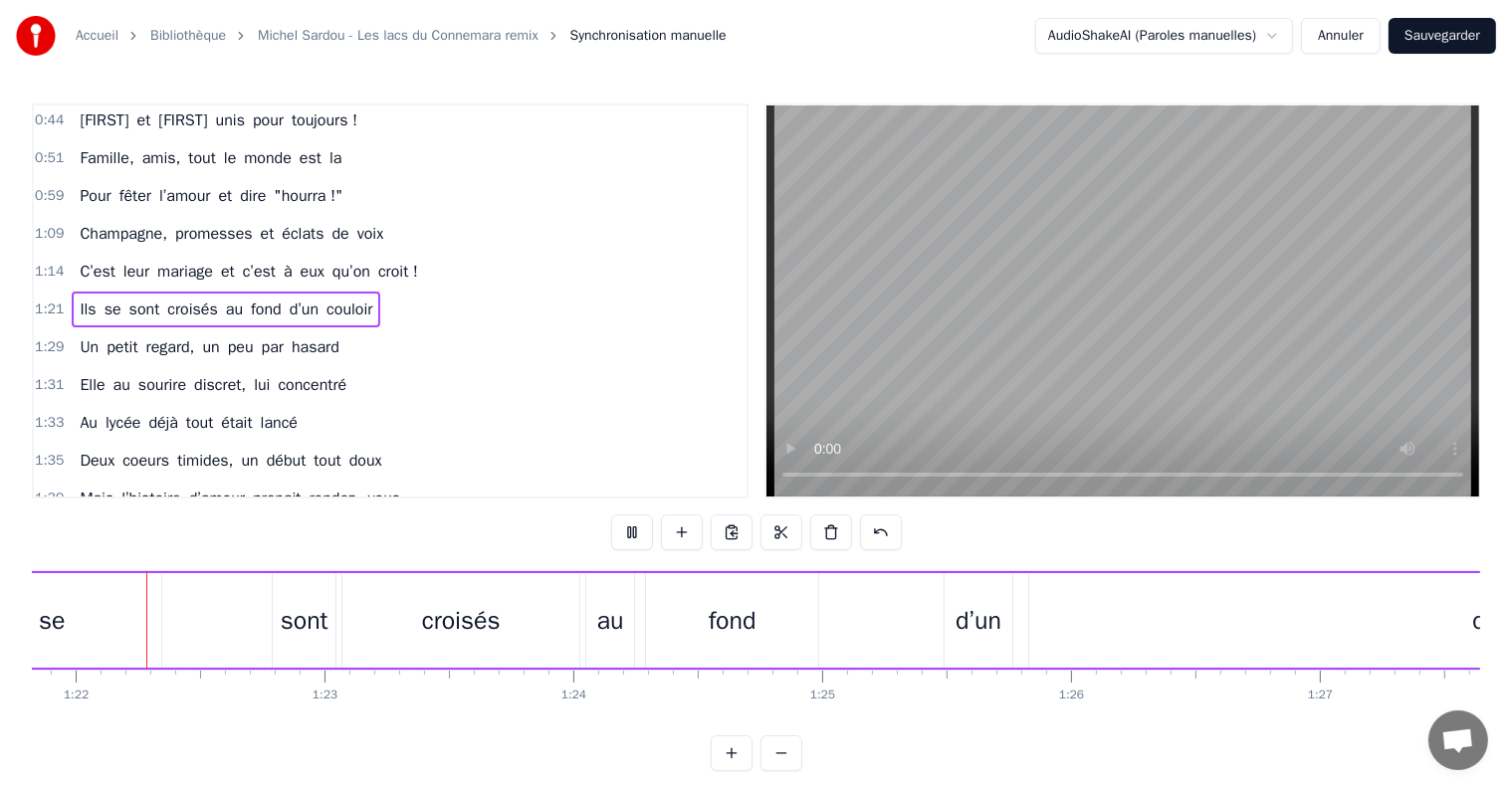 scroll, scrollTop: 0, scrollLeft: 20327, axis: horizontal 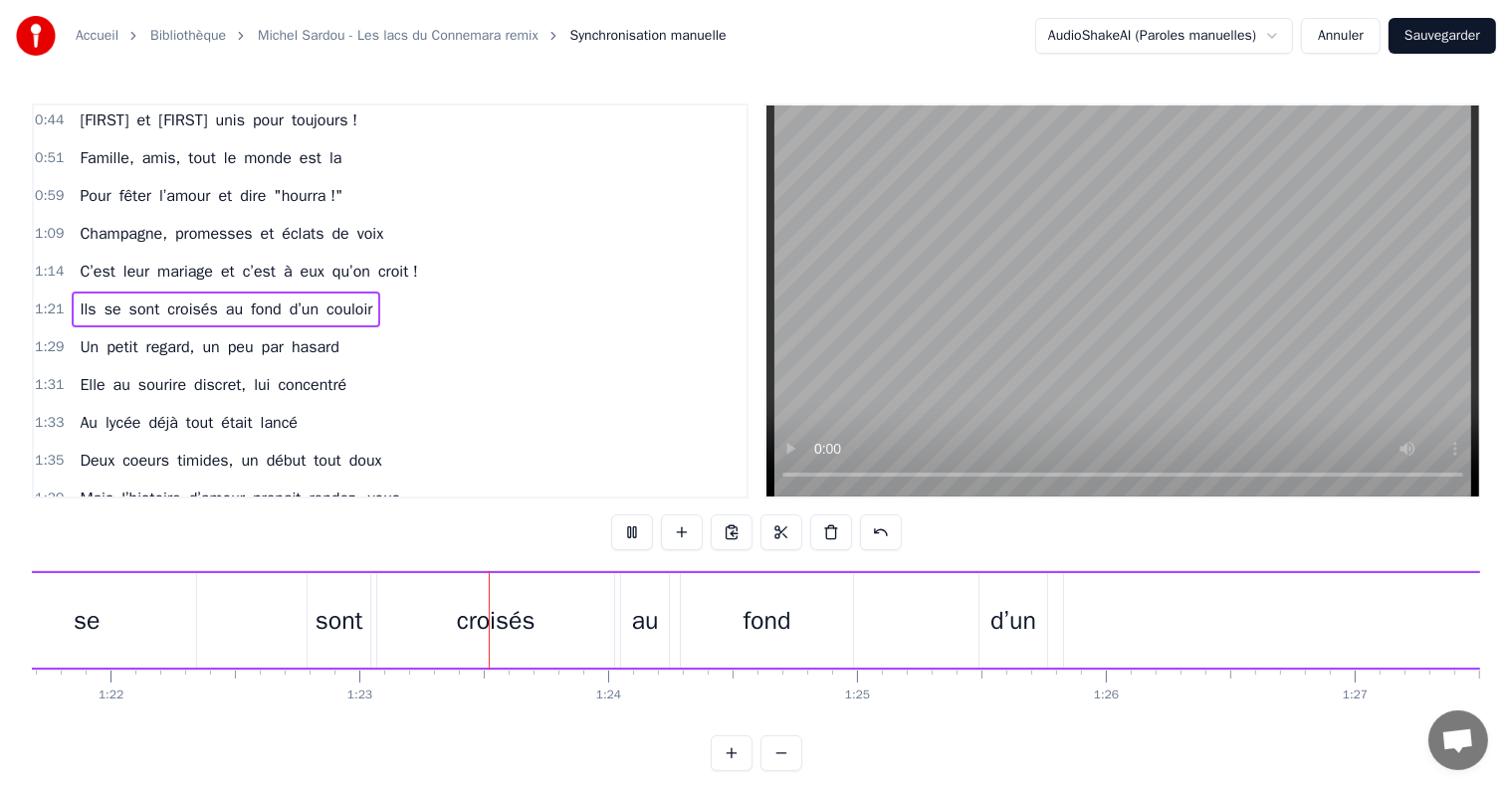 click at bounding box center [632, 532] 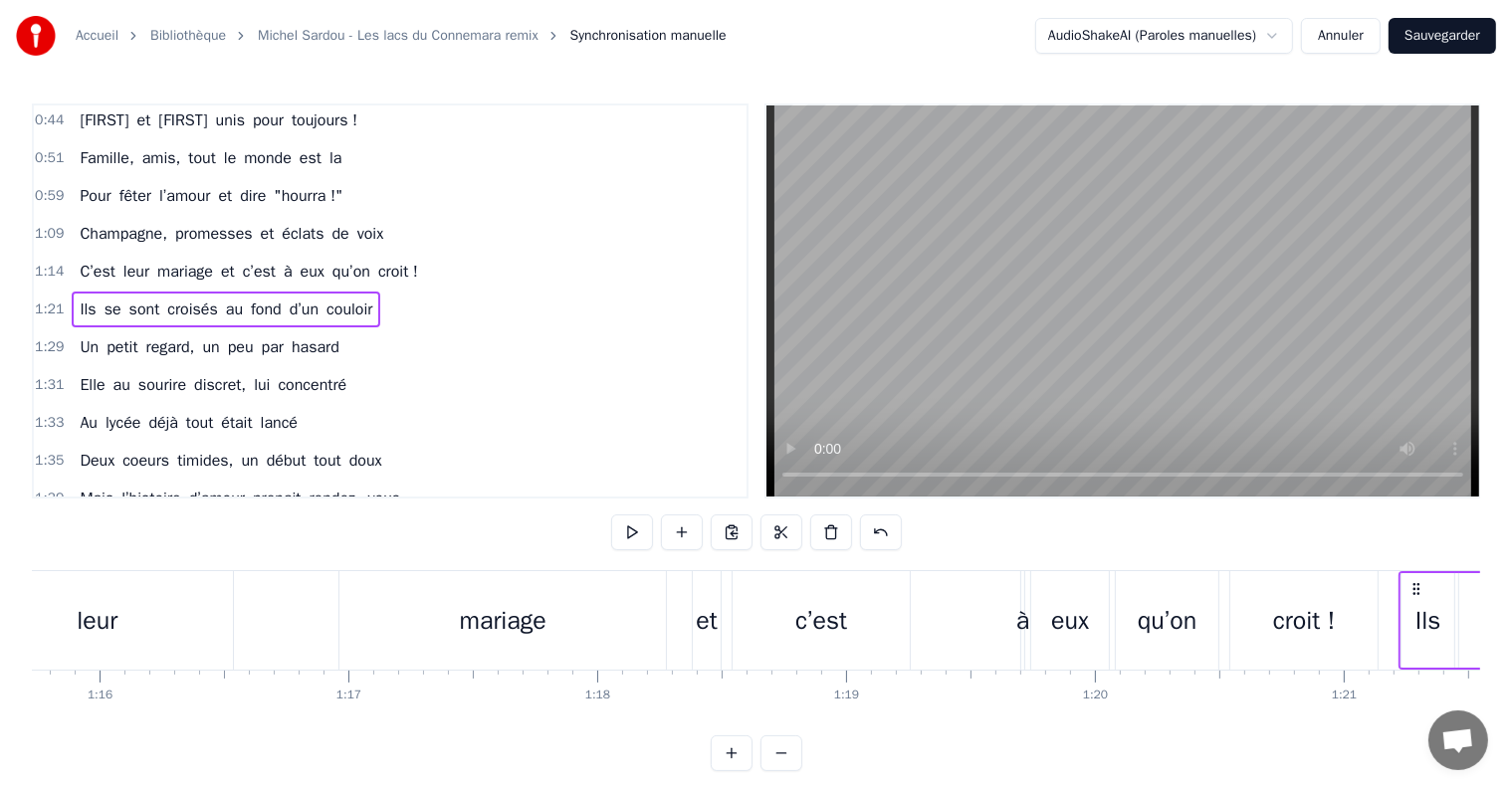 scroll, scrollTop: 0, scrollLeft: 18692, axis: horizontal 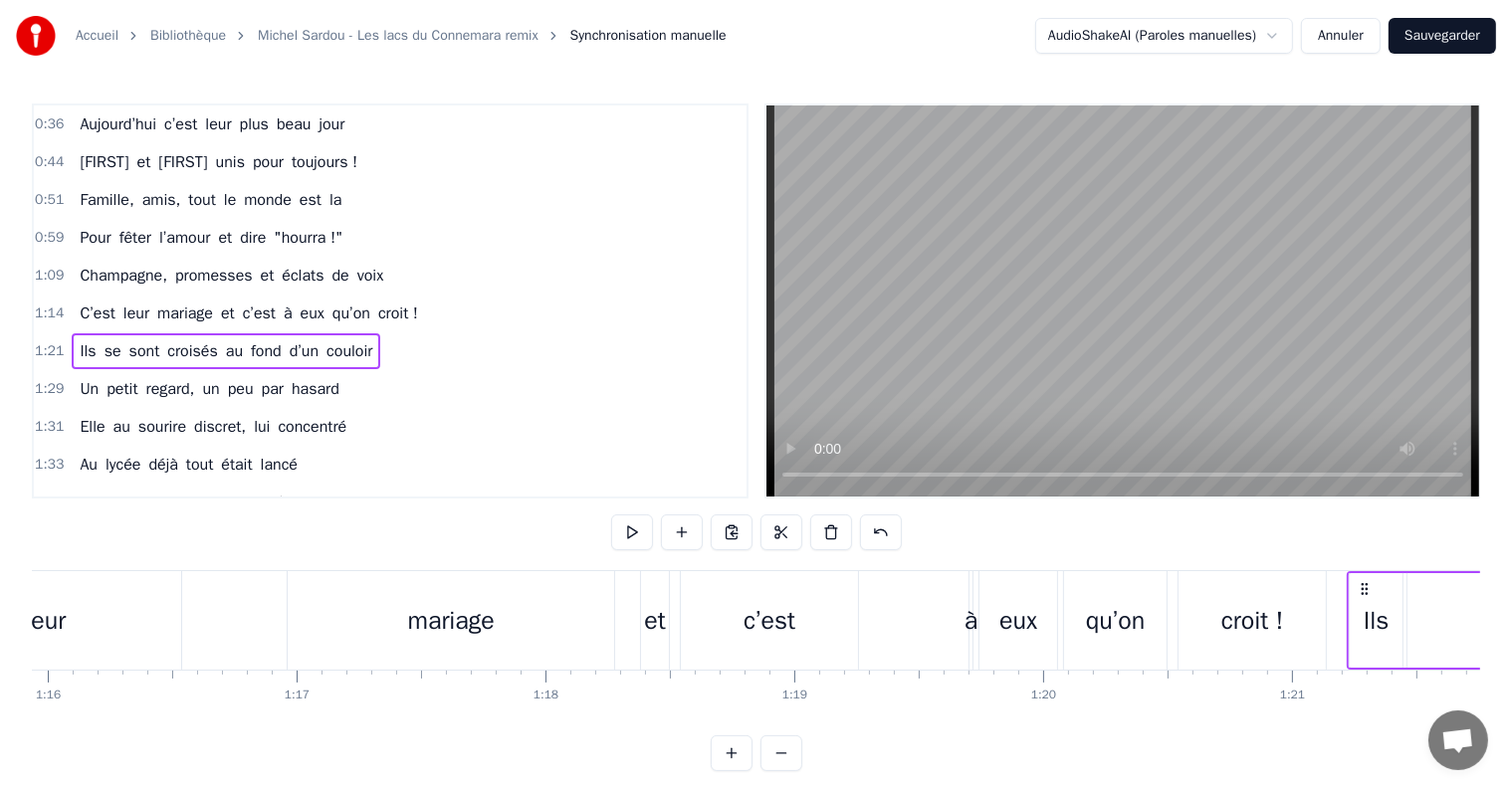 click on "Ils se sont croisés au fond d’un couloir" at bounding box center [2401, 620] 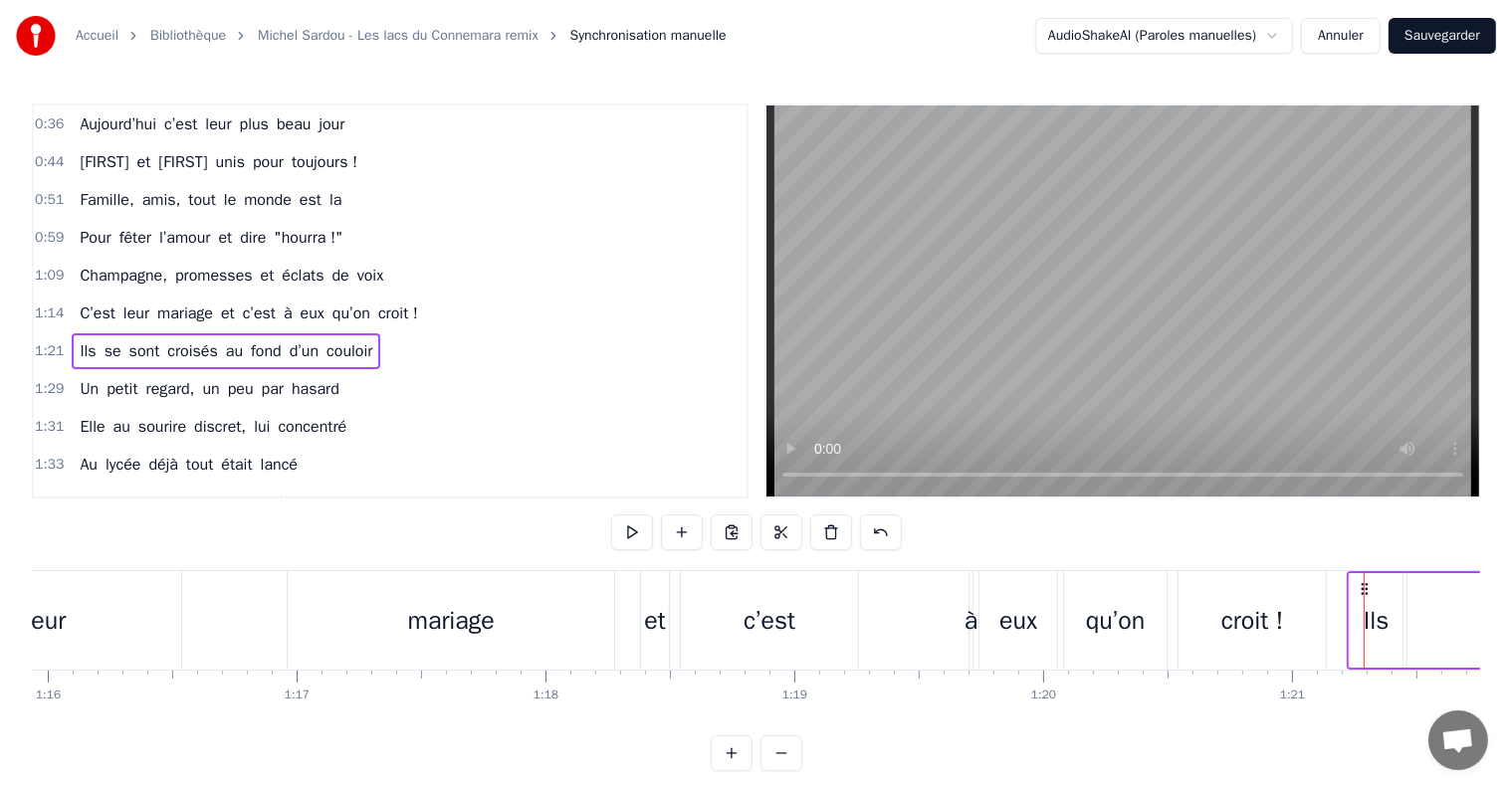 click 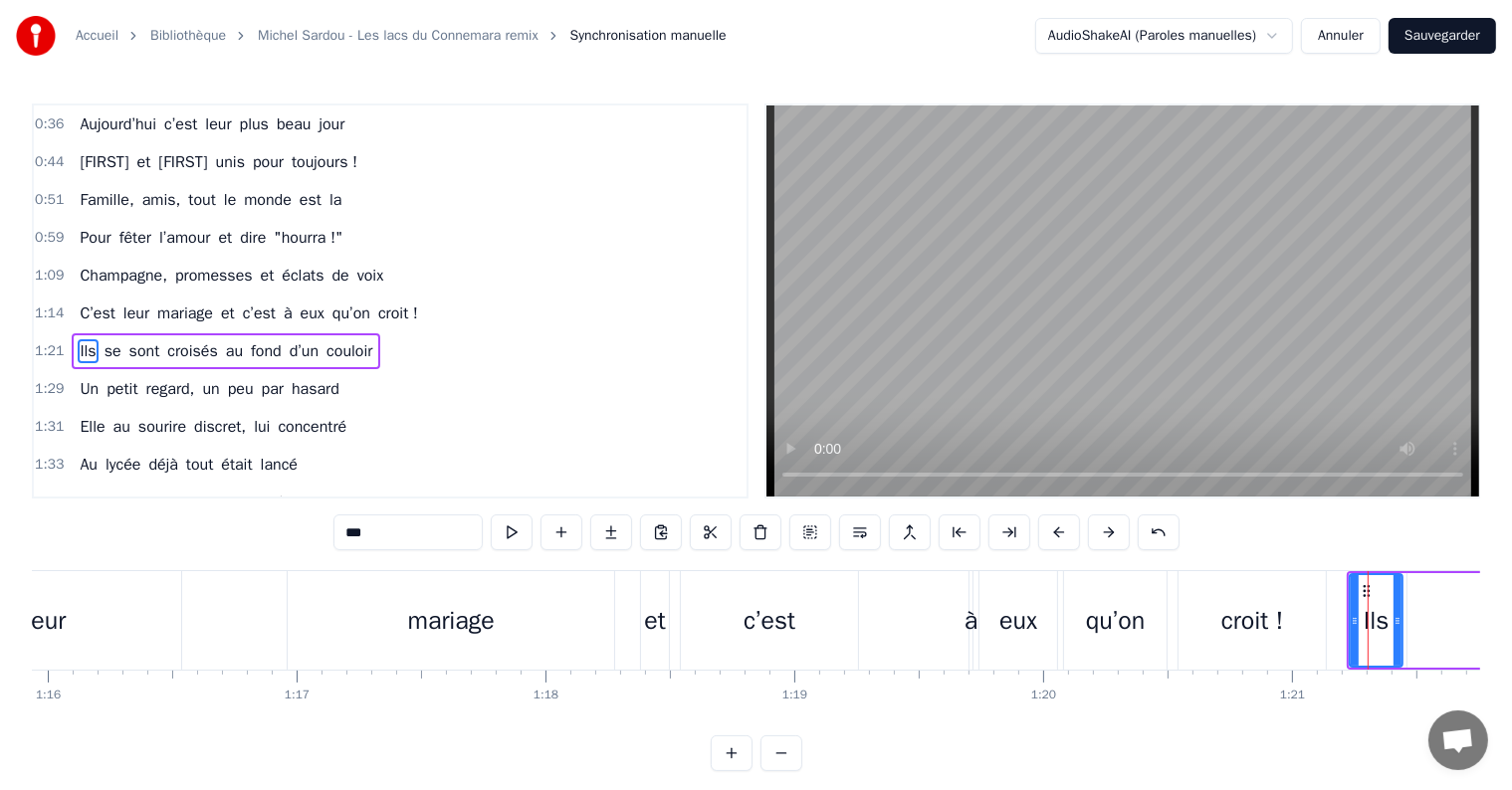 scroll, scrollTop: 42, scrollLeft: 0, axis: vertical 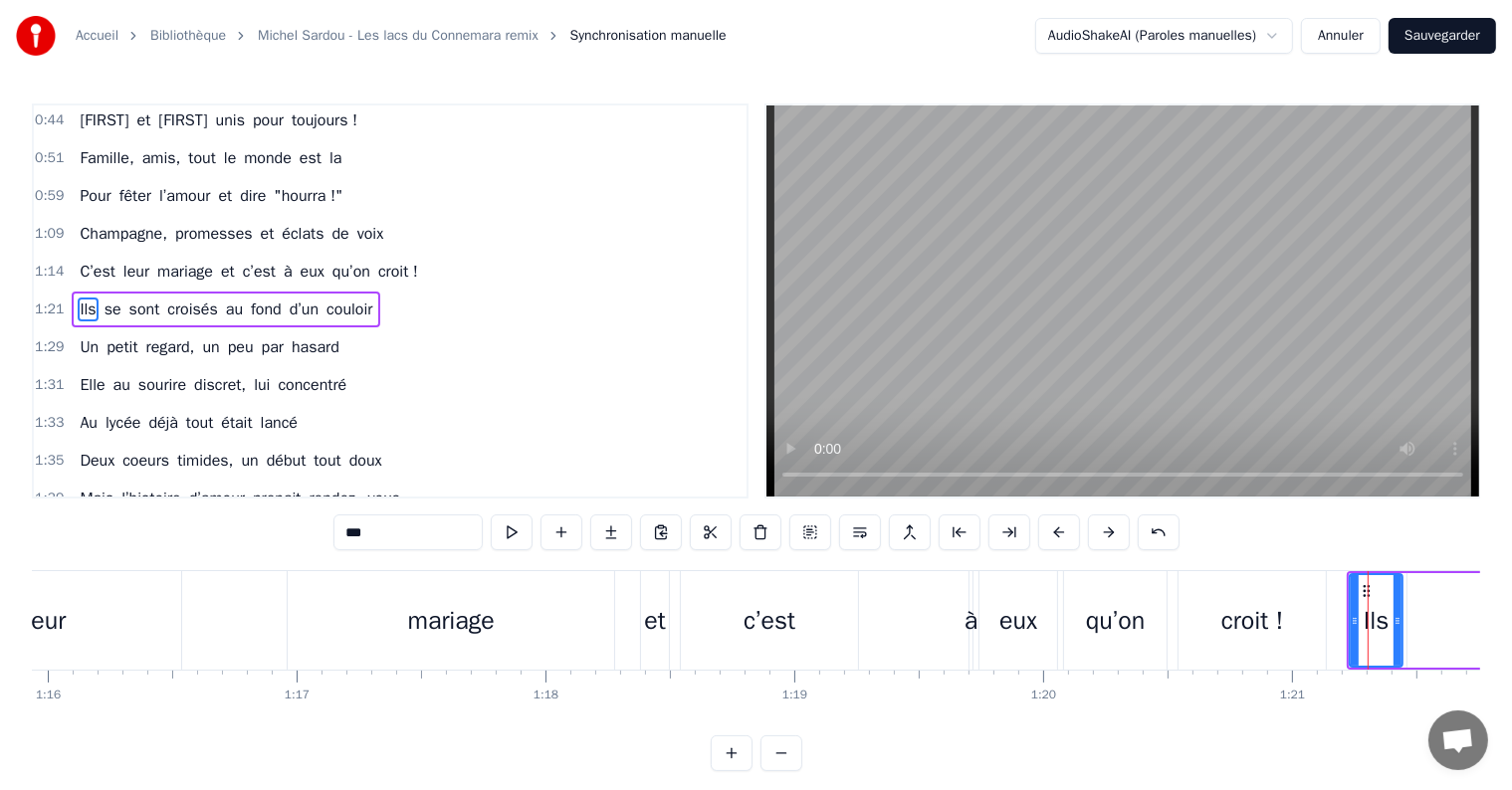 click on "1:21" at bounding box center [49, 309] 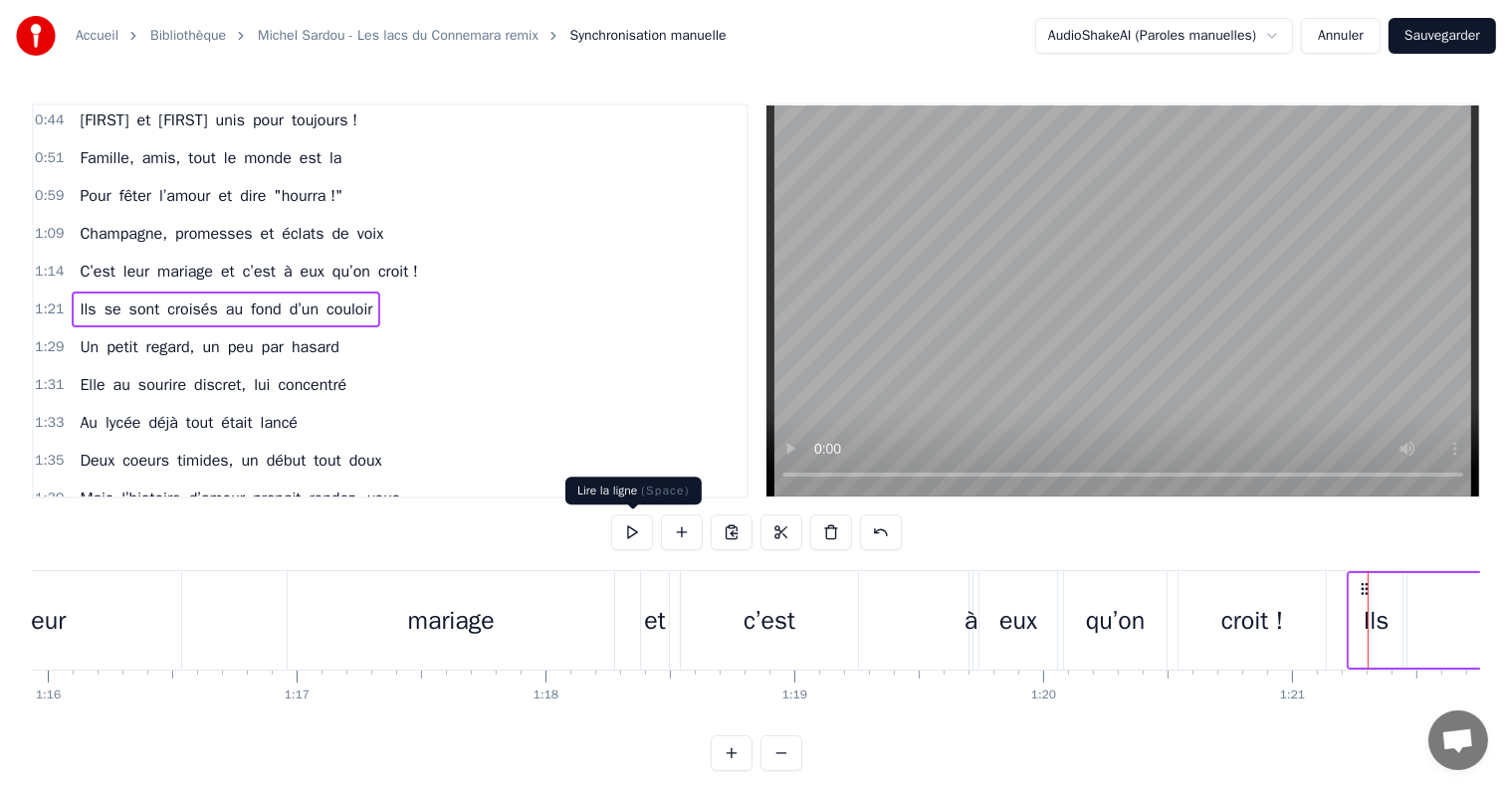 click at bounding box center (632, 532) 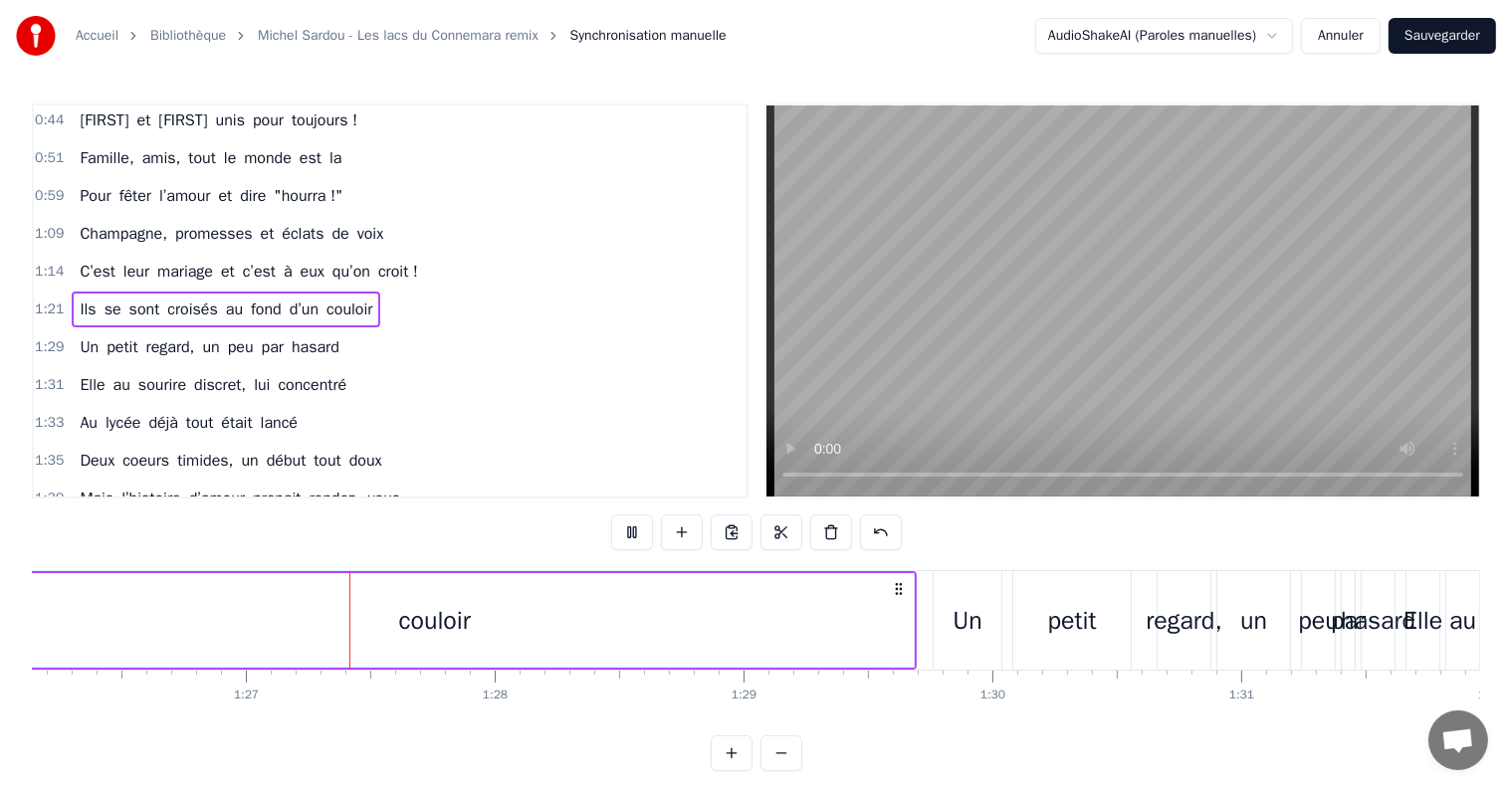 scroll, scrollTop: 0, scrollLeft: 21449, axis: horizontal 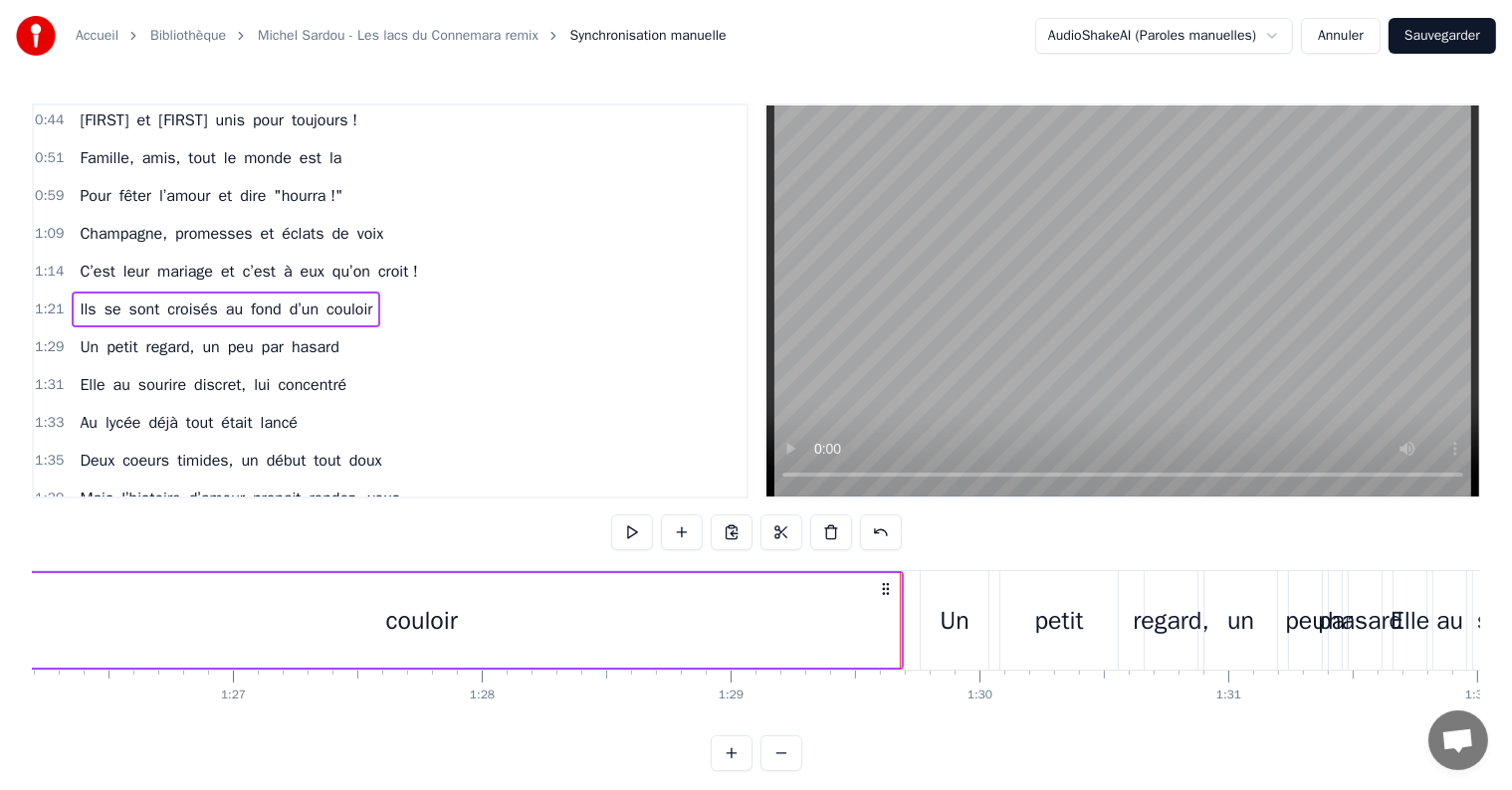 type 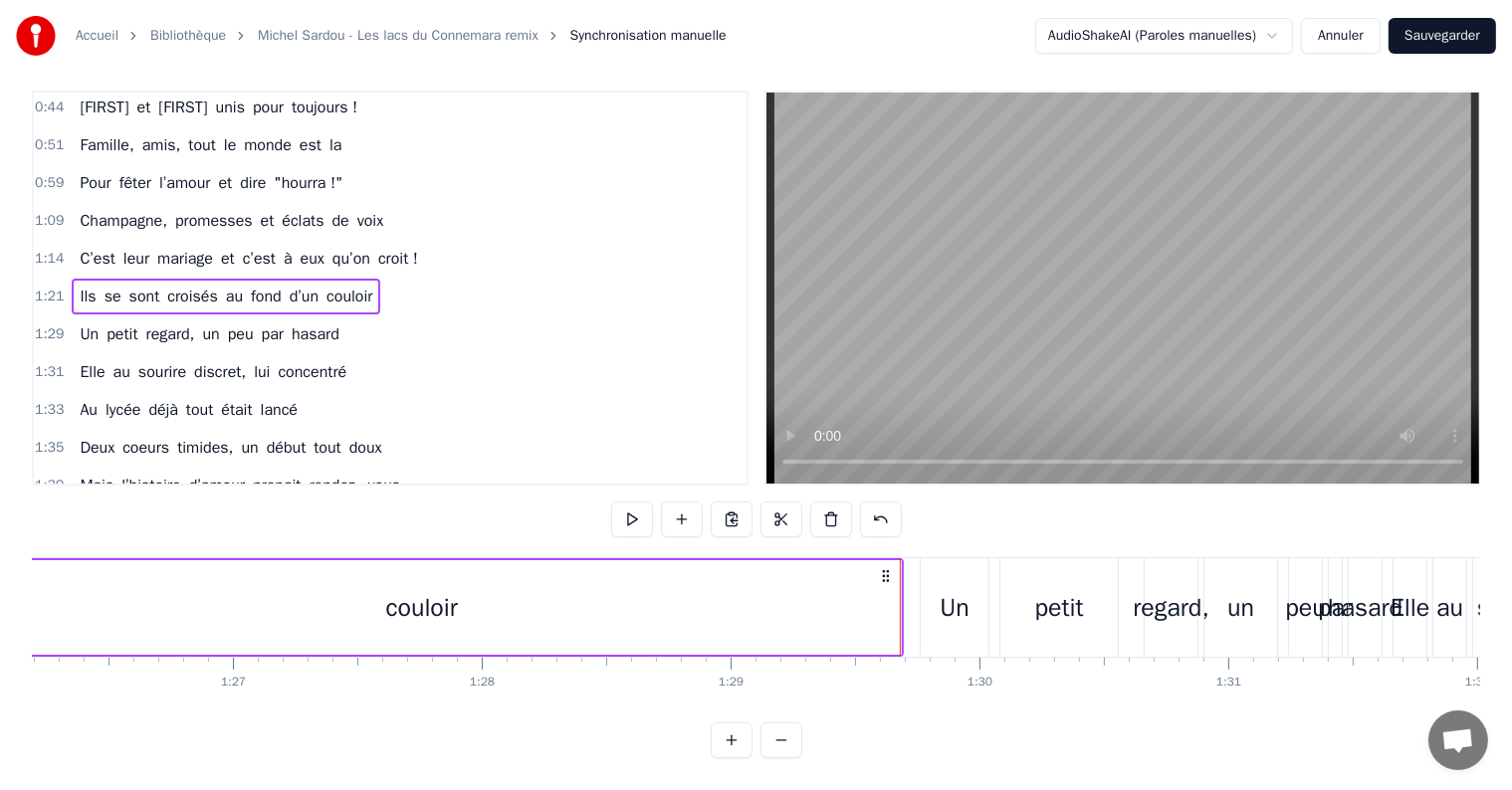 scroll, scrollTop: 30, scrollLeft: 0, axis: vertical 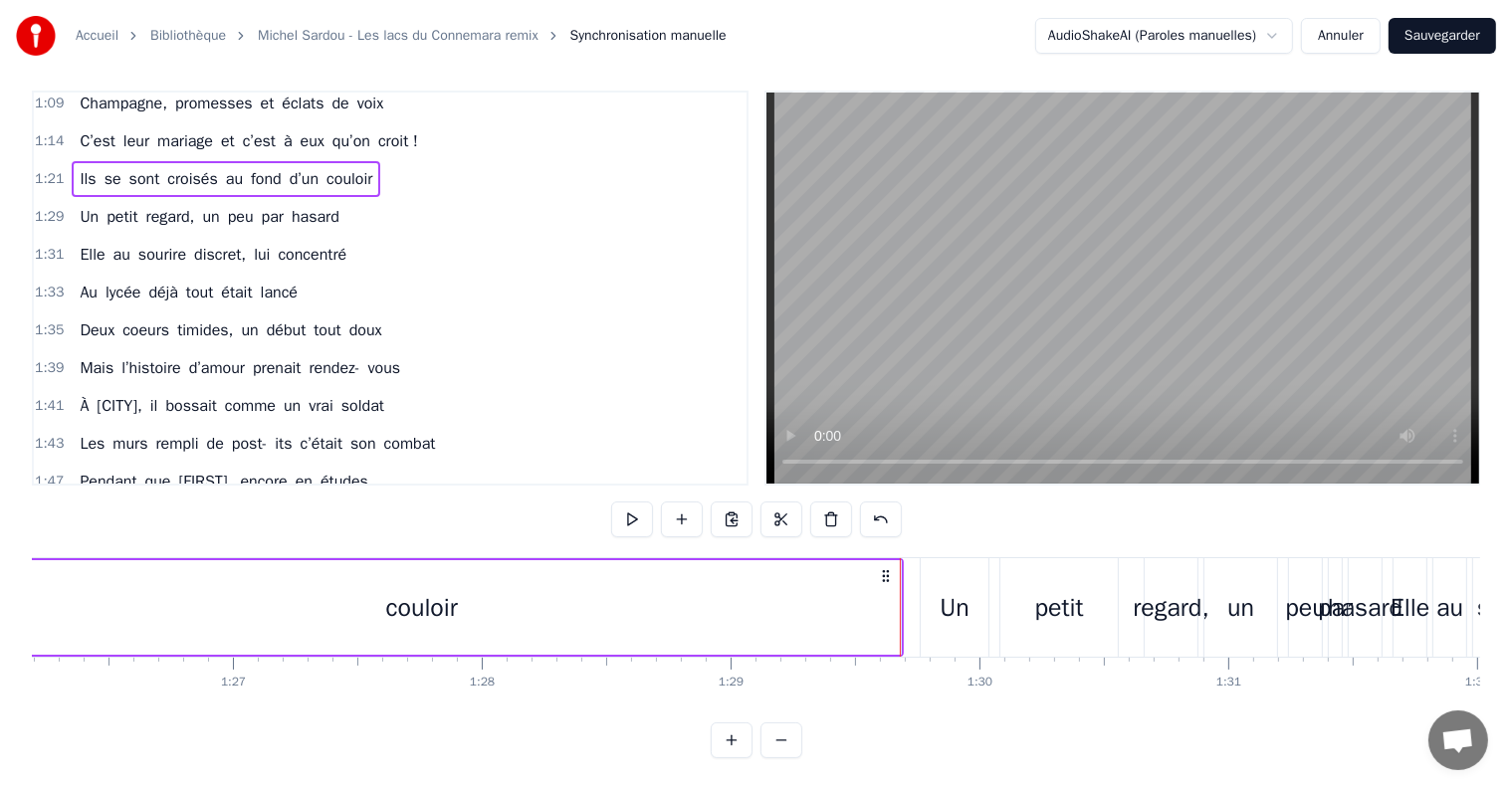 click on "1:39 Mais l’histoire d’amour prenait rendez- vous" at bounding box center [390, 368] 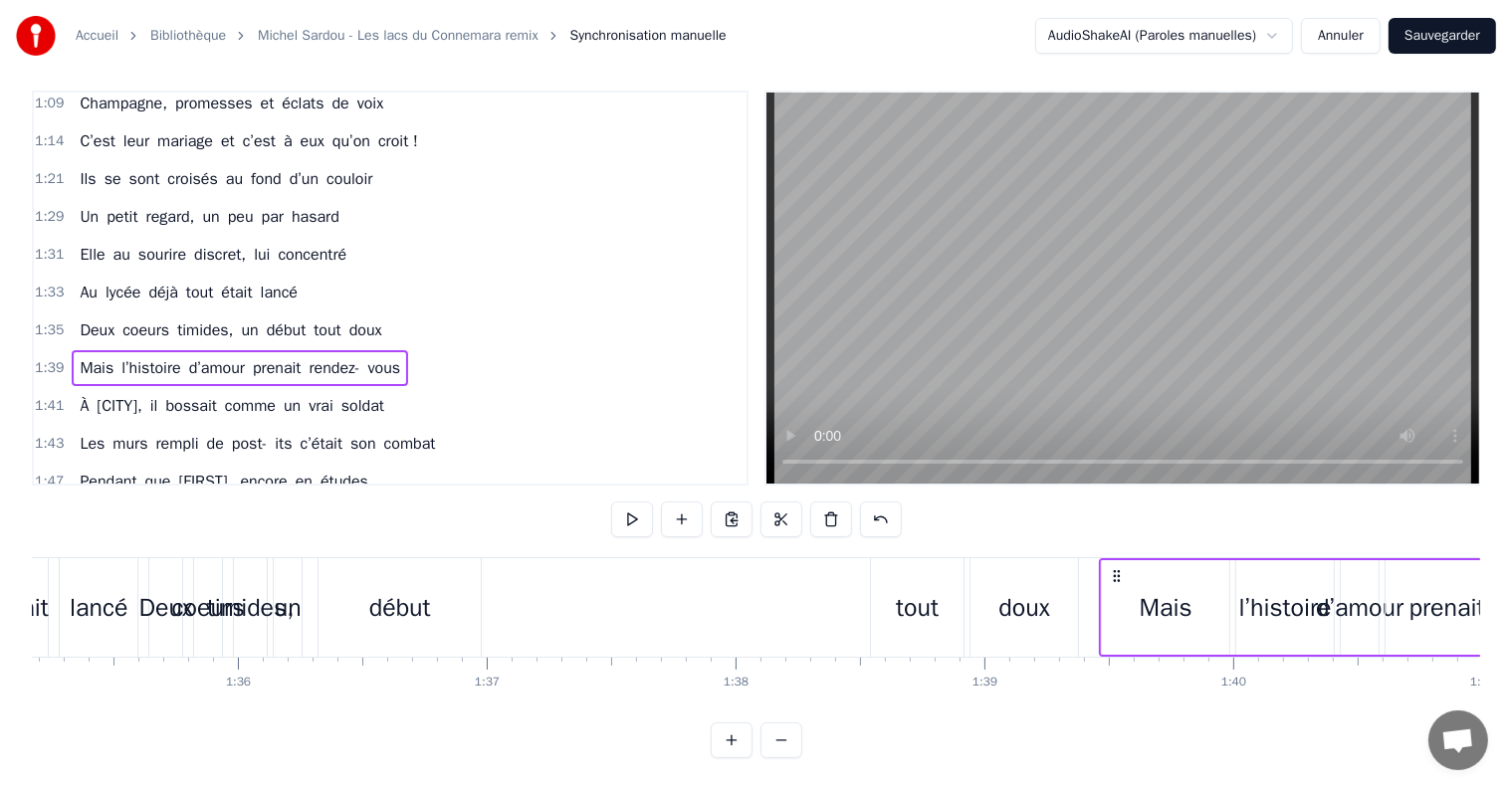 click on "1:39" at bounding box center (49, 368) 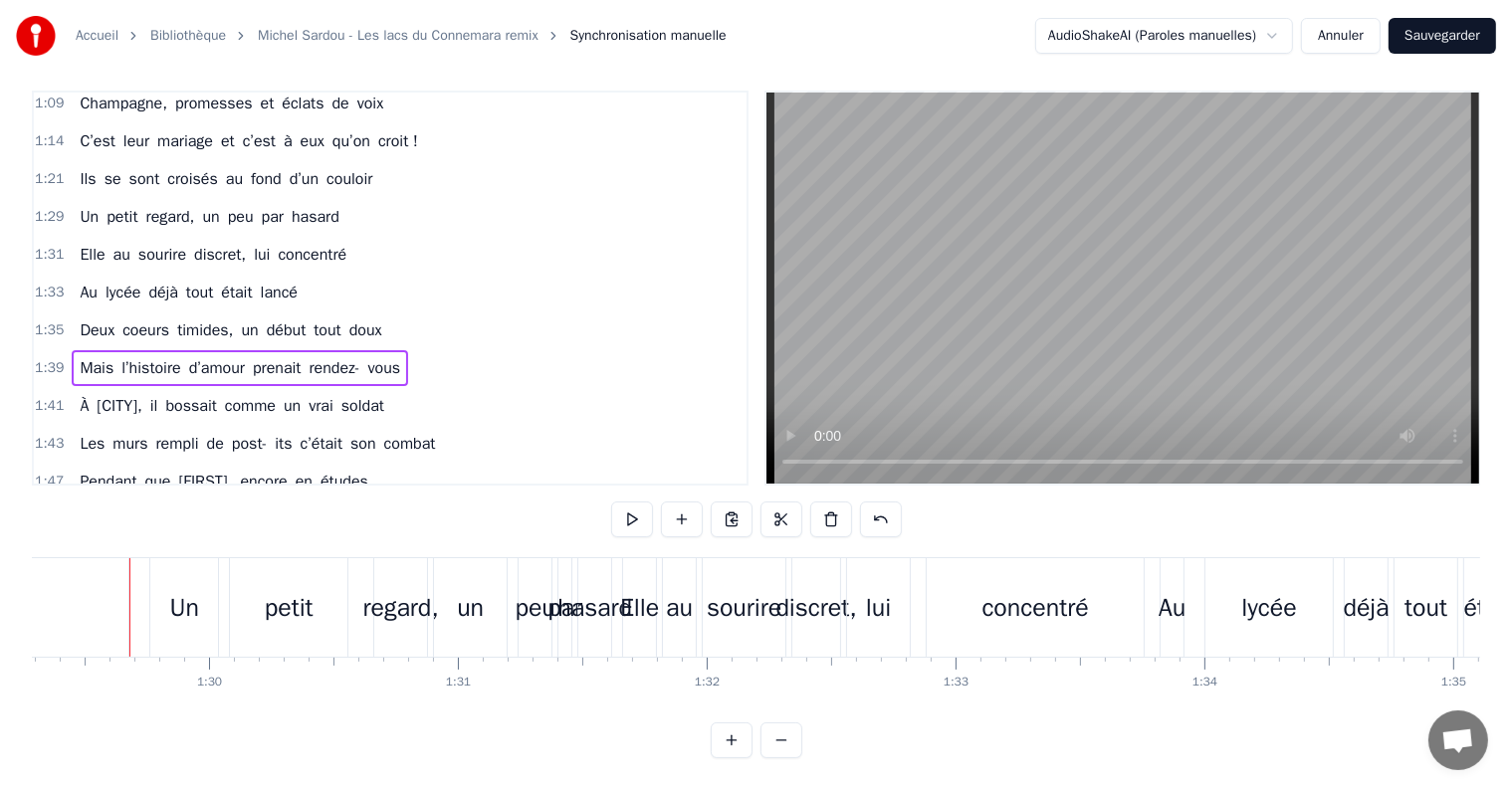 scroll, scrollTop: 0, scrollLeft: 22217, axis: horizontal 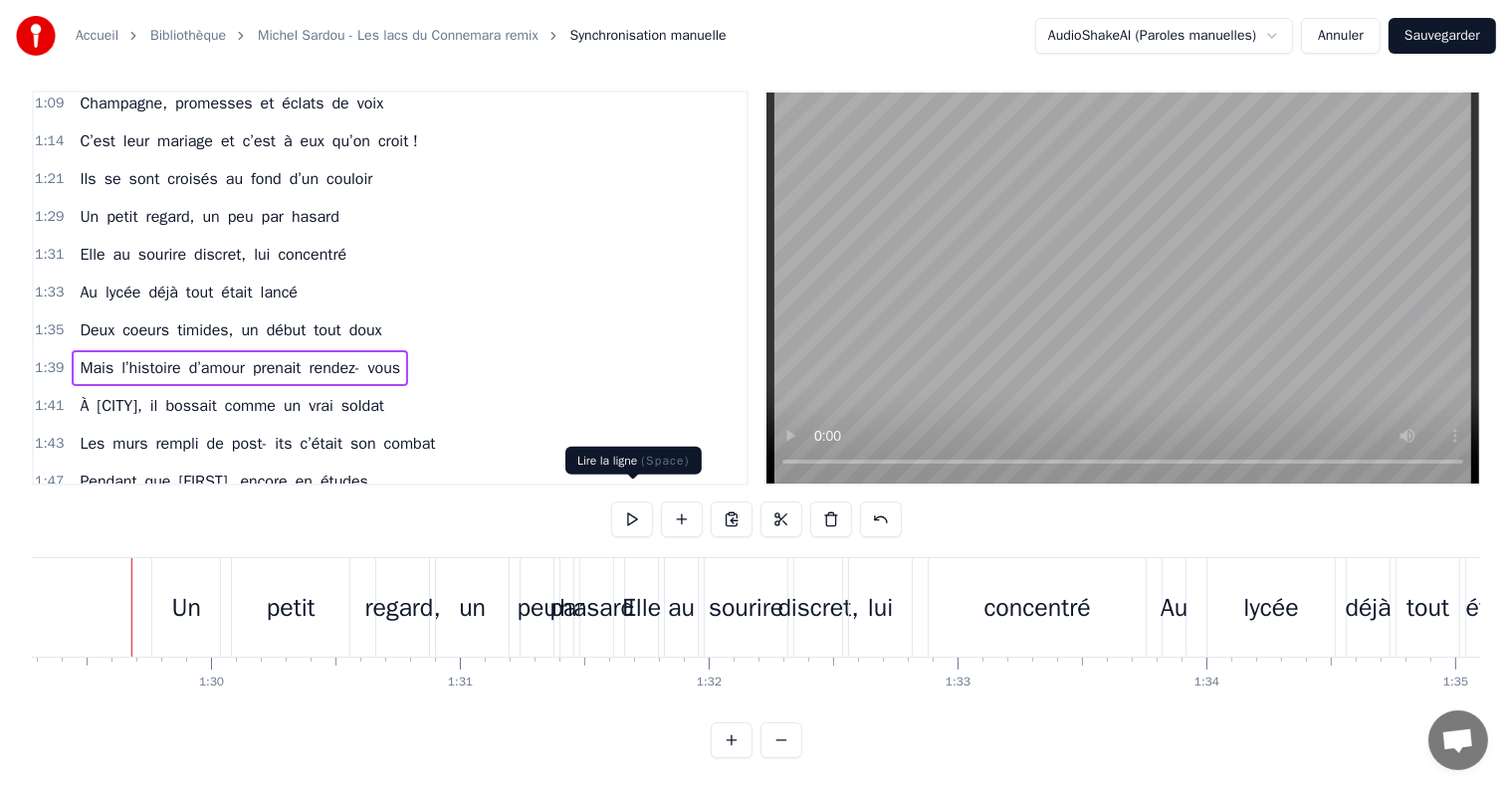 click at bounding box center (632, 519) 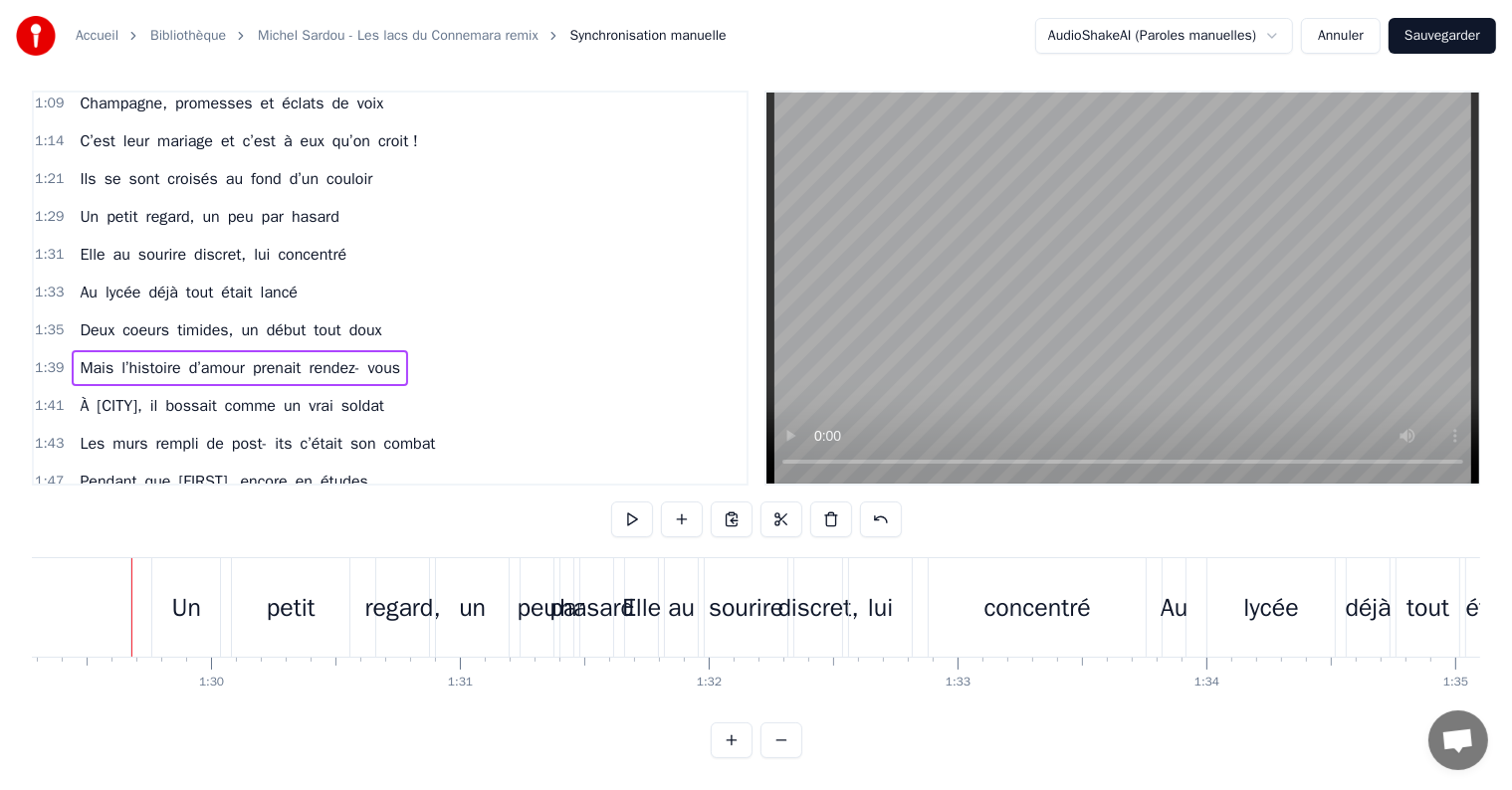 click at bounding box center (632, 519) 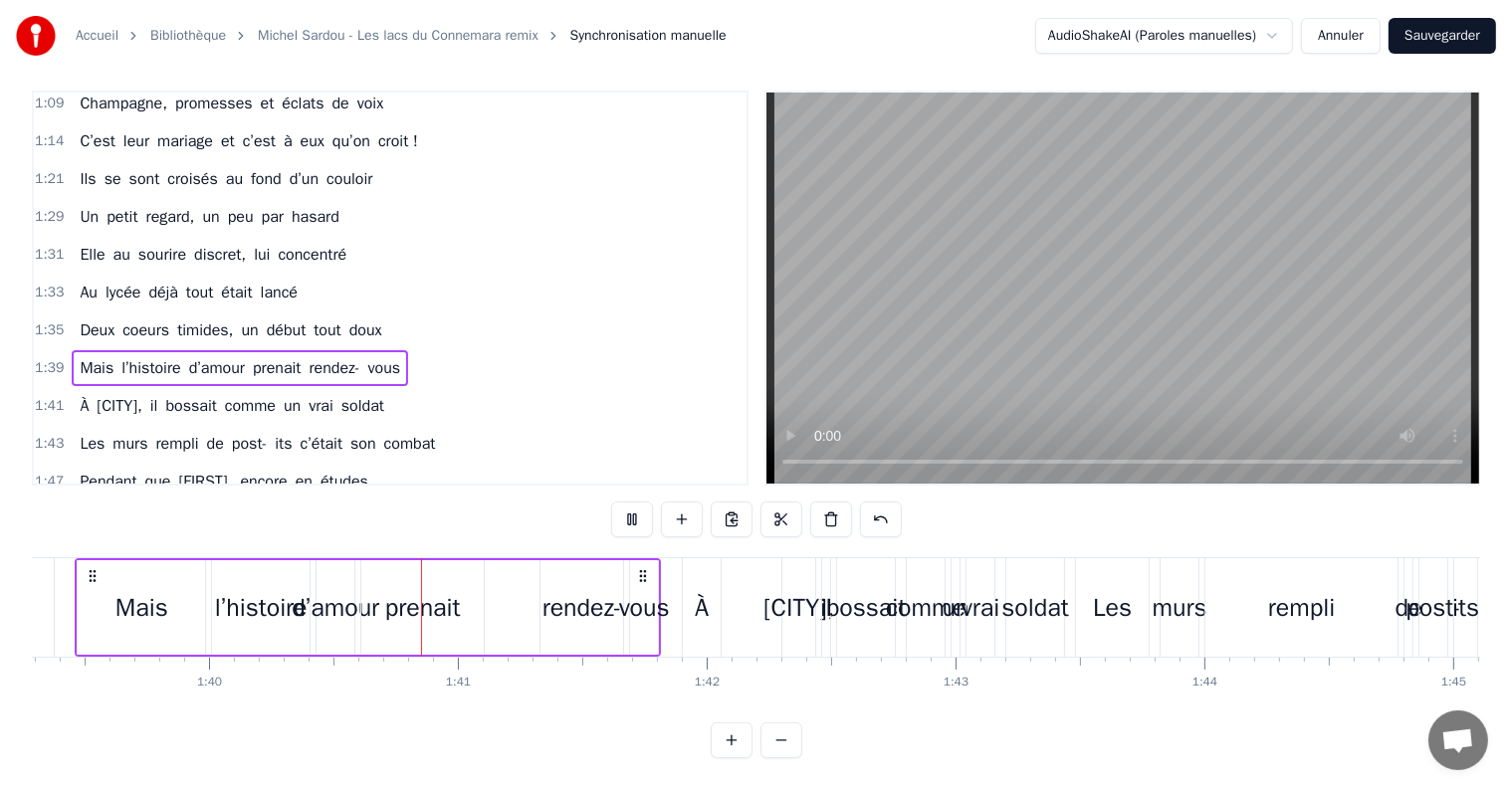 scroll, scrollTop: 0, scrollLeft: 24851, axis: horizontal 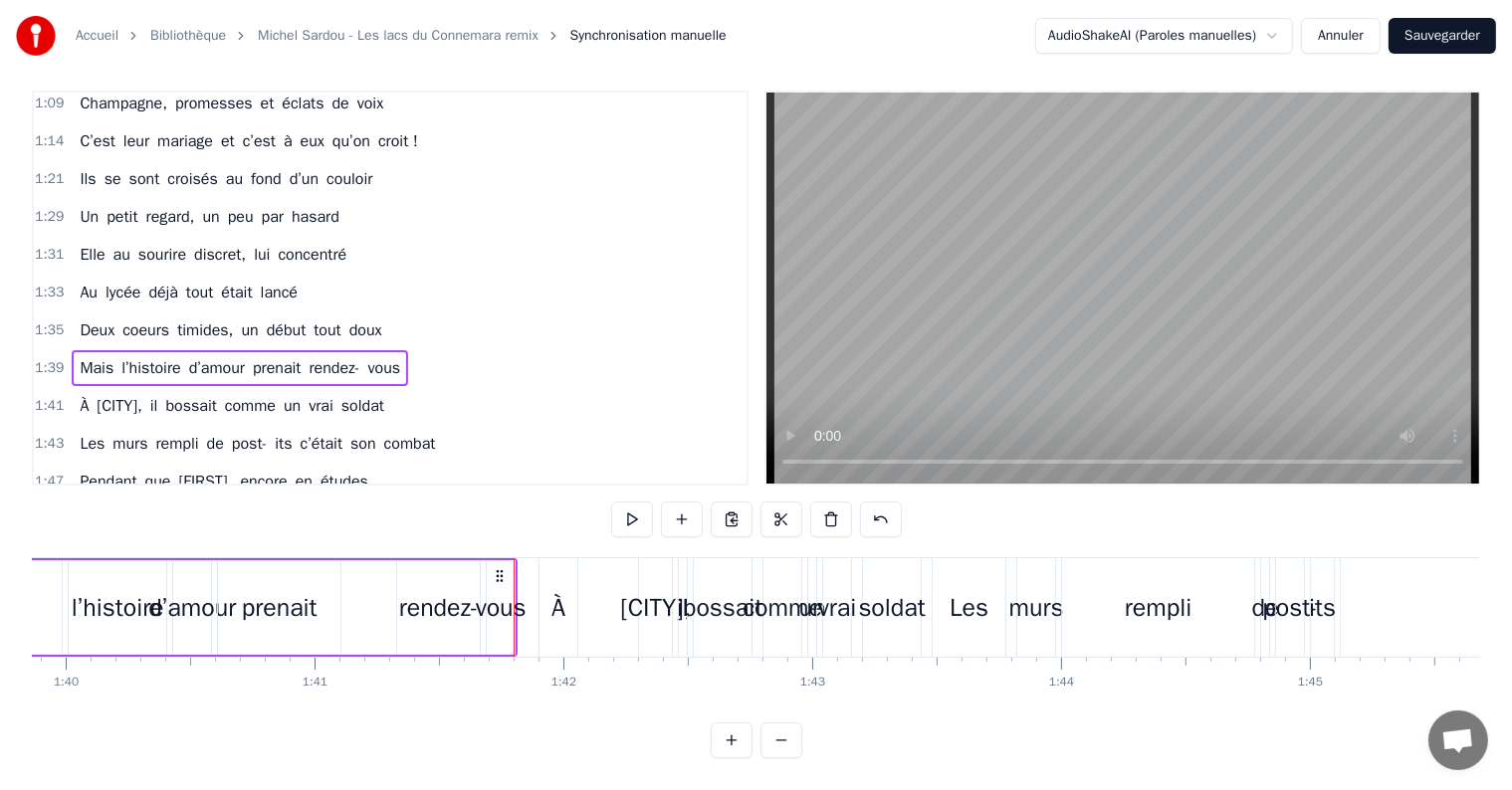 click on "1:35" at bounding box center (49, 330) 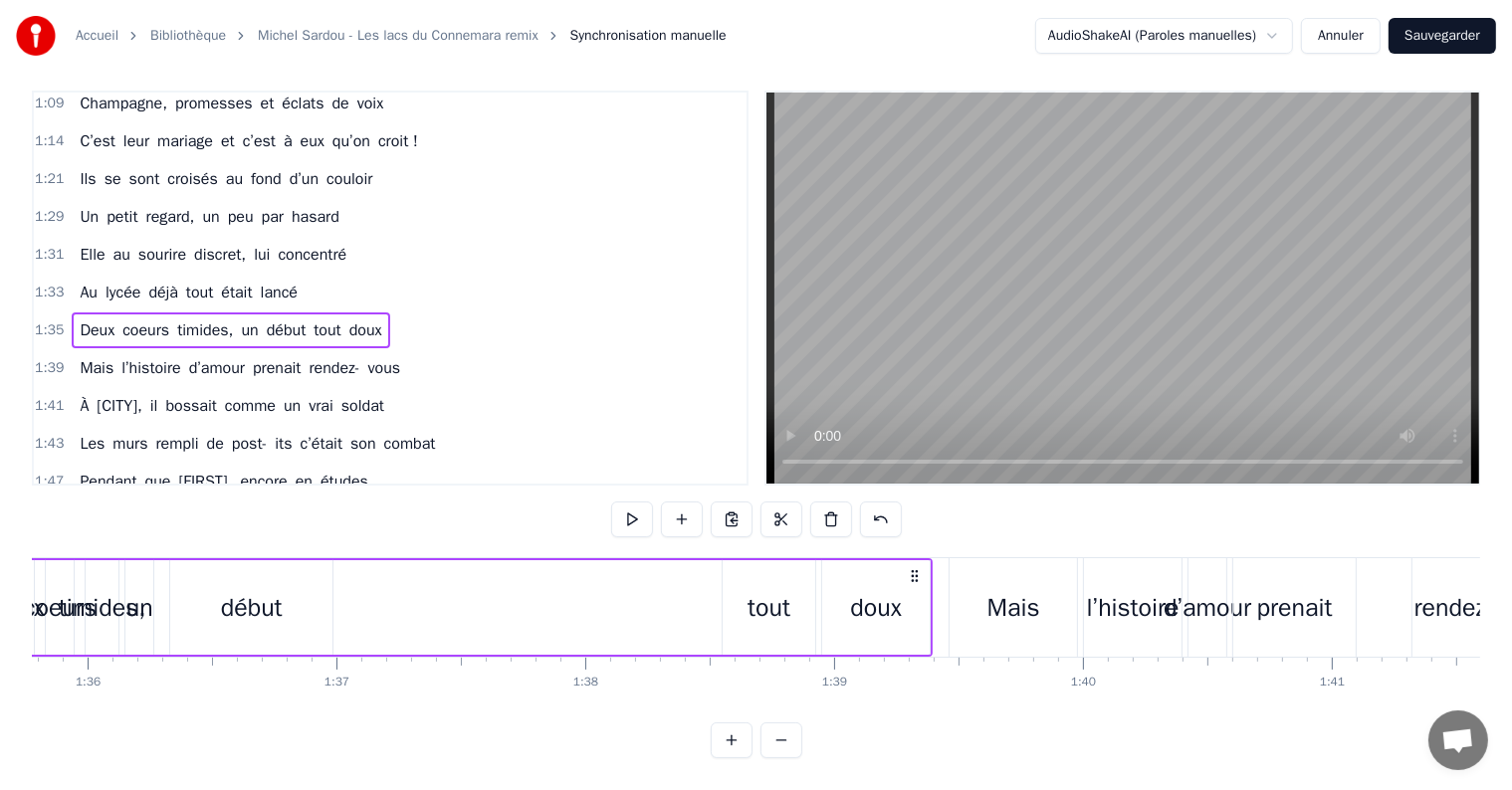 scroll, scrollTop: 0, scrollLeft: 23699, axis: horizontal 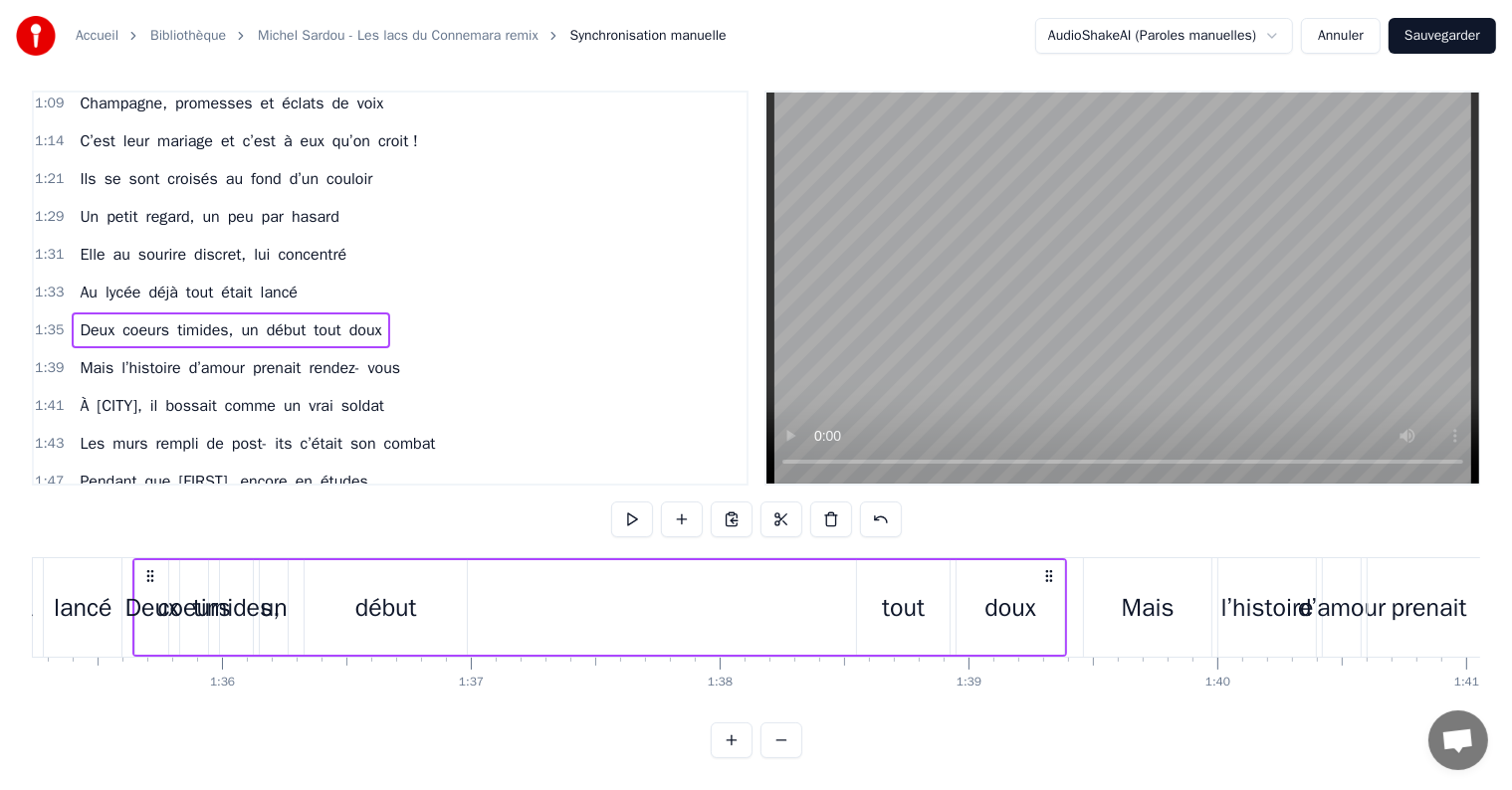 drag, startPoint x: 52, startPoint y: 308, endPoint x: 583, endPoint y: 418, distance: 542.2739 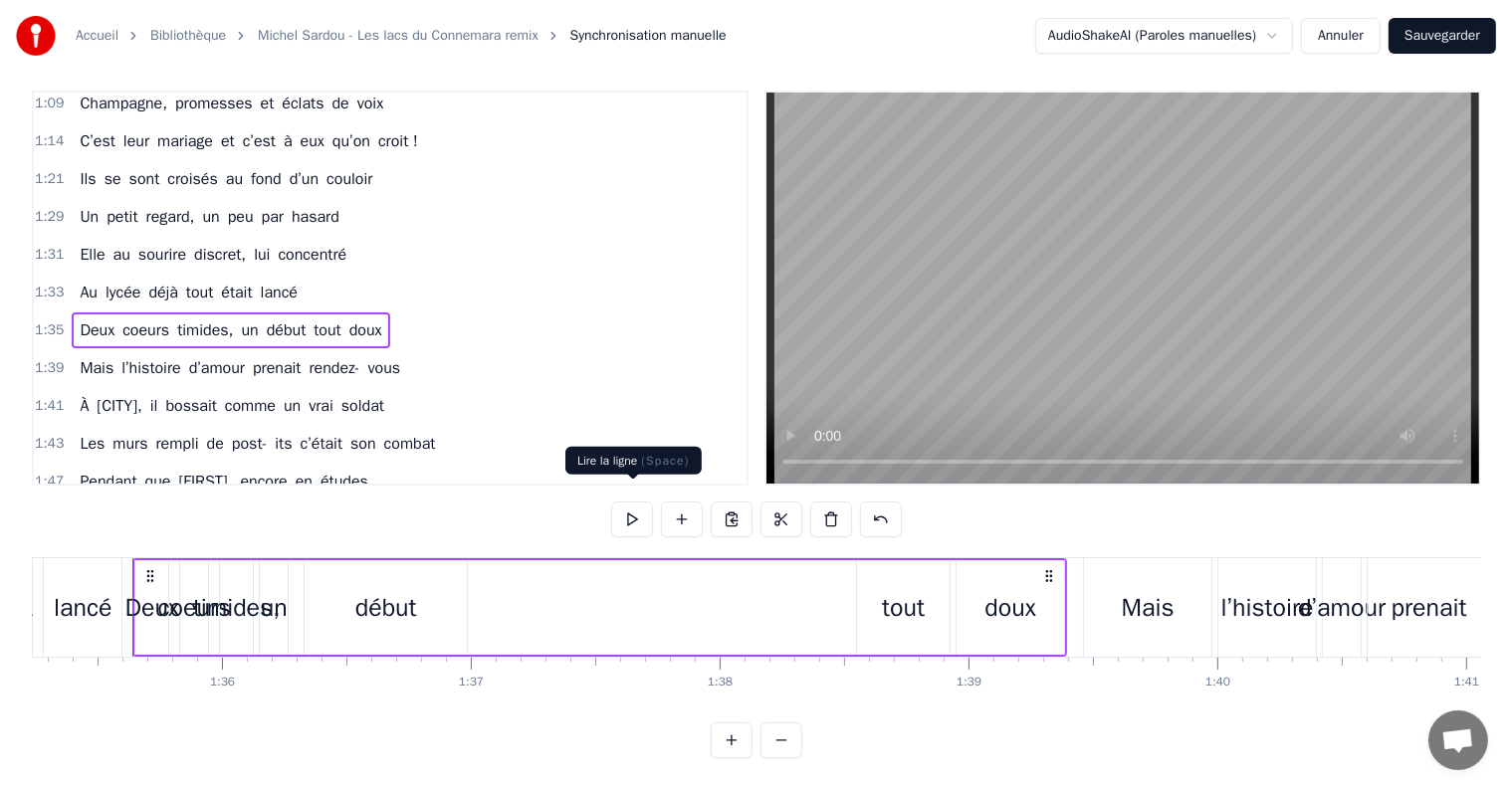 click at bounding box center [632, 519] 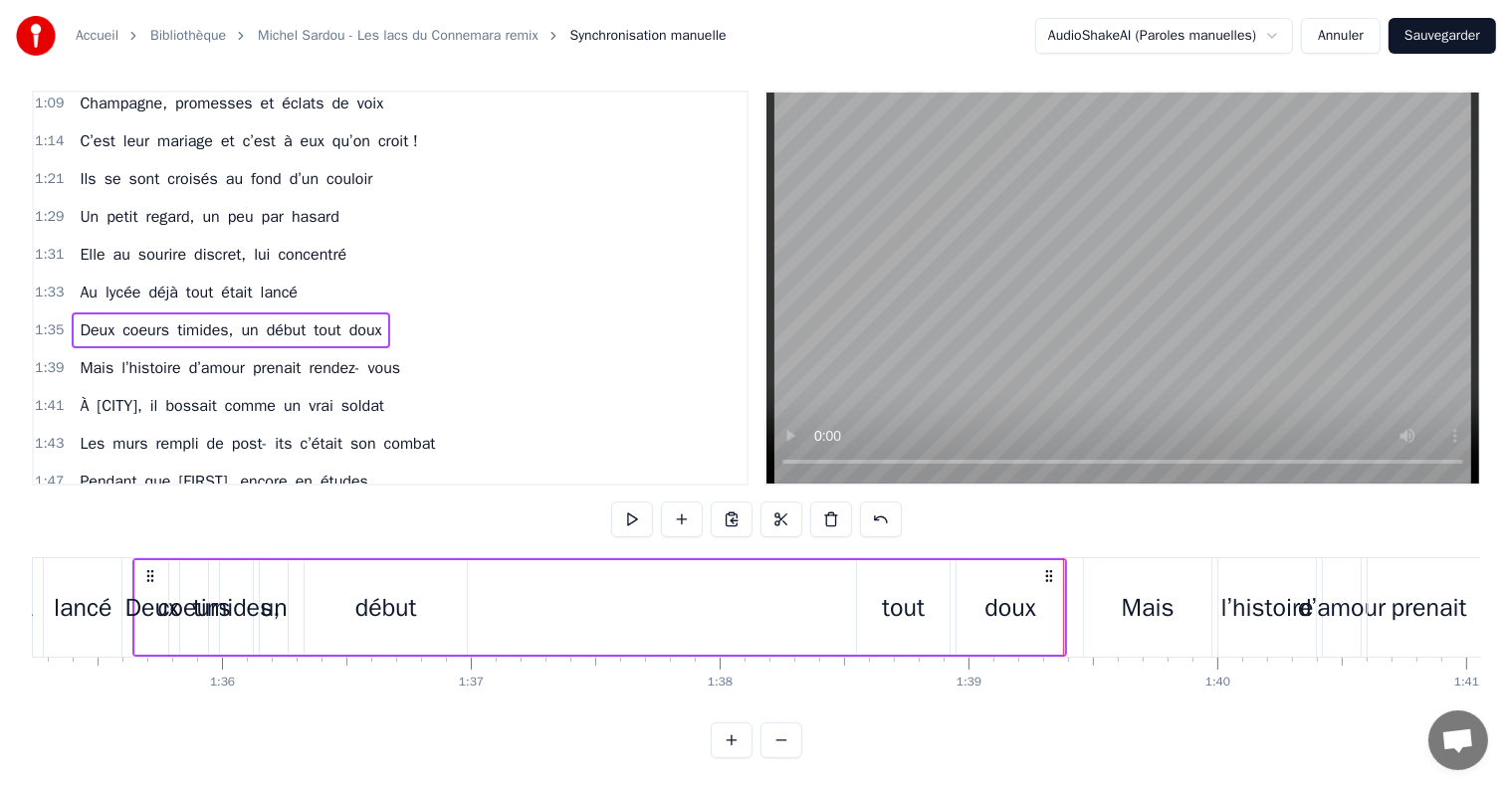 click on "1:39" at bounding box center [49, 368] 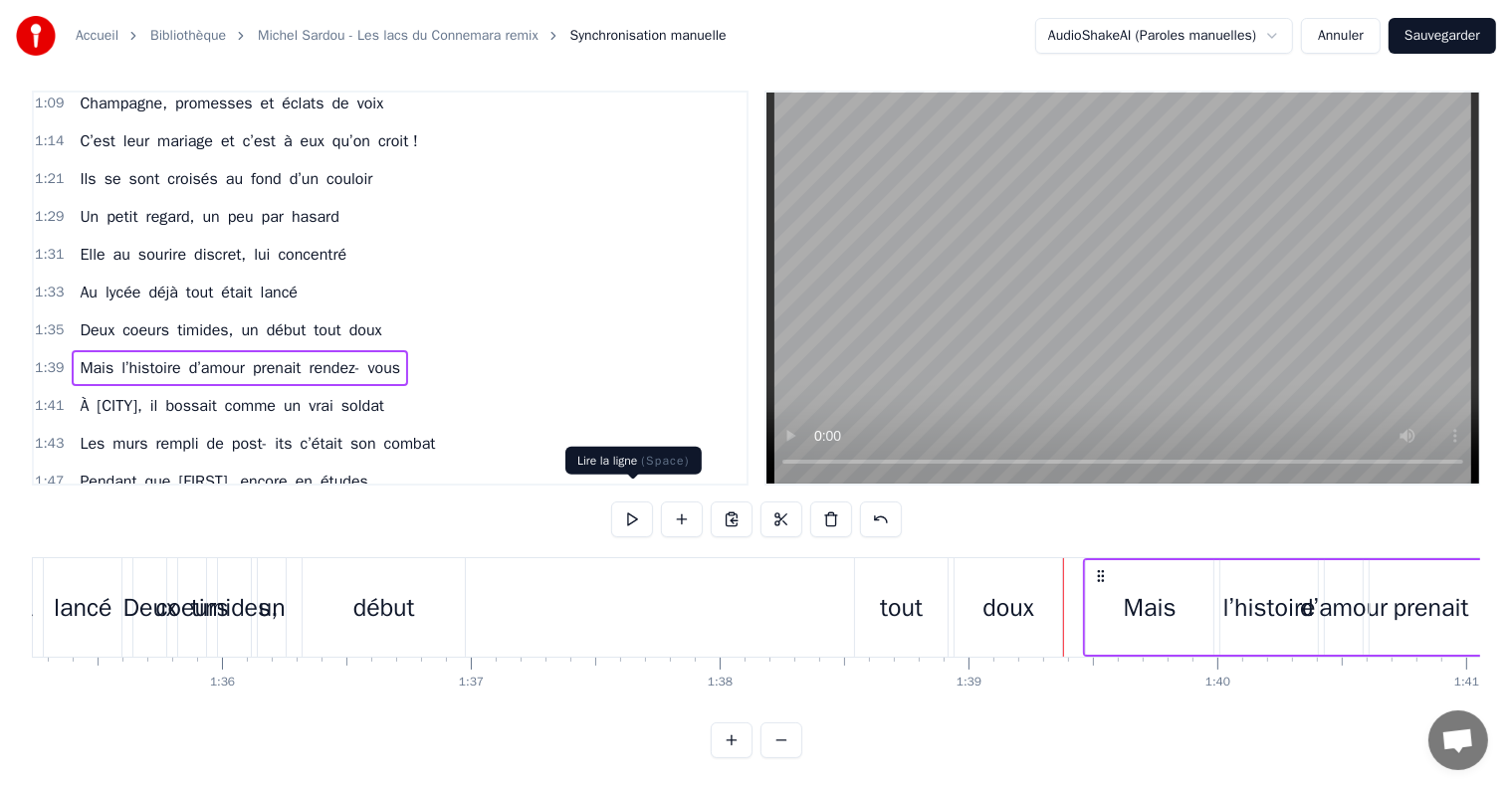 click at bounding box center (632, 519) 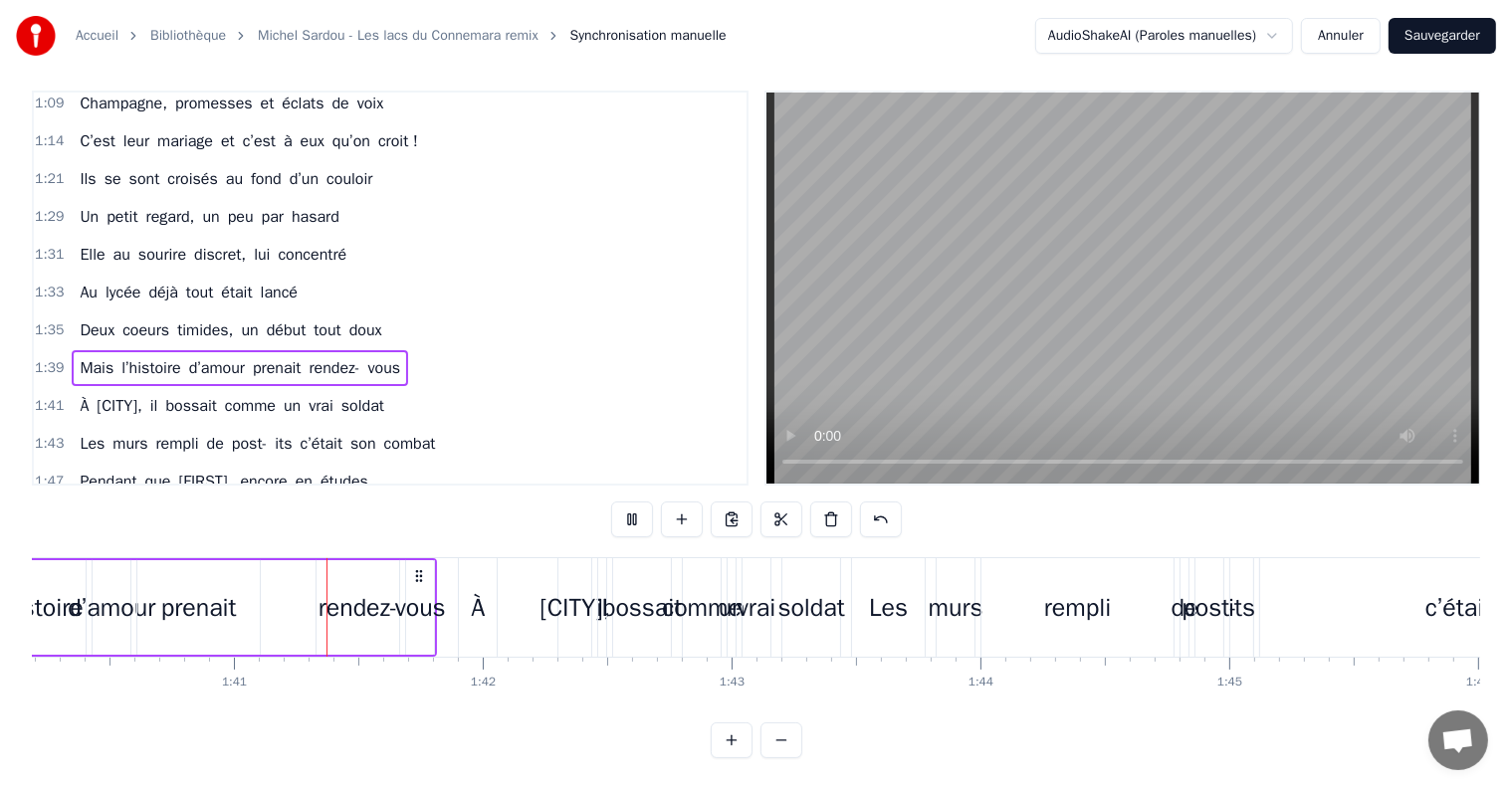scroll, scrollTop: 0, scrollLeft: 24996, axis: horizontal 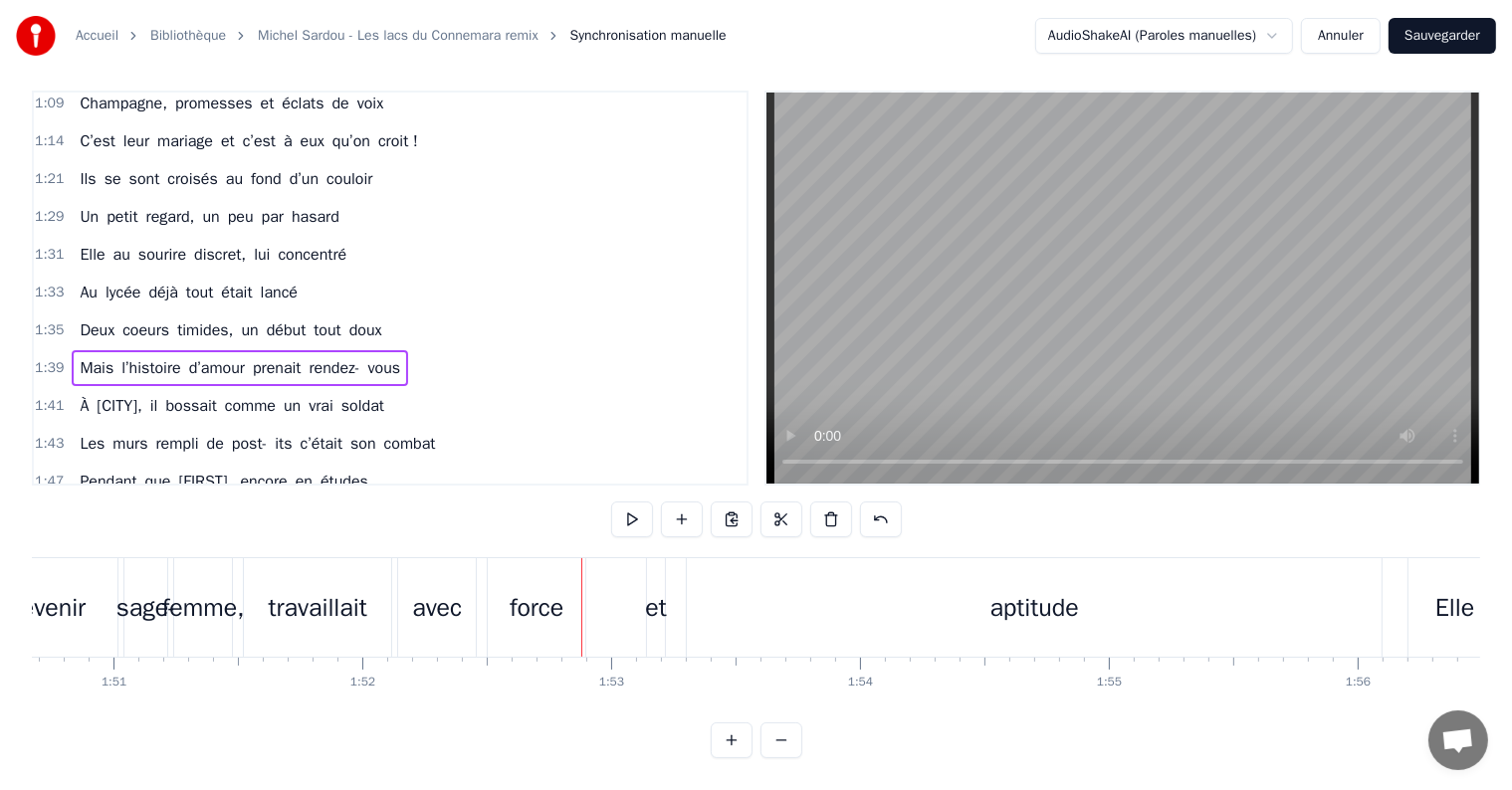 click on "travaillait" at bounding box center (318, 607) 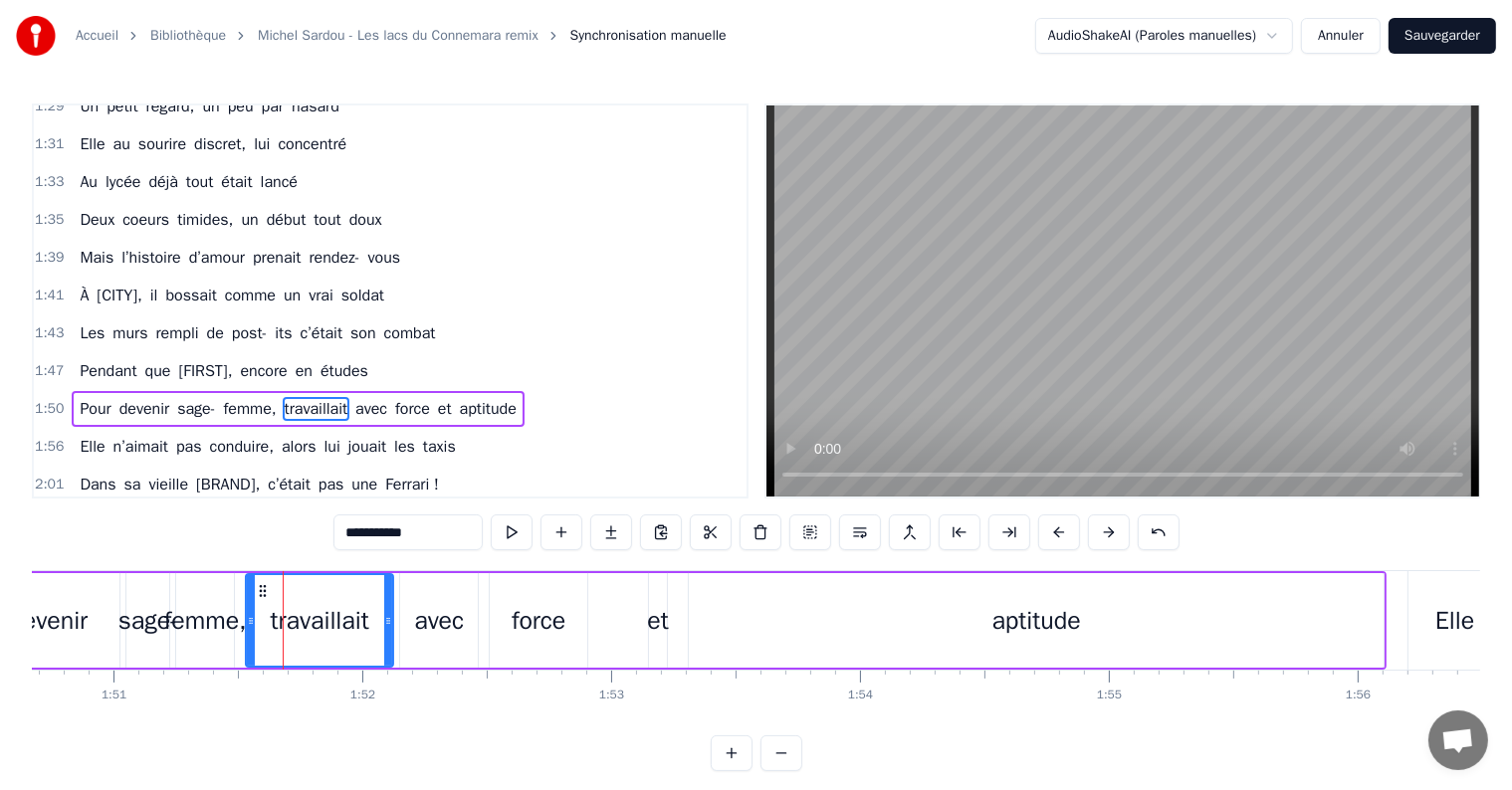 scroll, scrollTop: 371, scrollLeft: 0, axis: vertical 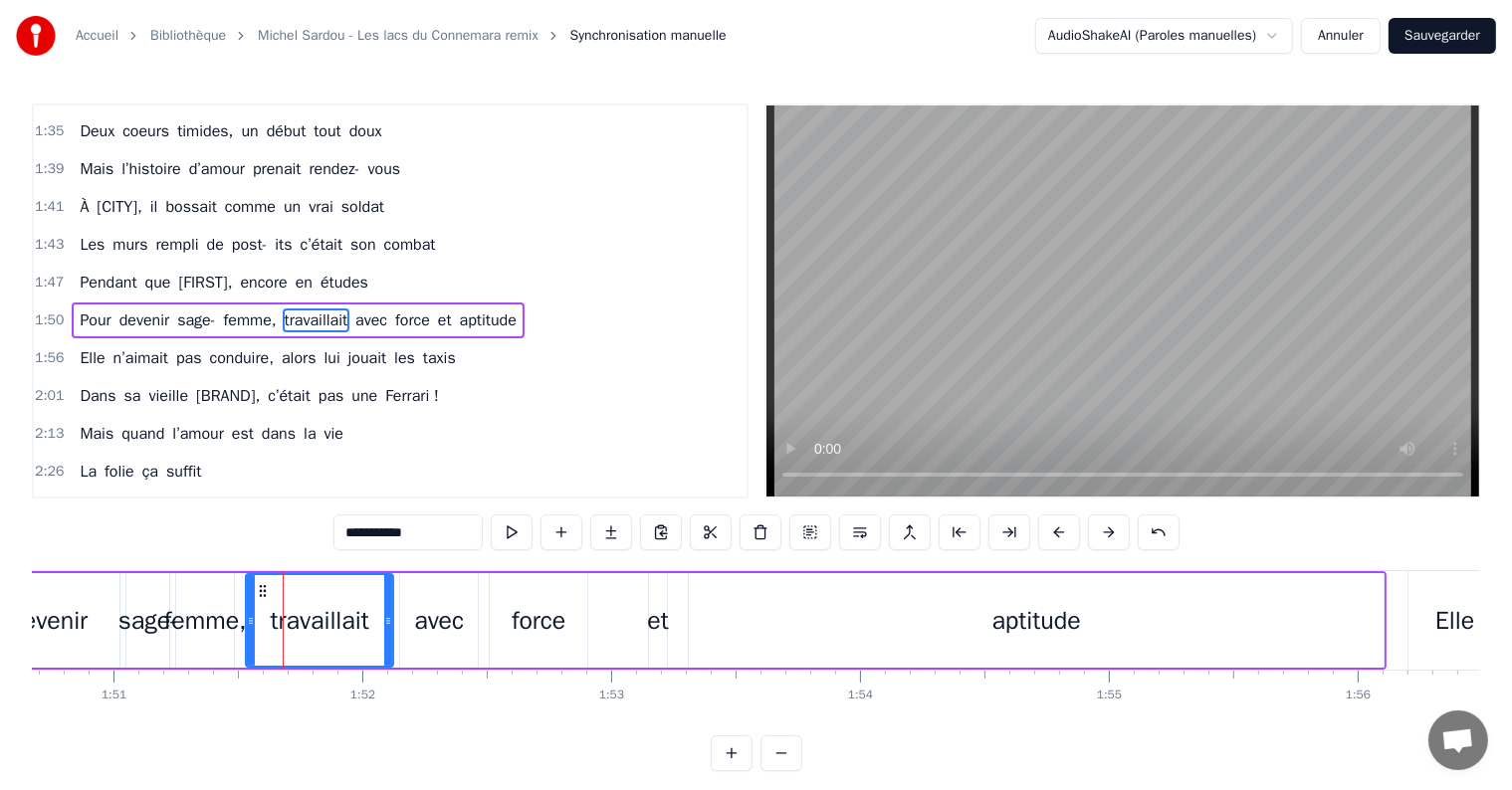click on "1:50" at bounding box center [49, 320] 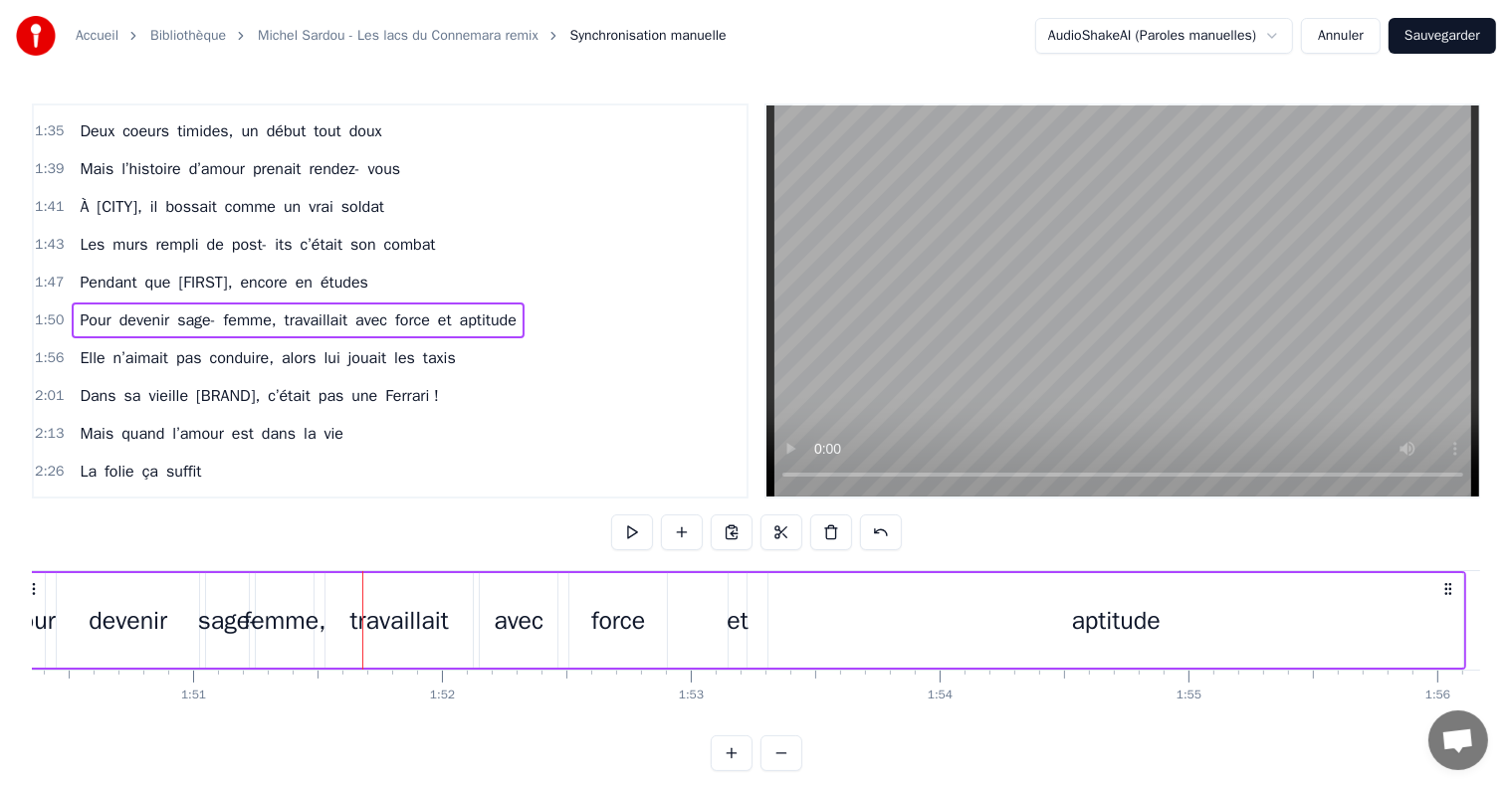 scroll, scrollTop: 0, scrollLeft: 27342, axis: horizontal 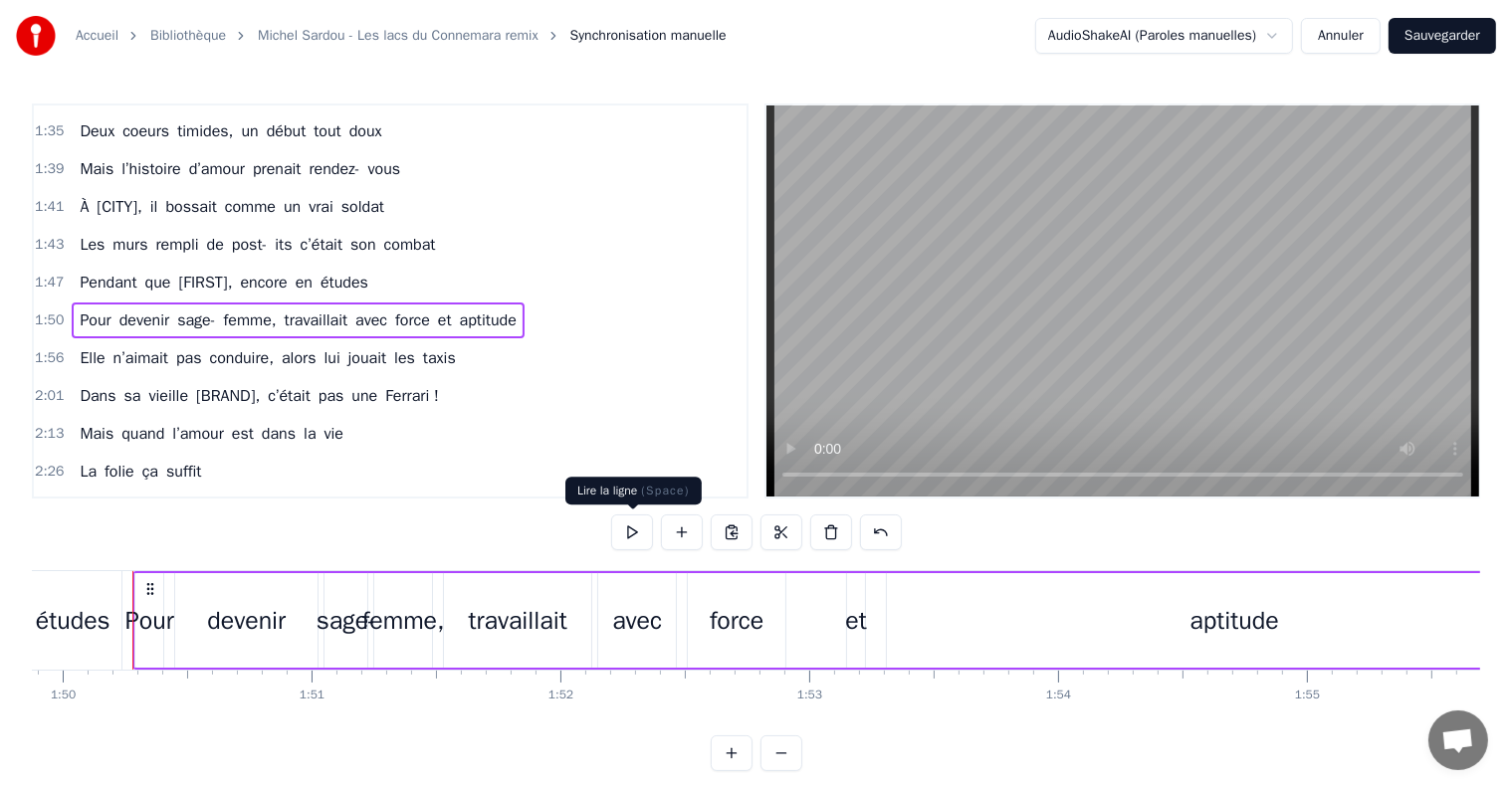 click at bounding box center [632, 532] 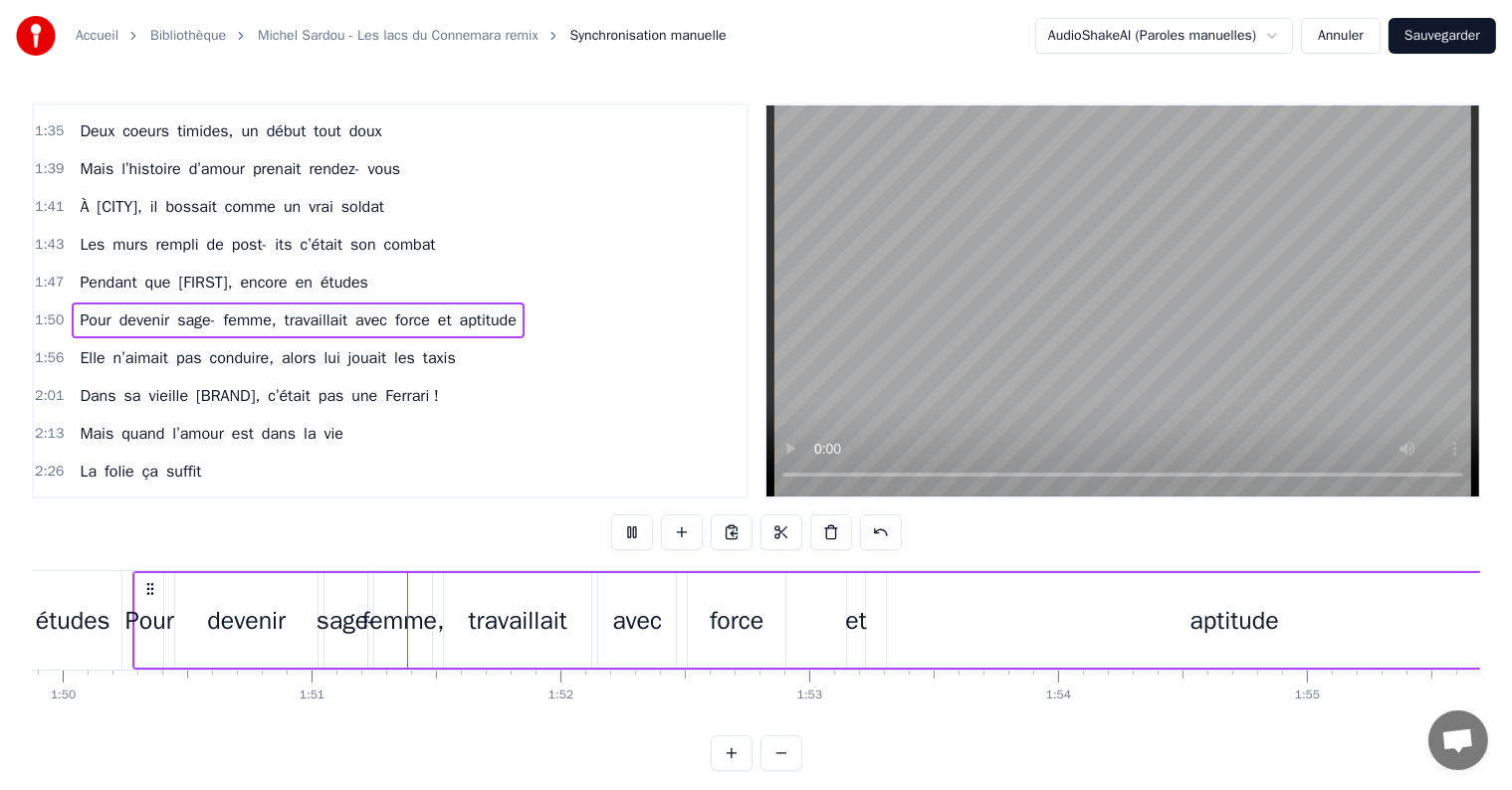 click at bounding box center [632, 532] 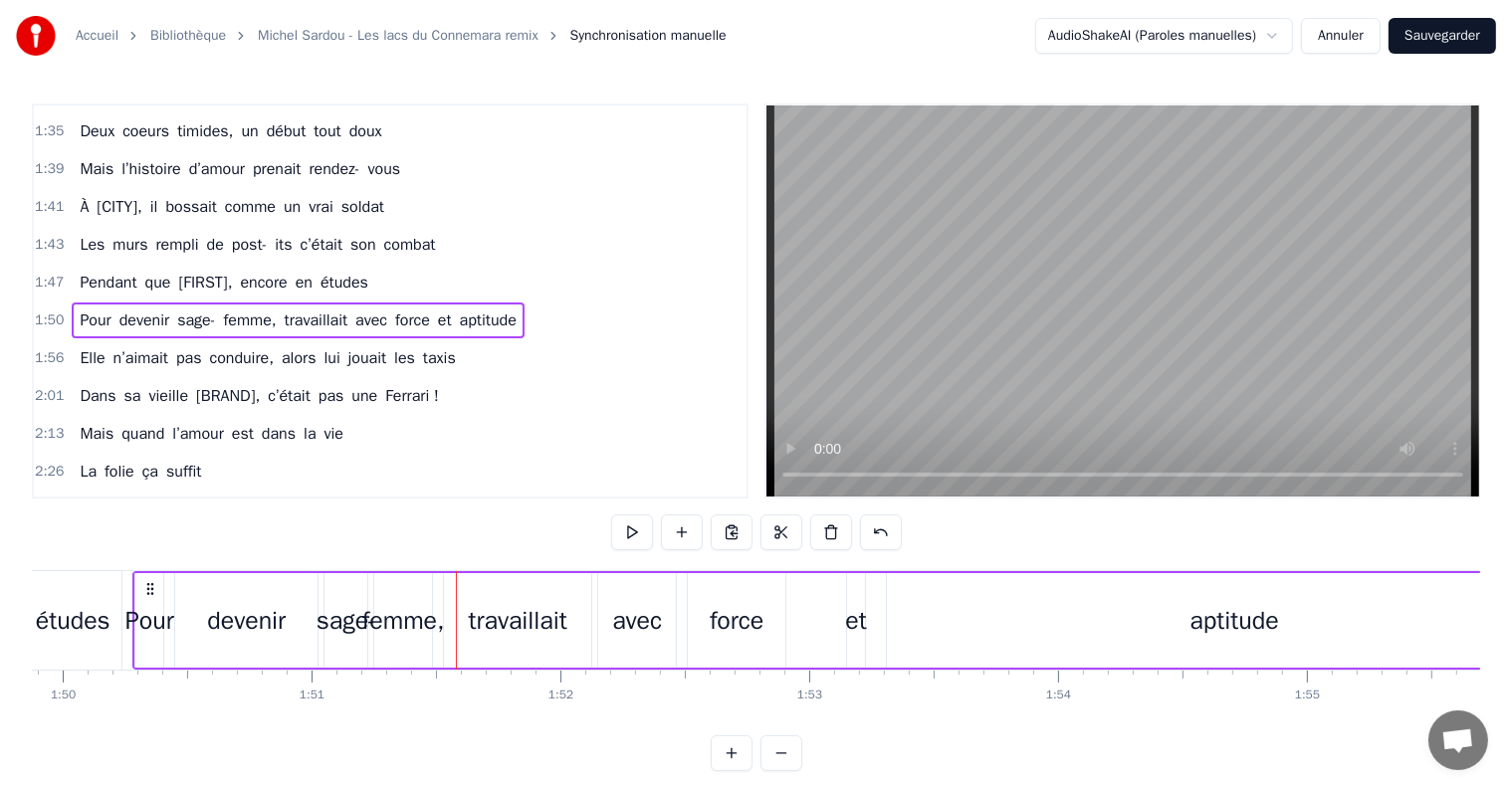 click on "1:47" at bounding box center (49, 283) 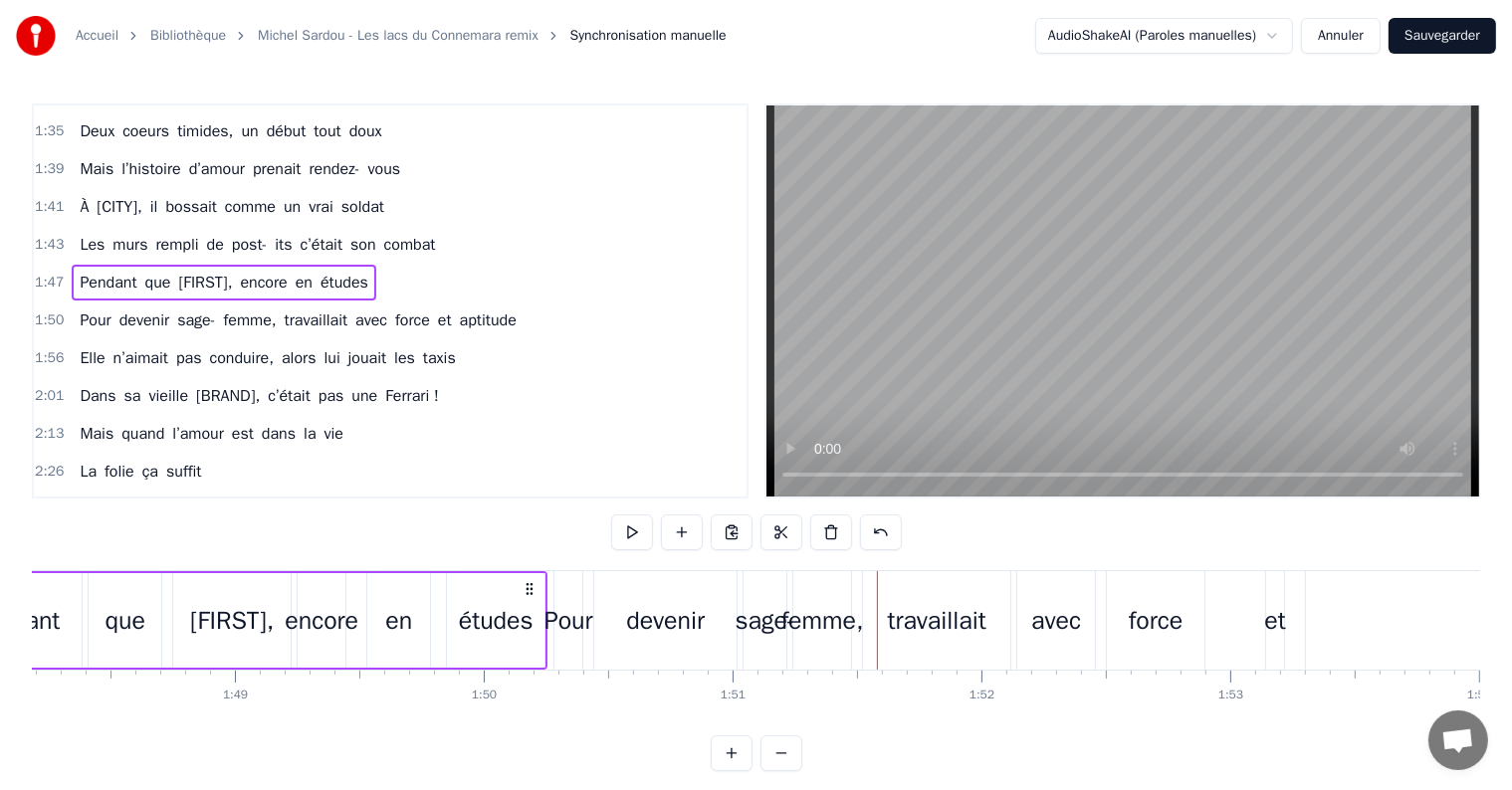 scroll, scrollTop: 0, scrollLeft: 26736, axis: horizontal 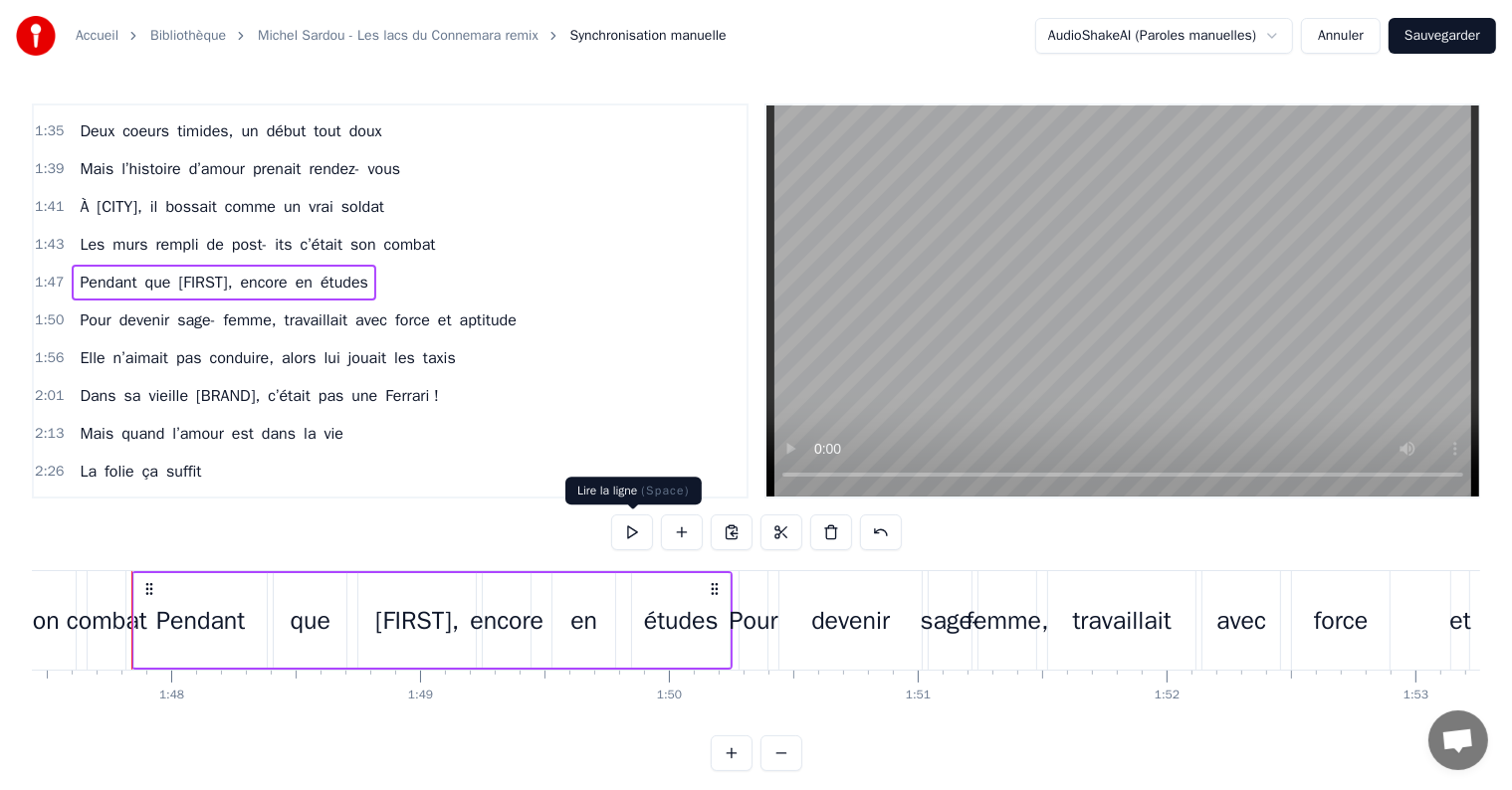 click at bounding box center [632, 532] 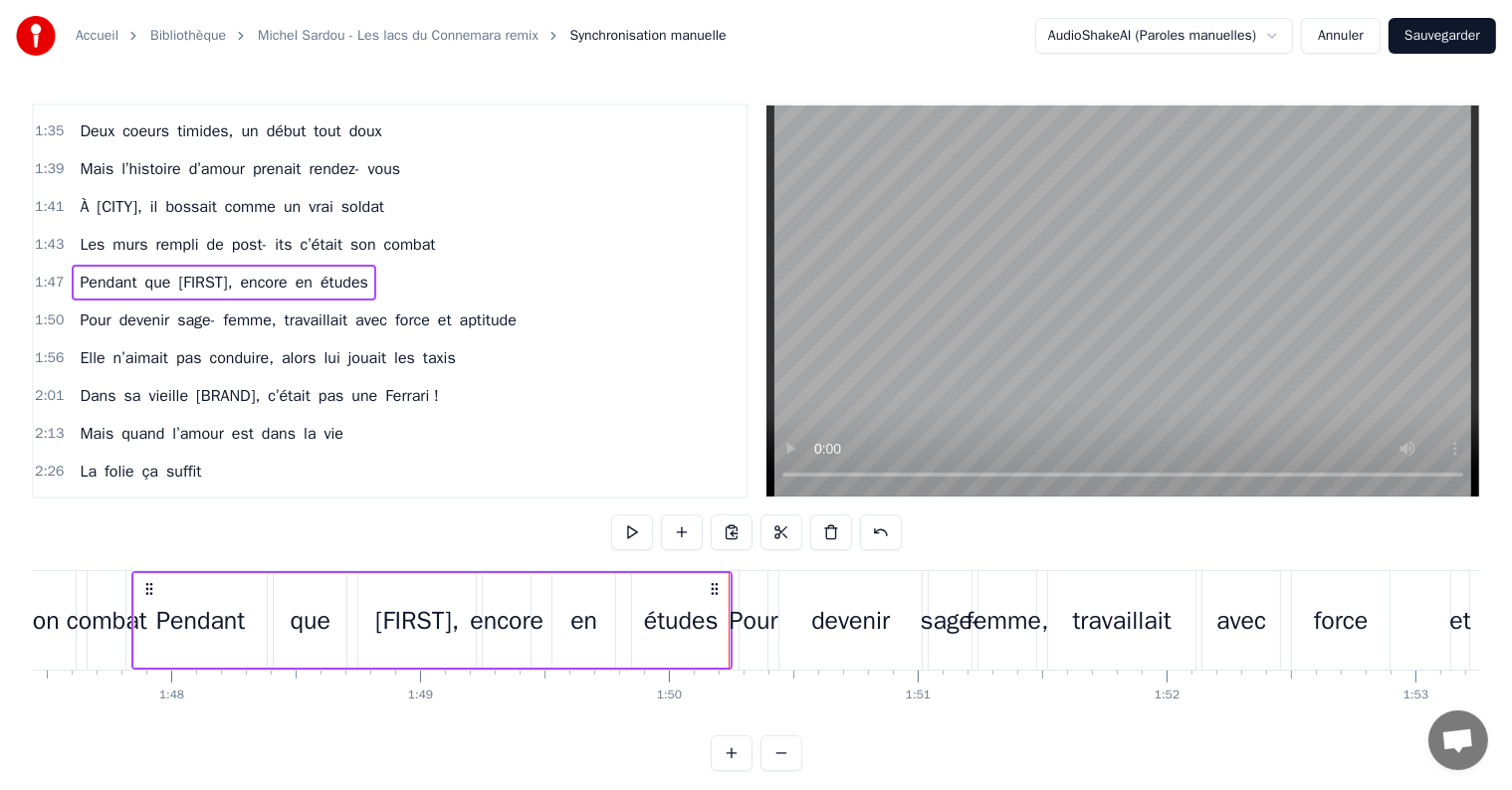 type 